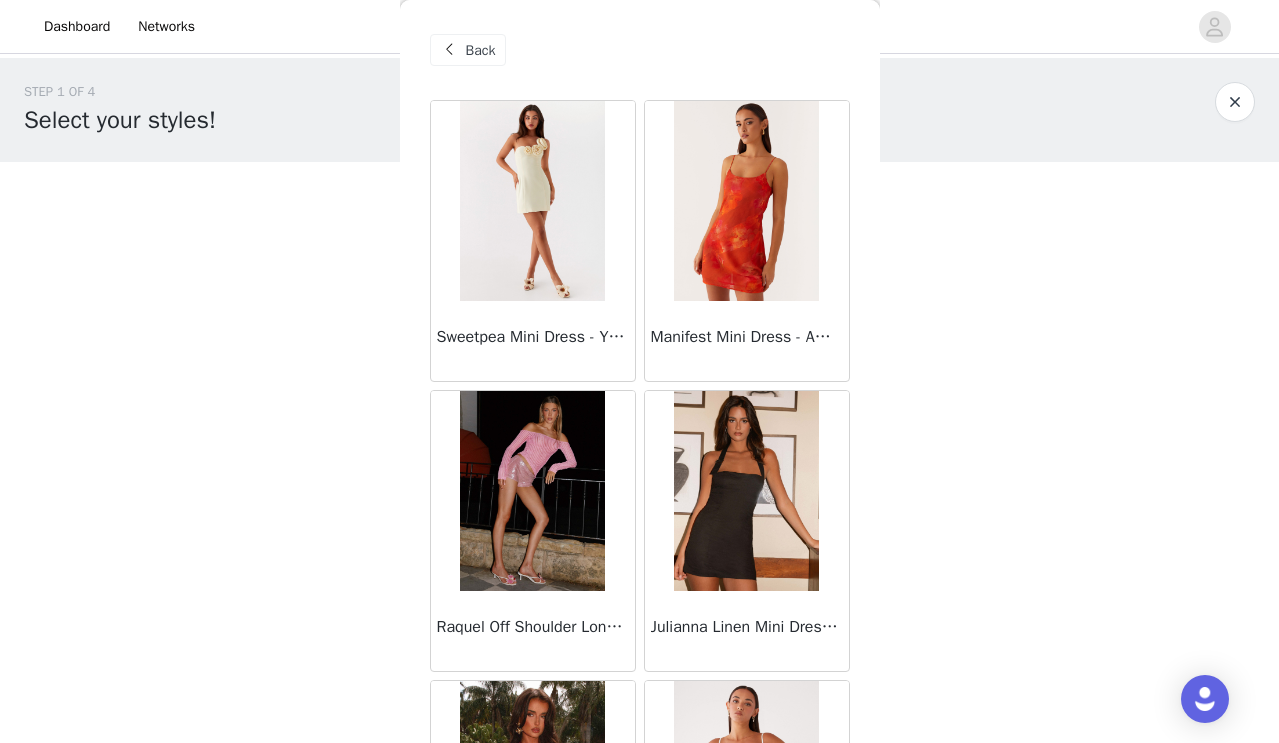 scroll, scrollTop: 709, scrollLeft: 43, axis: both 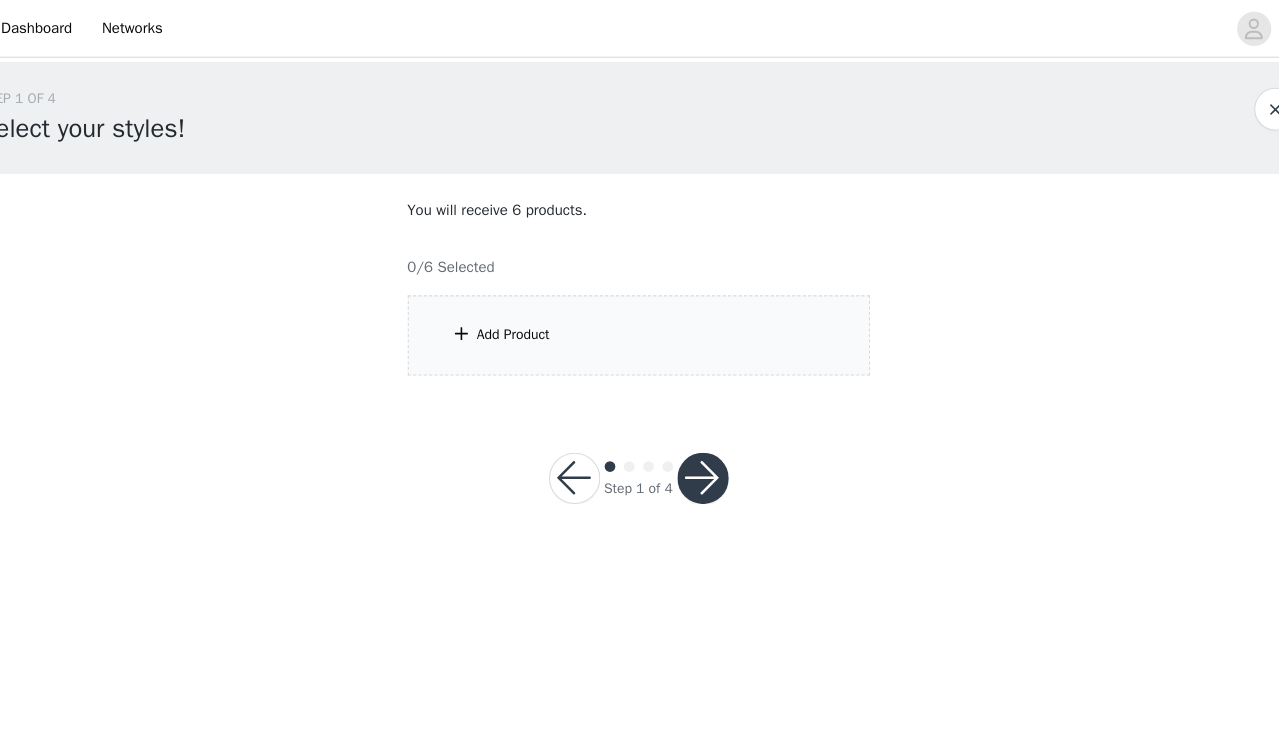 click on "Add Product" at bounding box center (640, 313) 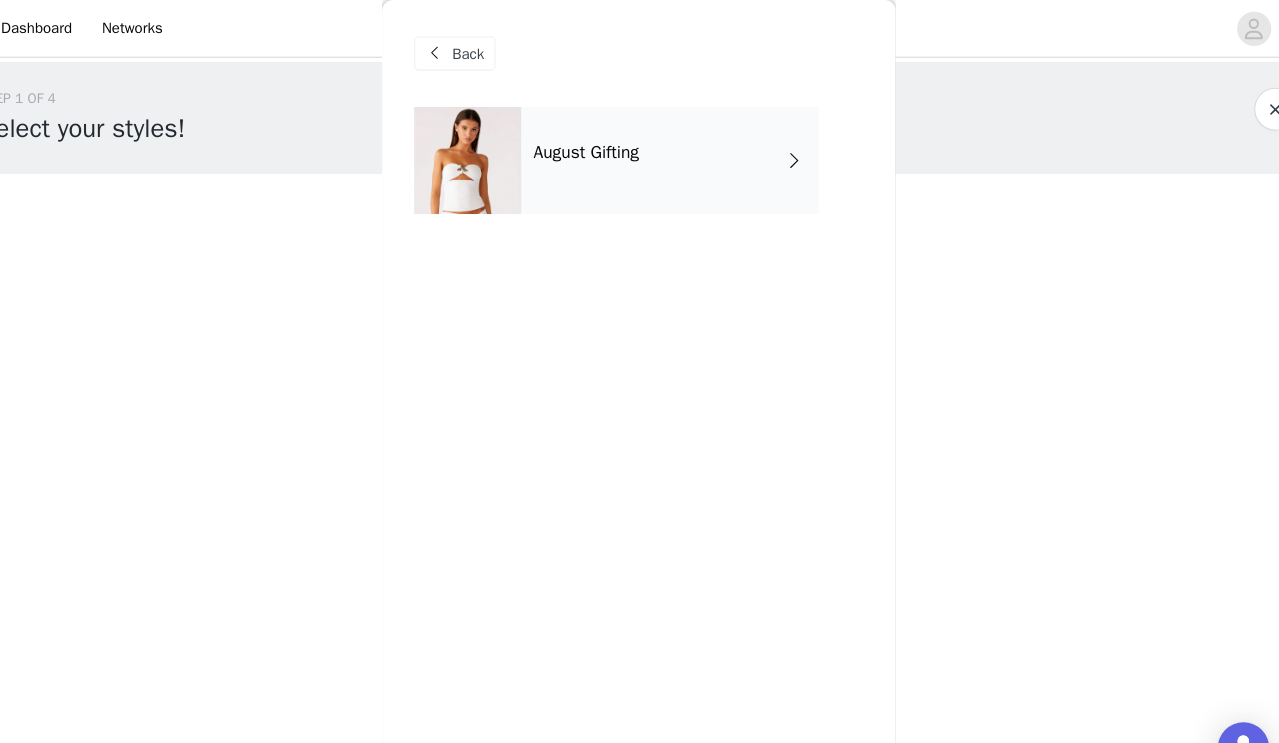 click on "Back" at bounding box center (481, 50) 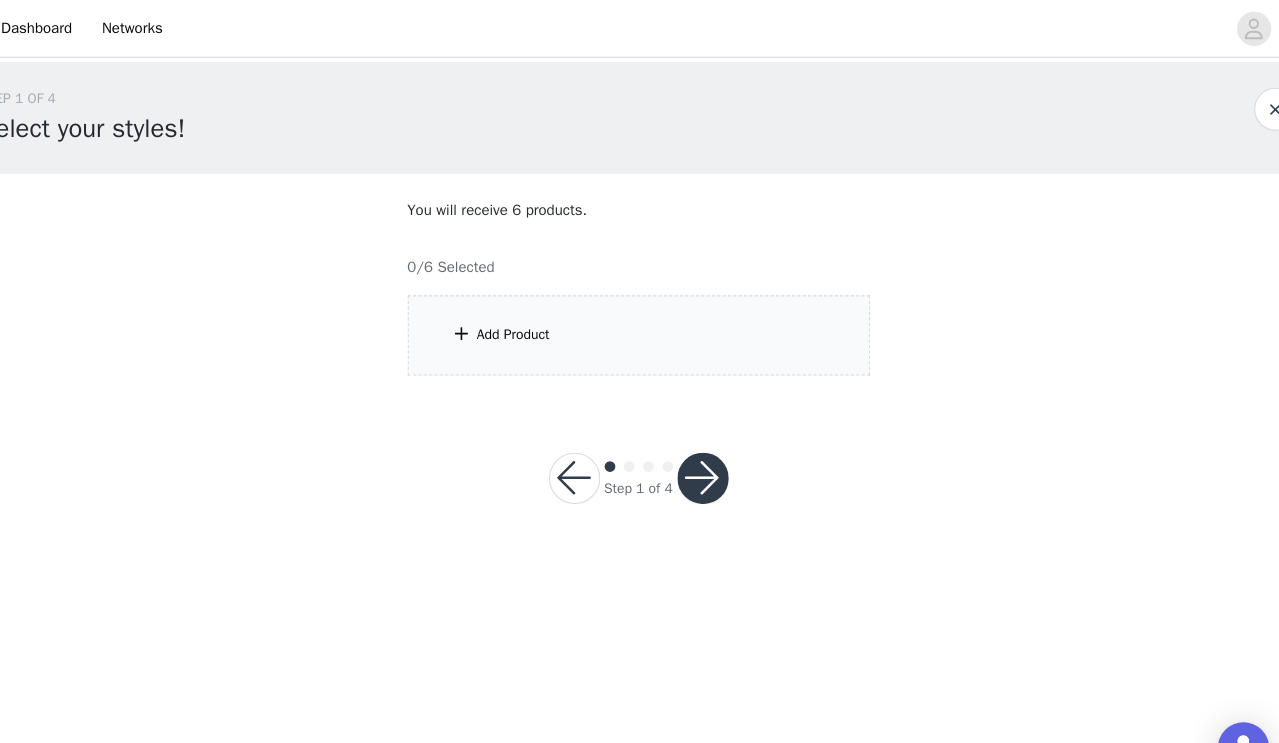 click on "Add Product" at bounding box center (640, 313) 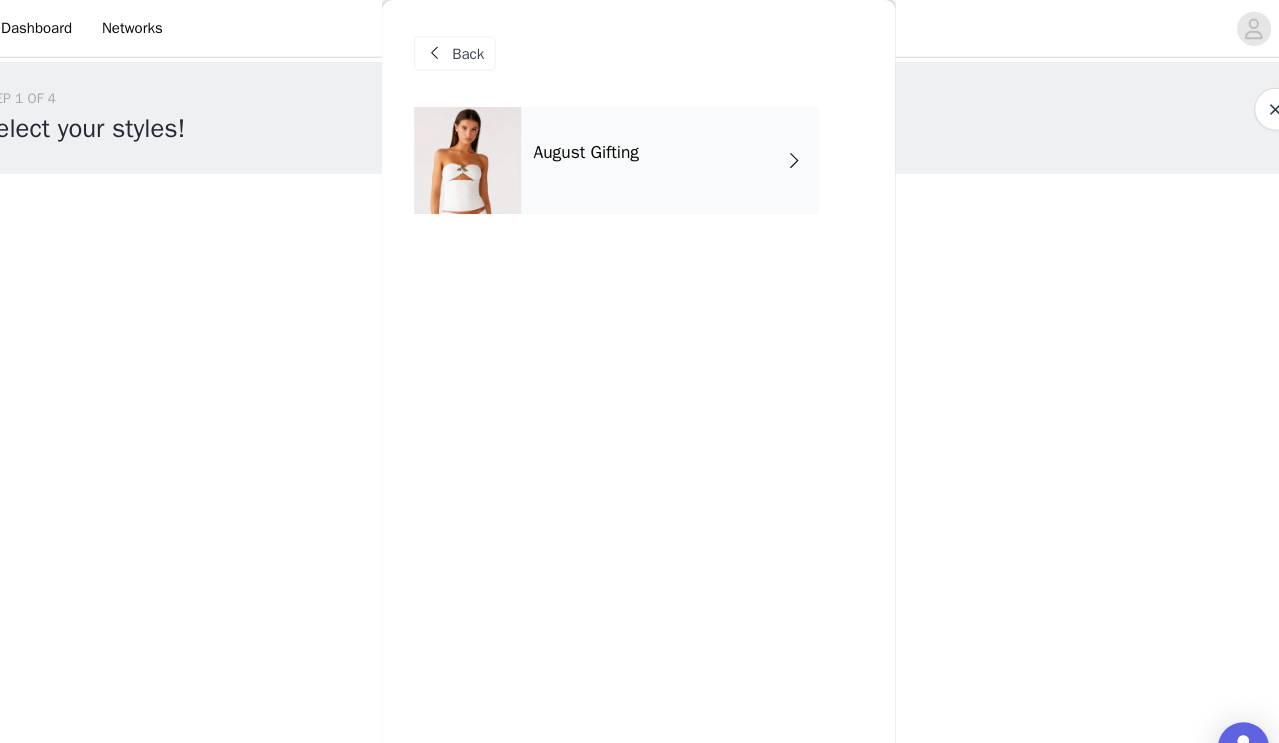 click on "August Gifting" at bounding box center [669, 150] 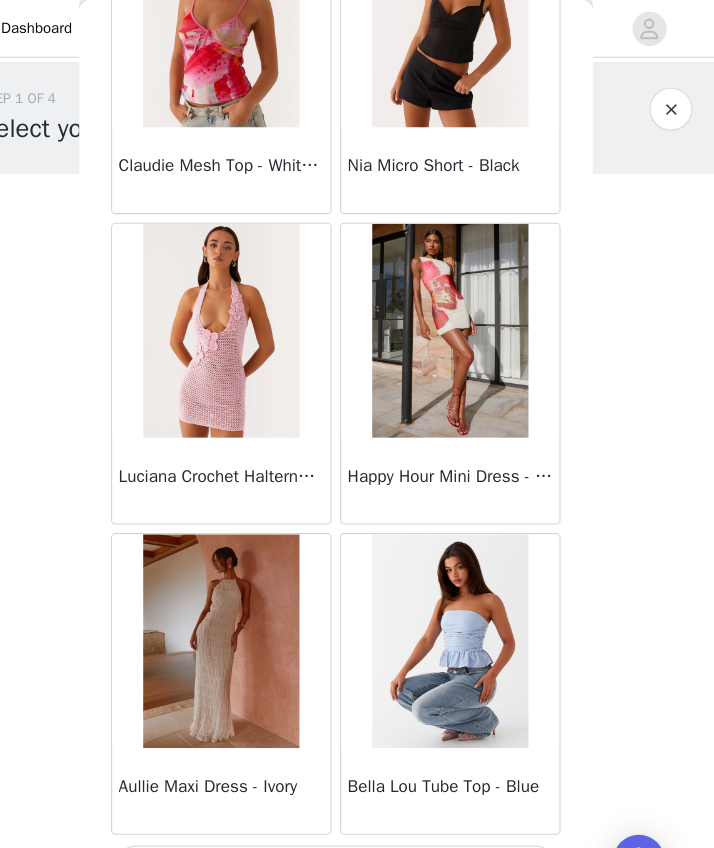 scroll, scrollTop: 2212, scrollLeft: 0, axis: vertical 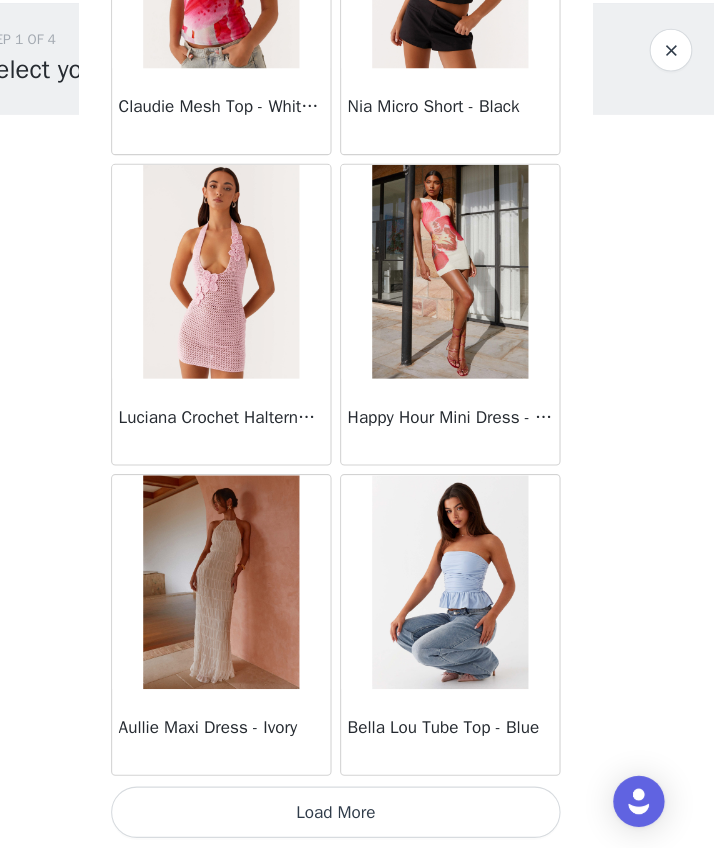 click on "Load More" at bounding box center (357, 814) 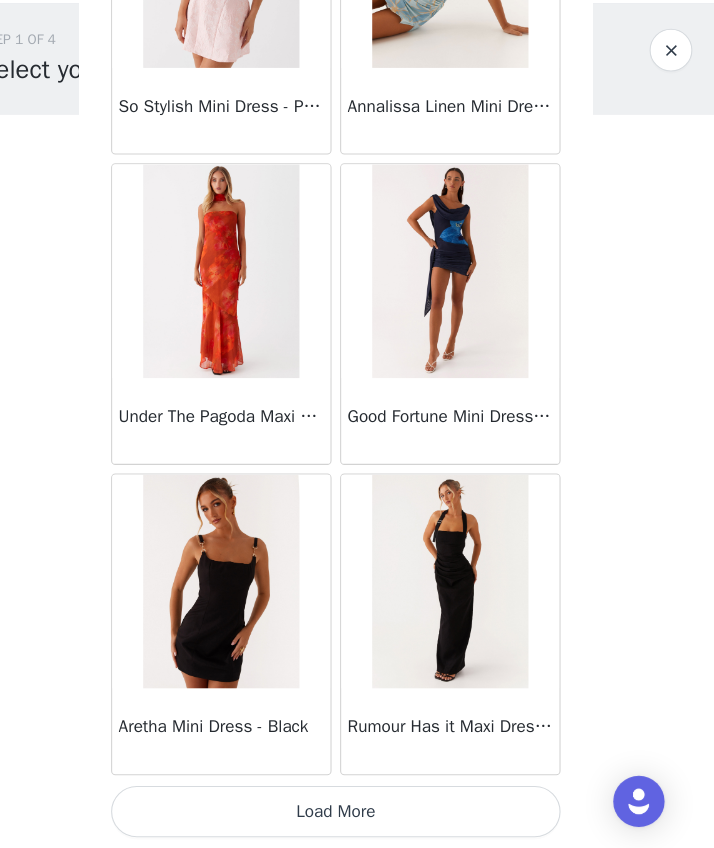 scroll, scrollTop: 5112, scrollLeft: 0, axis: vertical 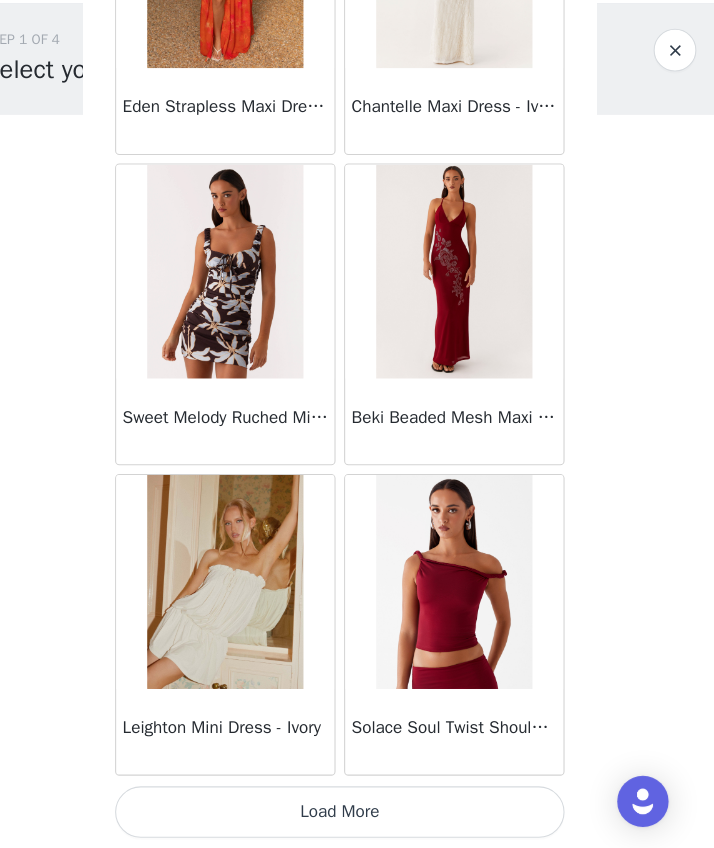 click on "Load More" at bounding box center [357, 814] 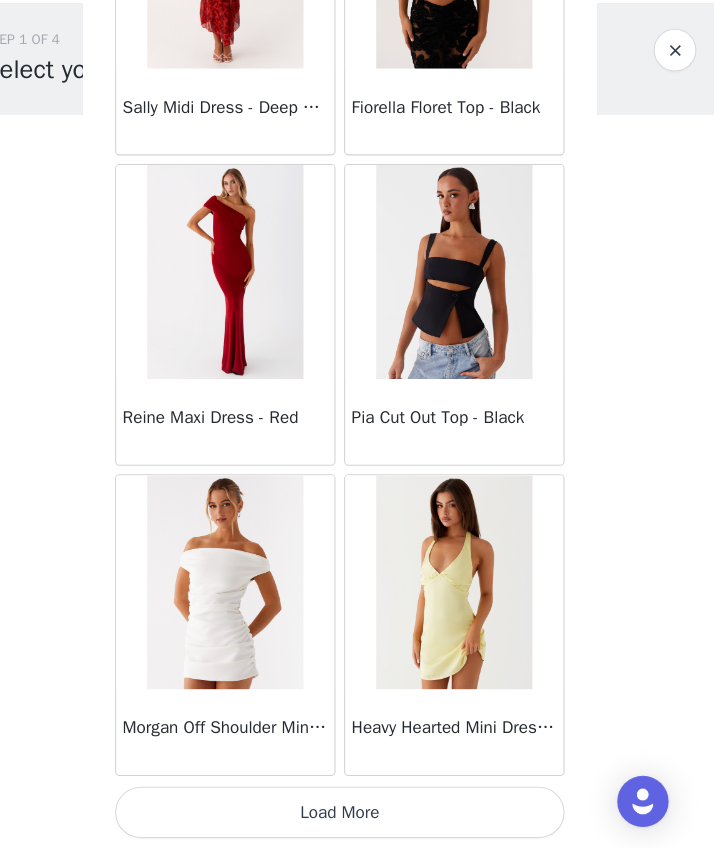 scroll, scrollTop: 10912, scrollLeft: 0, axis: vertical 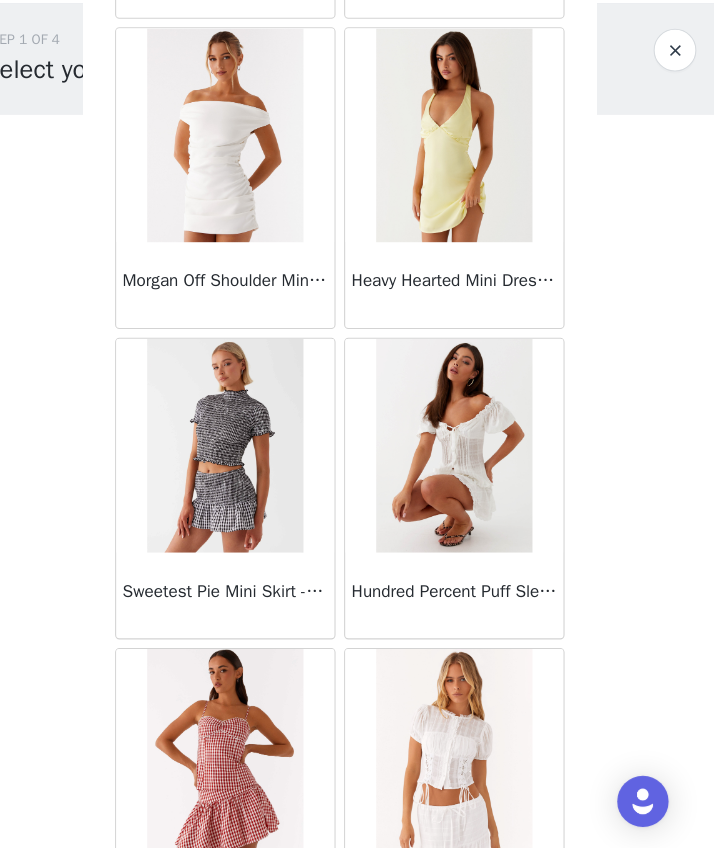 click at bounding box center (463, 182) 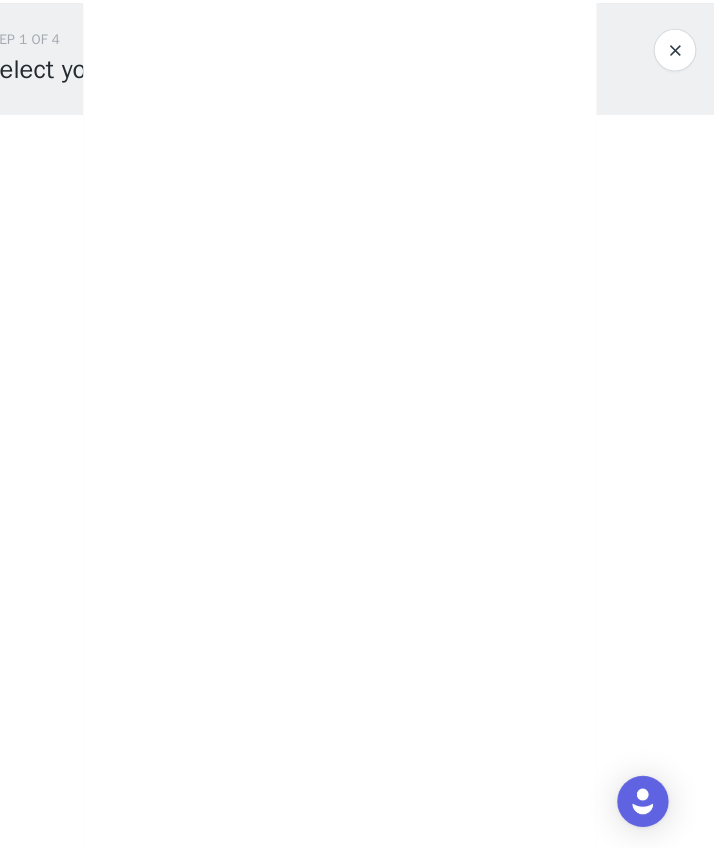 scroll, scrollTop: 0, scrollLeft: 0, axis: both 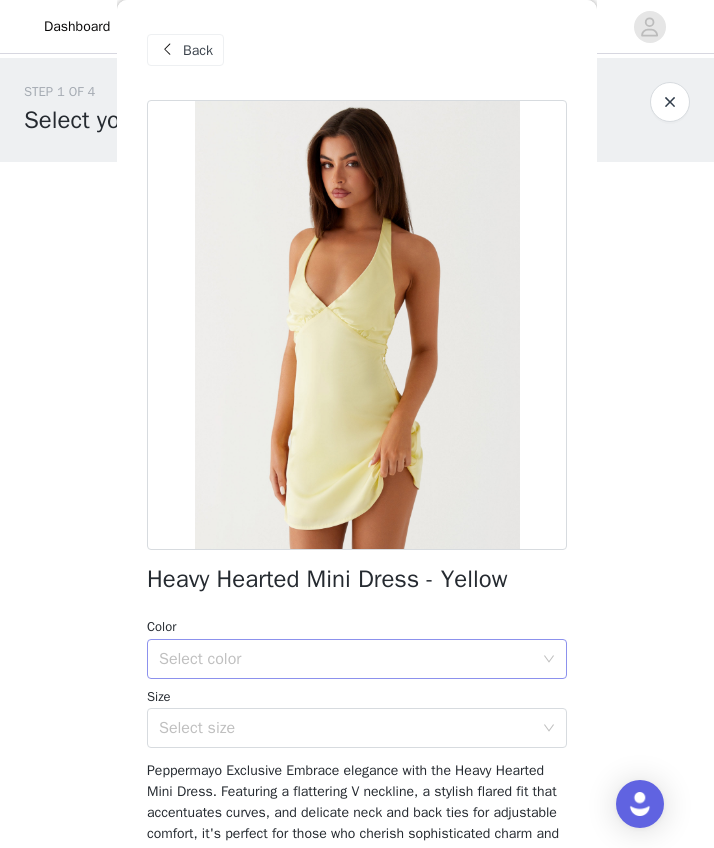 click on "Select color" at bounding box center (346, 659) 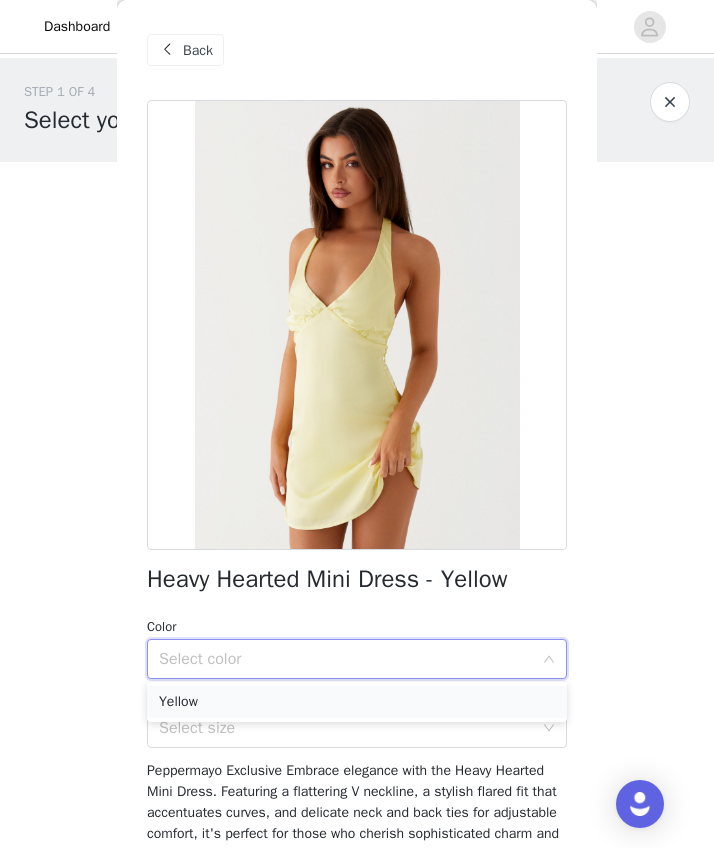 click on "Yellow" at bounding box center (357, 702) 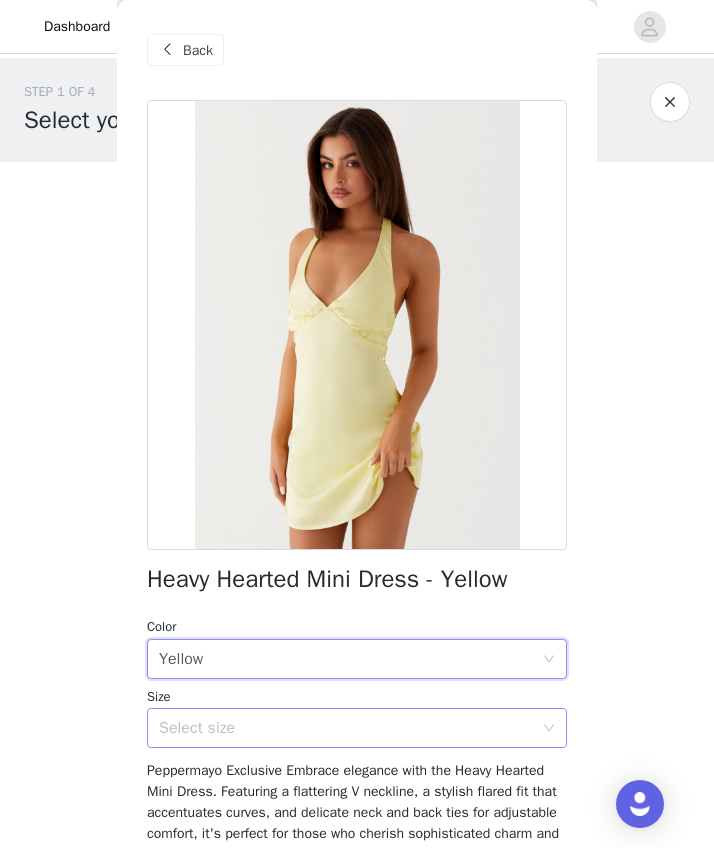 click on "Select size" at bounding box center (346, 728) 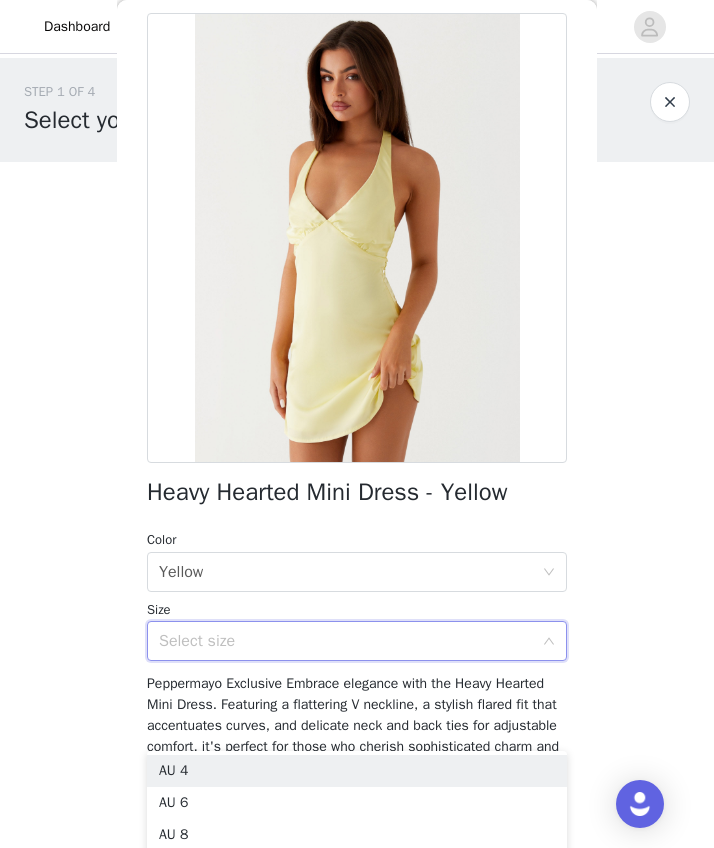 scroll, scrollTop: 88, scrollLeft: 0, axis: vertical 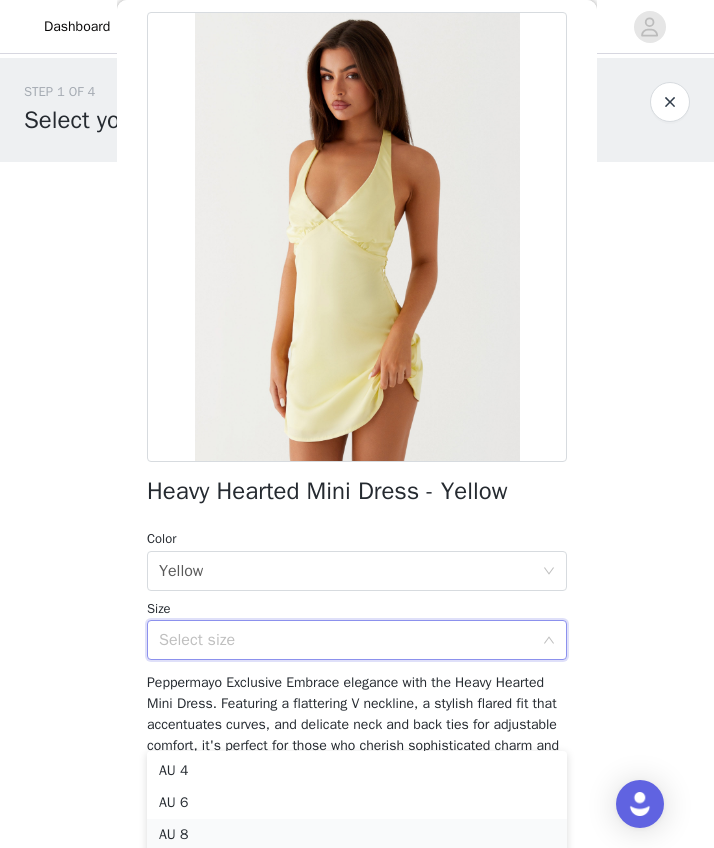 click on "AU 8" at bounding box center (357, 835) 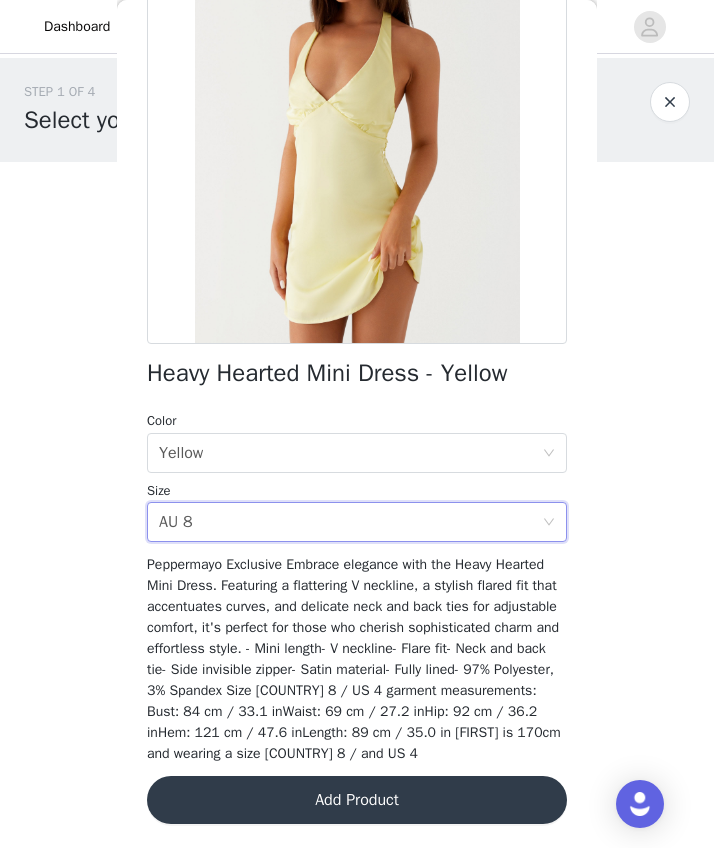 scroll, scrollTop: 205, scrollLeft: 0, axis: vertical 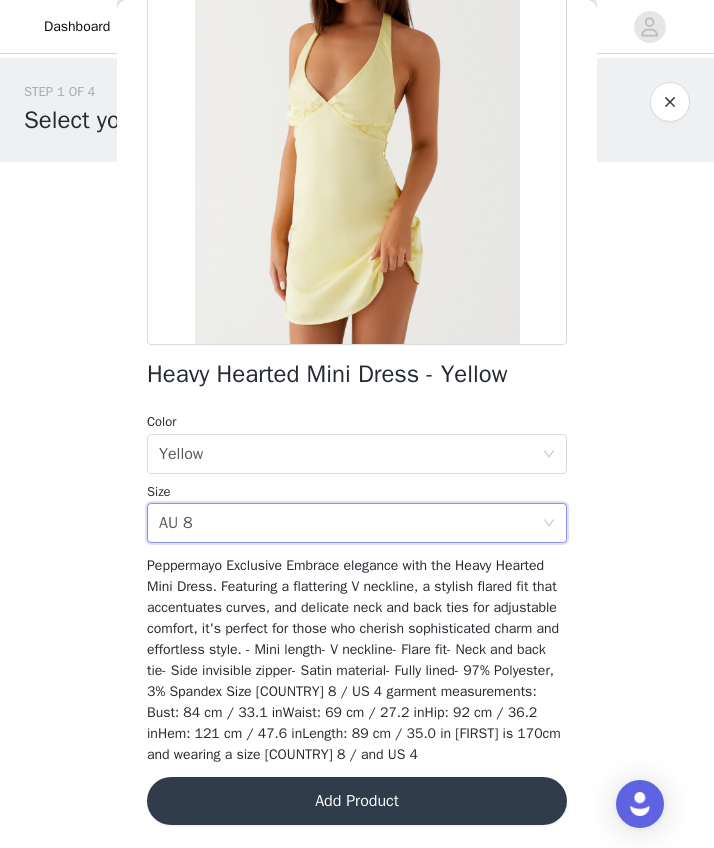 click on "Add Product" at bounding box center (357, 801) 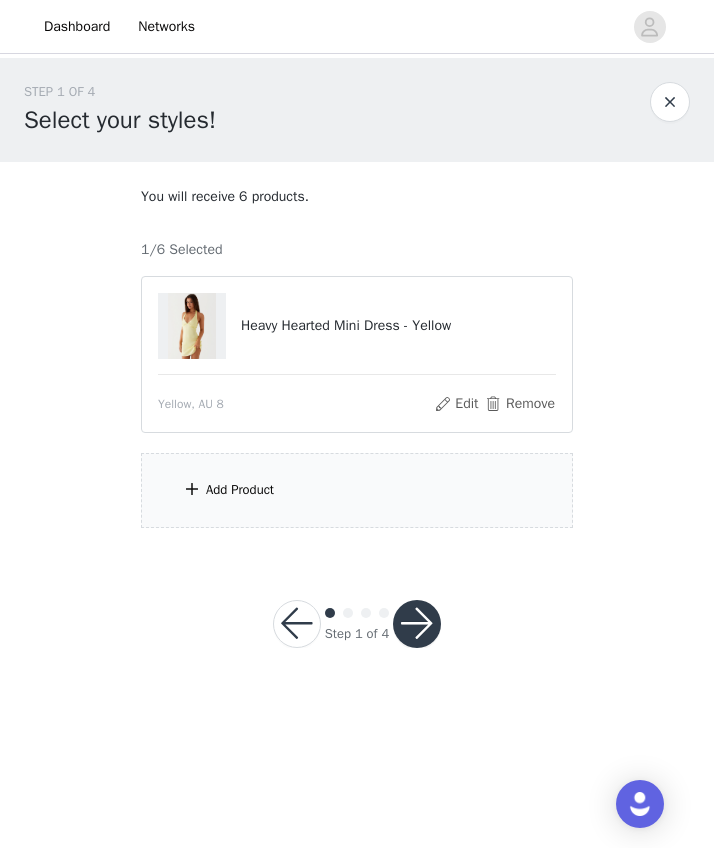 click on "Add Product" at bounding box center [357, 490] 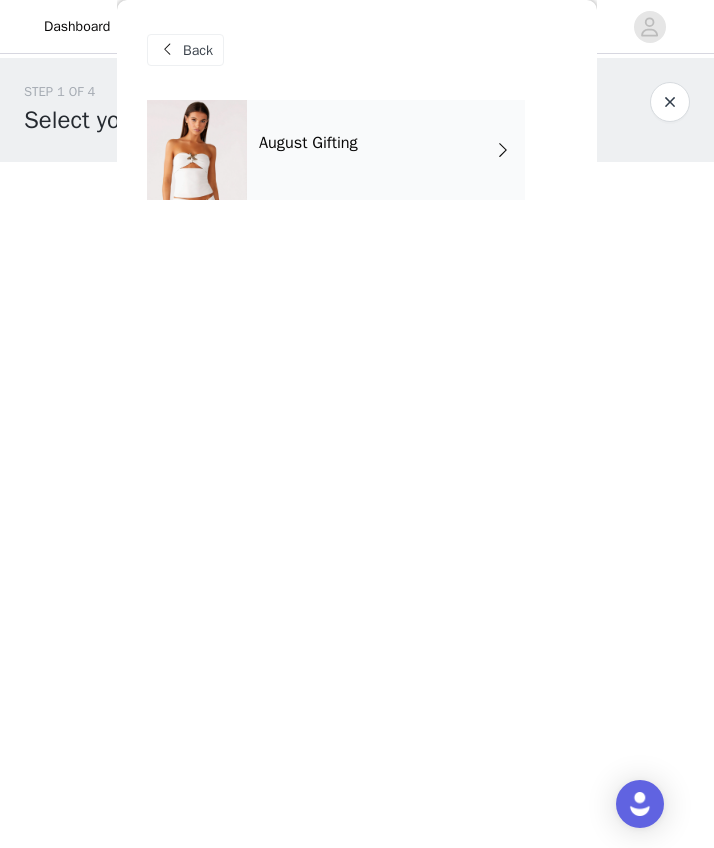 click on "August Gifting" at bounding box center [386, 150] 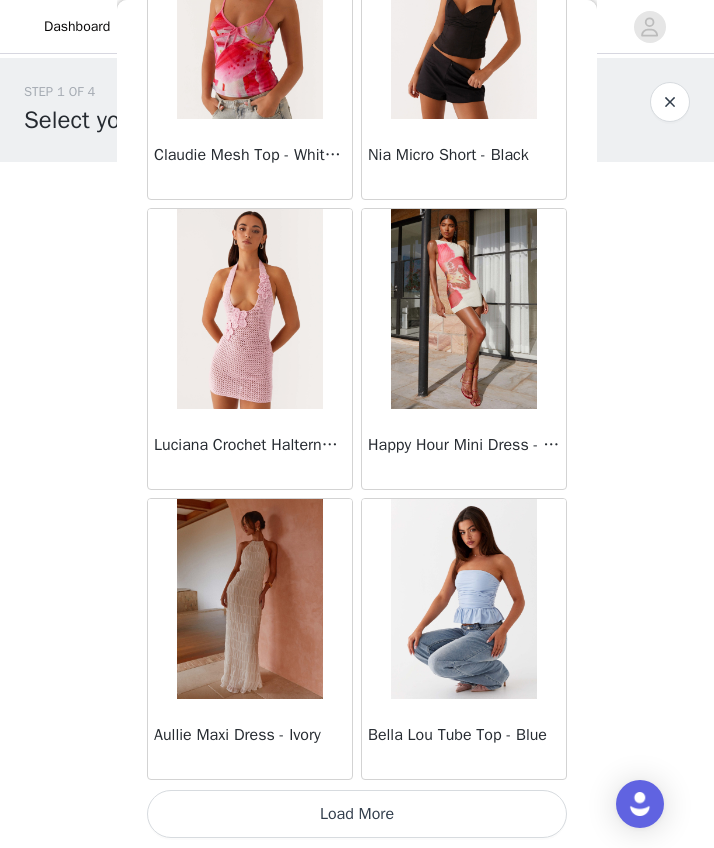 scroll, scrollTop: 2212, scrollLeft: 0, axis: vertical 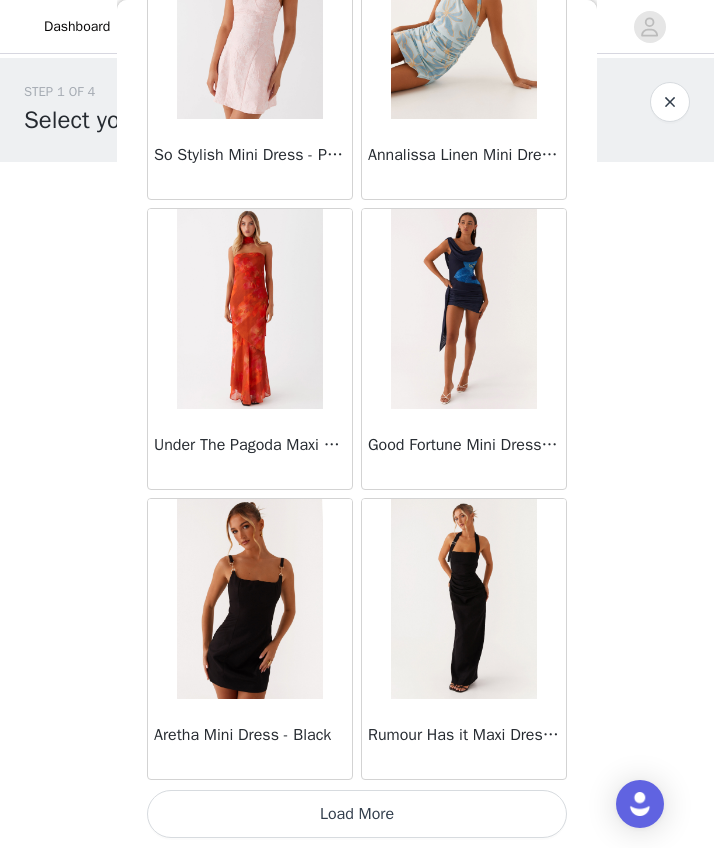 click on "Load More" at bounding box center [357, 814] 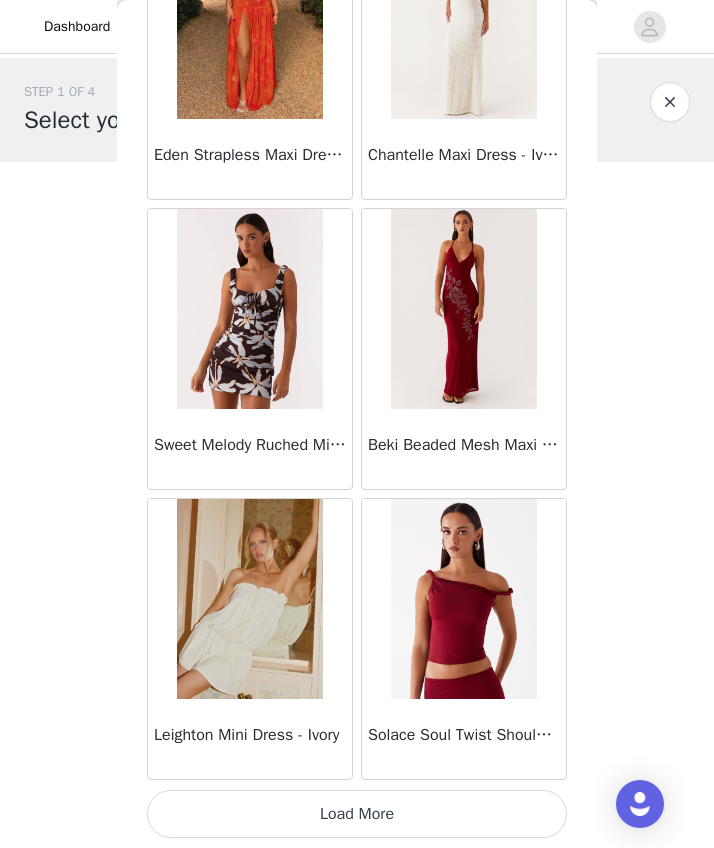 click on "Load More" at bounding box center (357, 814) 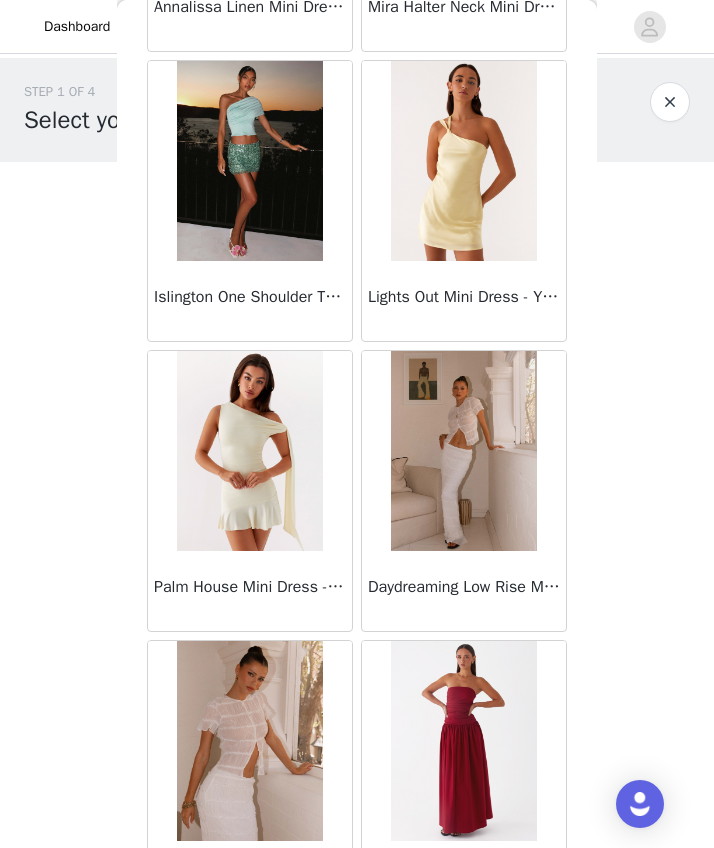 scroll, scrollTop: 9575, scrollLeft: 0, axis: vertical 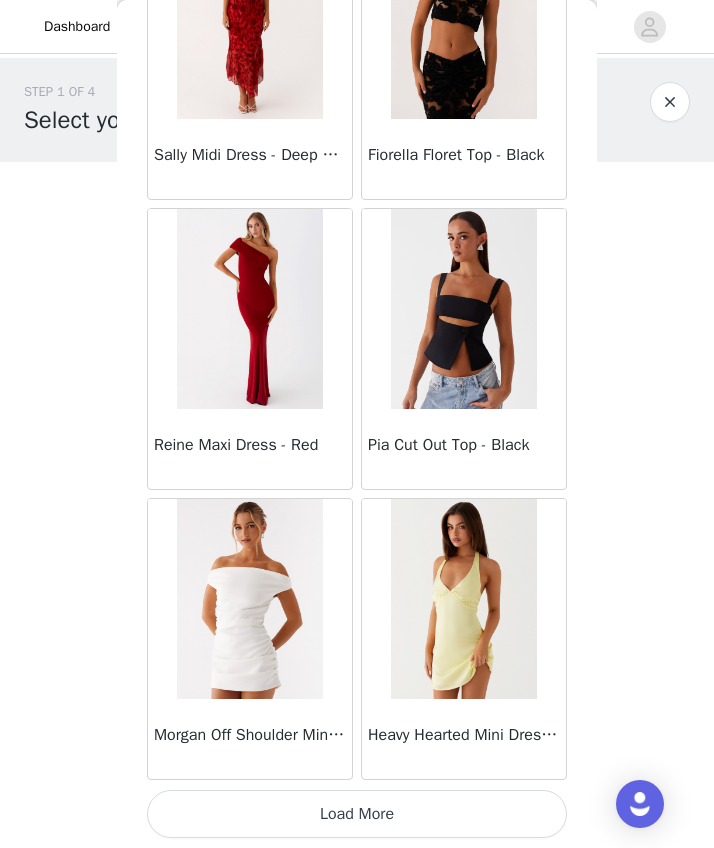 click on "Load More" at bounding box center (357, 814) 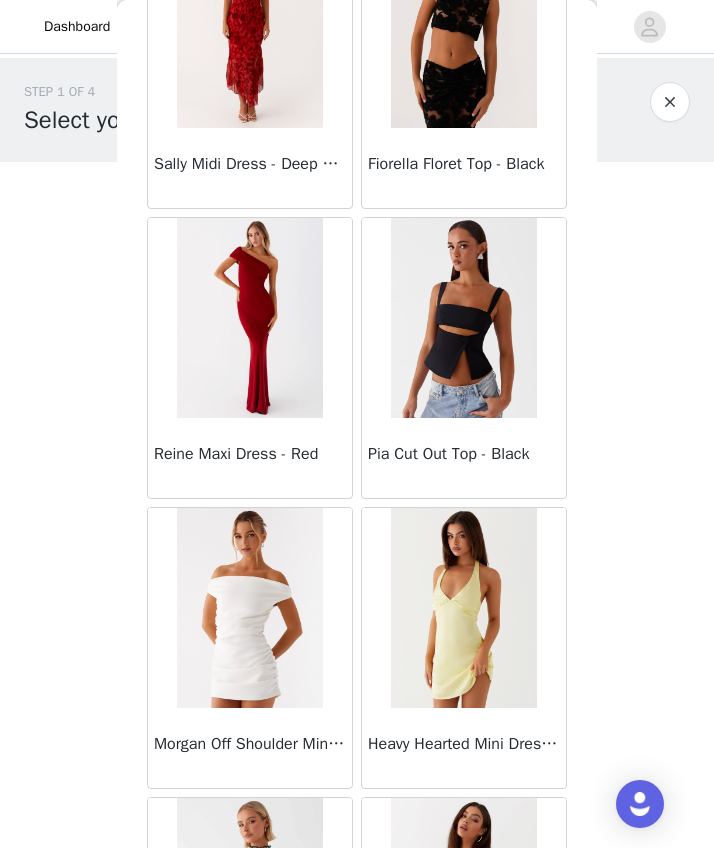 scroll, scrollTop: 0, scrollLeft: 0, axis: both 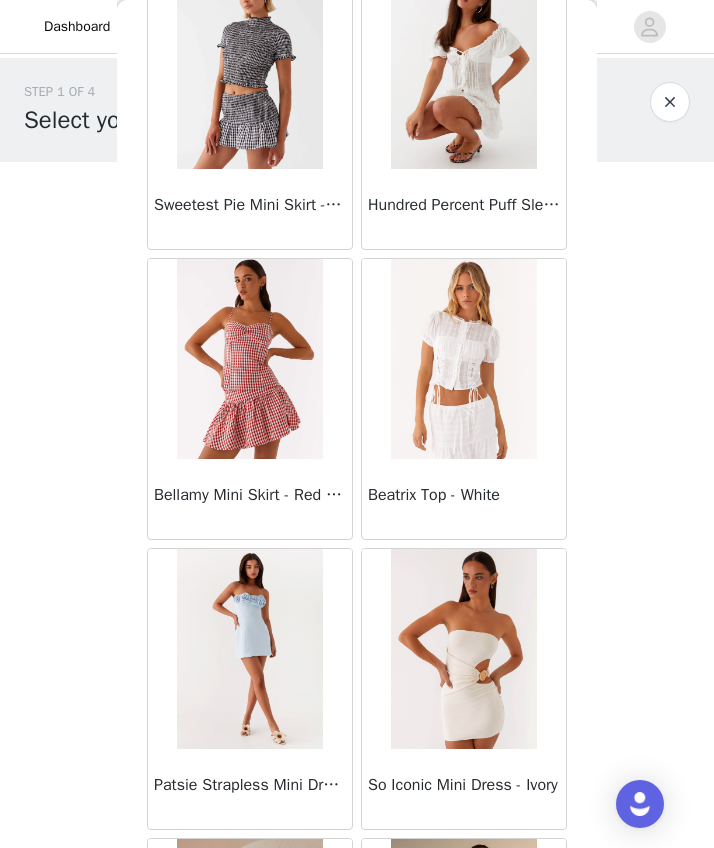 click on "STEP 1 OF 4
Select your styles!
You will receive 6 products.       1/6 Selected           Heavy Hearted Mini Dress - Yellow           Yellow, [COUNTRY] 8       Edit   Remove     Add Product       Back       Sweetpea Mini Dress - Yellow       Manifest Mini Dress - Amber       Raquel Off Shoulder Long Sleeve Top - Pink       Julianna Linen Mini Dress - Black       Radiate Halterneck Top - Pink       Arden Mesh Mini Dress - White       Cheryl Bustier Halter Top - Cherry Red       Under The Pagoda Maxi Dress - Deep Red Floral       Sweetest Pie T-Shirt - Black Gingham       That Girl Maxi Dress - Pink       Peppermayo Exclusive Heavy Hearted Mini - Black       Songbird Maxi Dress - Blue Black Floral       Viviana Mini Dress - Lavender       Eden Strapless Maxi Dress - Navy       Claudie Mesh Top - White Pink Lilly       Nia Micro Short - Black       Luciana Crochet Halterneck Mini Dress - Pink" at bounding box center (357, 305) 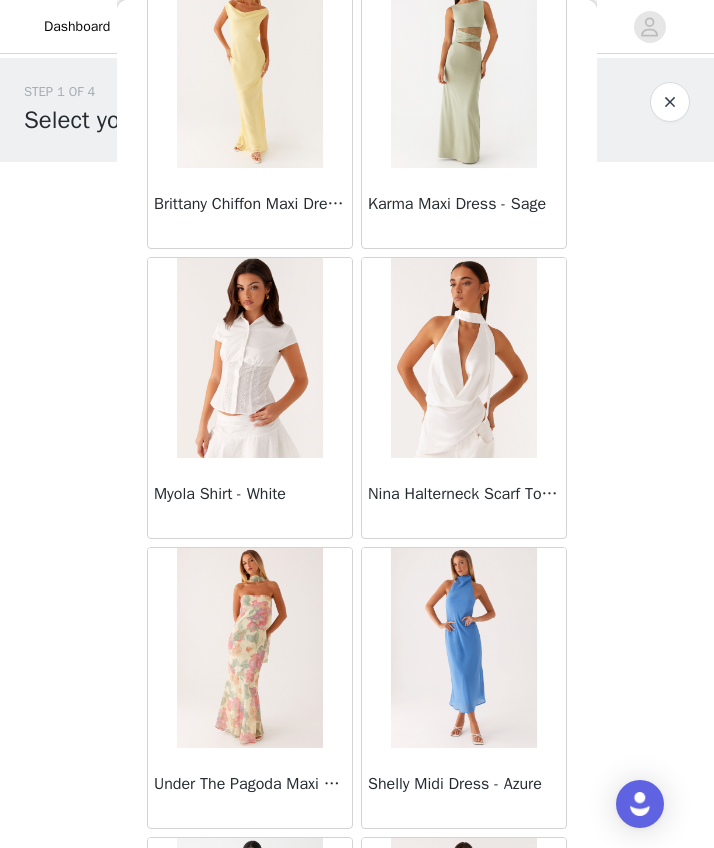 scroll, scrollTop: 12827, scrollLeft: 0, axis: vertical 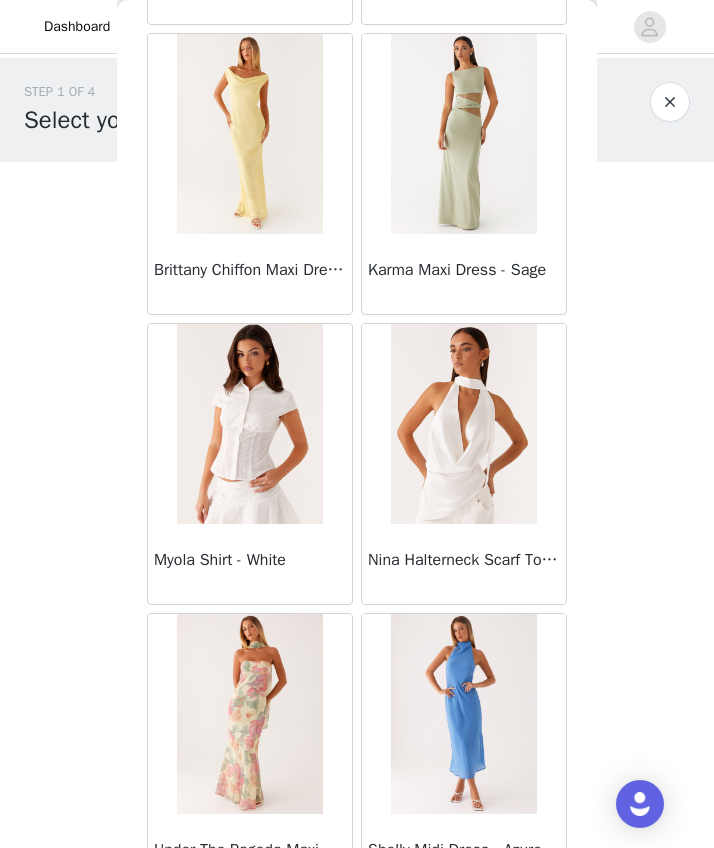 click at bounding box center (249, 424) 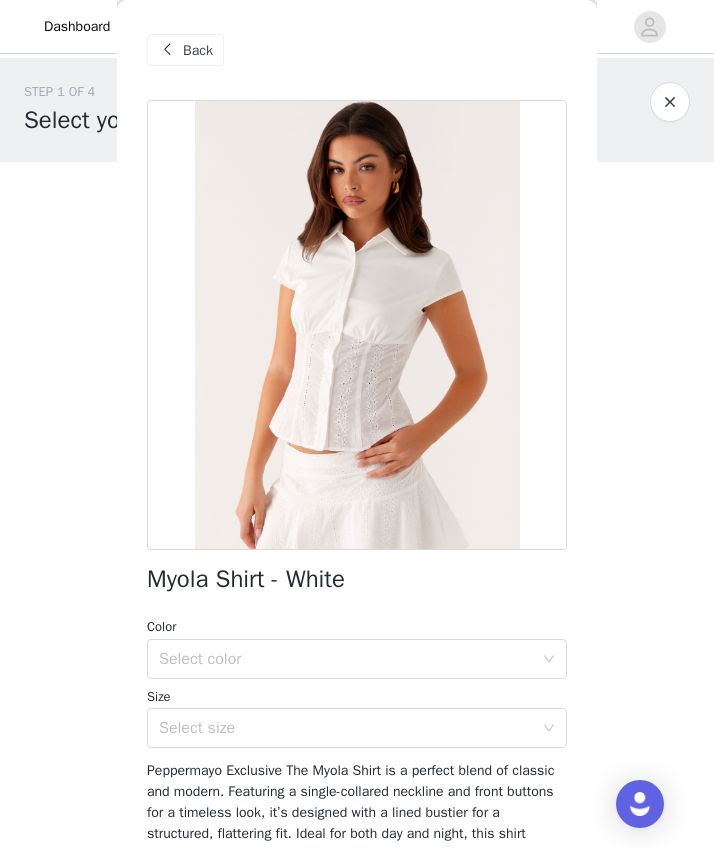 scroll, scrollTop: 0, scrollLeft: 0, axis: both 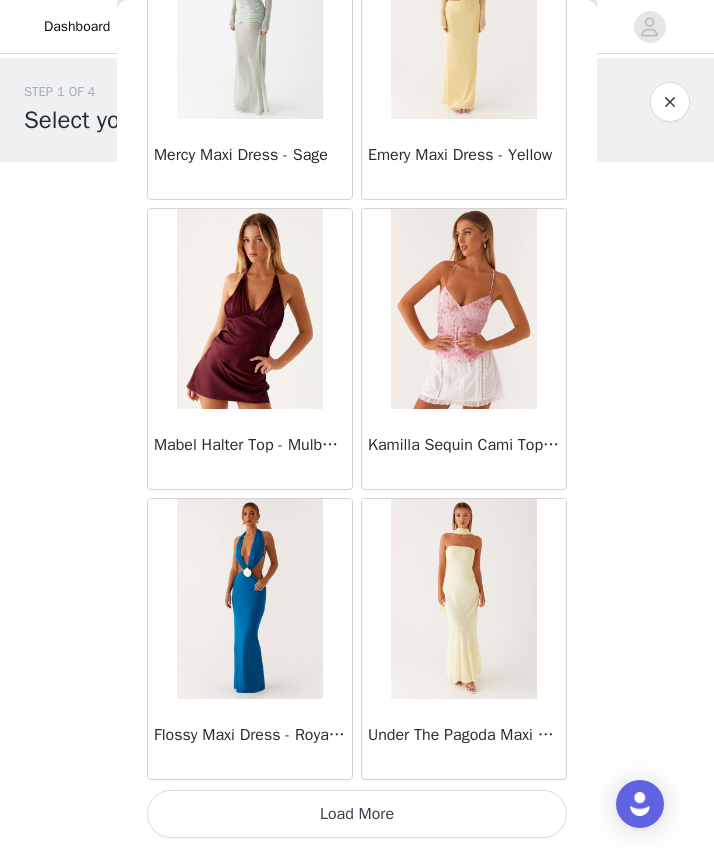 click on "Load More" at bounding box center (357, 814) 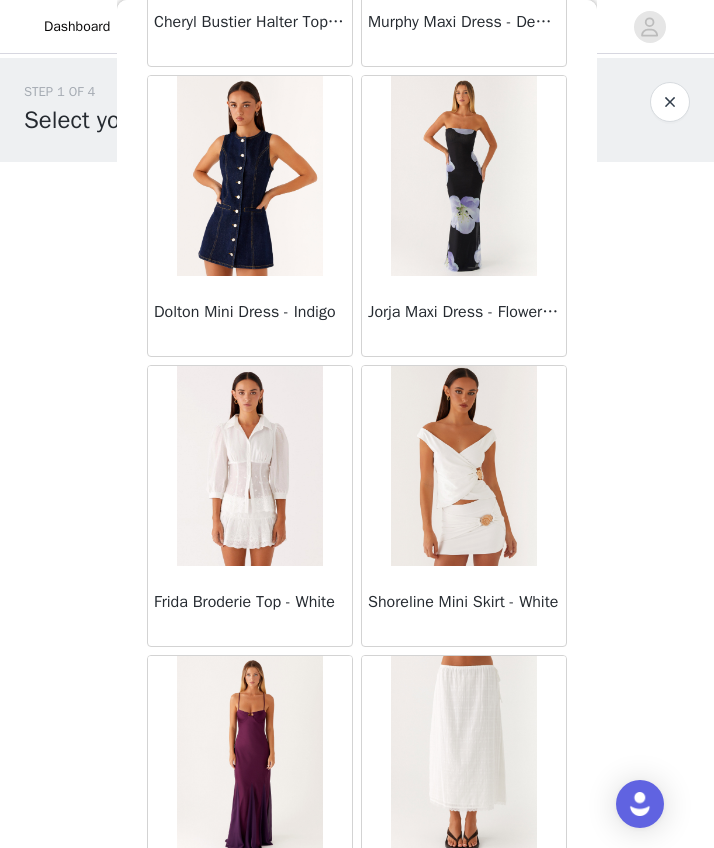 scroll, scrollTop: 15686, scrollLeft: 0, axis: vertical 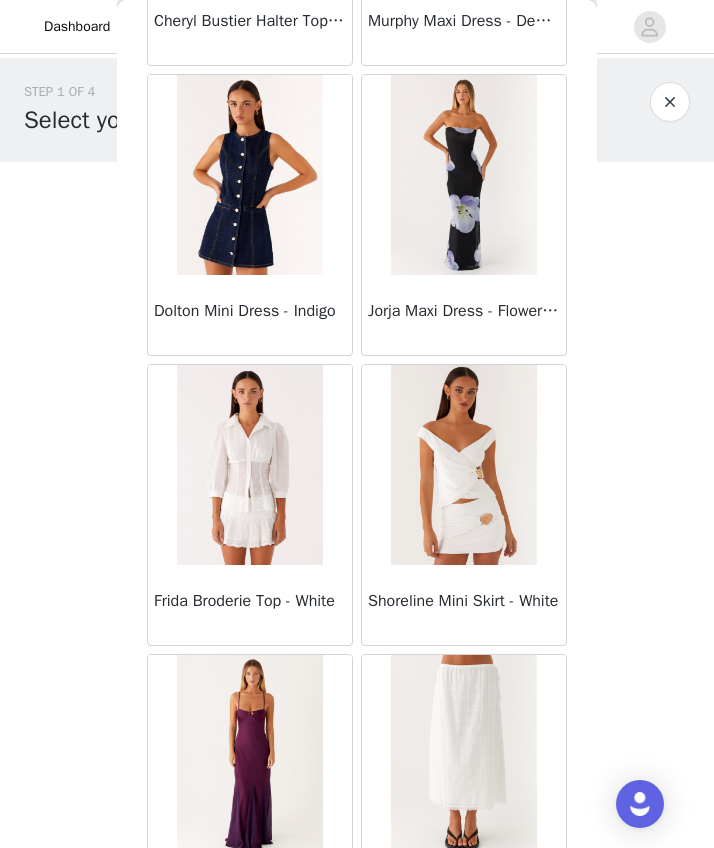 click on "STEP 1 OF 4
Select your styles!
You will receive 6 products.       1/6 Selected           Heavy Hearted Mini Dress - Yellow           Yellow, [COUNTRY] 8       Edit   Remove     Add Product       Back       Sweetpea Mini Dress - Yellow       Manifest Mini Dress - Amber       Raquel Off Shoulder Long Sleeve Top - Pink       Julianna Linen Mini Dress - Black       Radiate Halterneck Top - Pink       Arden Mesh Mini Dress - White       Cheryl Bustier Halter Top - Cherry Red       Under The Pagoda Maxi Dress - Deep Red Floral       Sweetest Pie T-Shirt - Black Gingham       That Girl Maxi Dress - Pink       Peppermayo Exclusive Heavy Hearted Mini - Black       Songbird Maxi Dress - Blue Black Floral       Viviana Mini Dress - Lavender       Eden Strapless Maxi Dress - Navy       Claudie Mesh Top - White Pink Lilly       Nia Micro Short - Black       Luciana Crochet Halterneck Mini Dress - Pink" at bounding box center (357, 305) 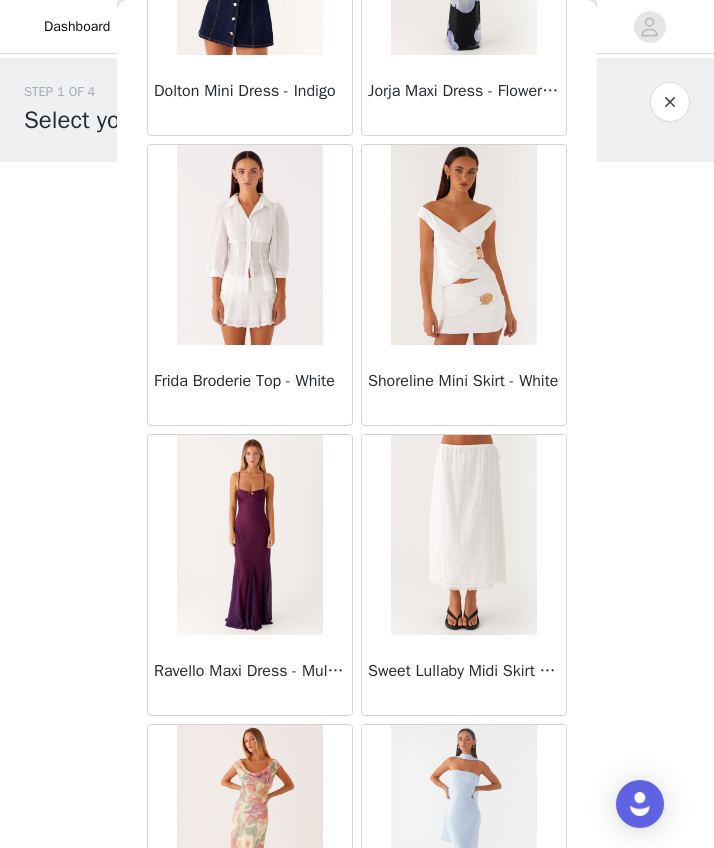 scroll, scrollTop: 15904, scrollLeft: 0, axis: vertical 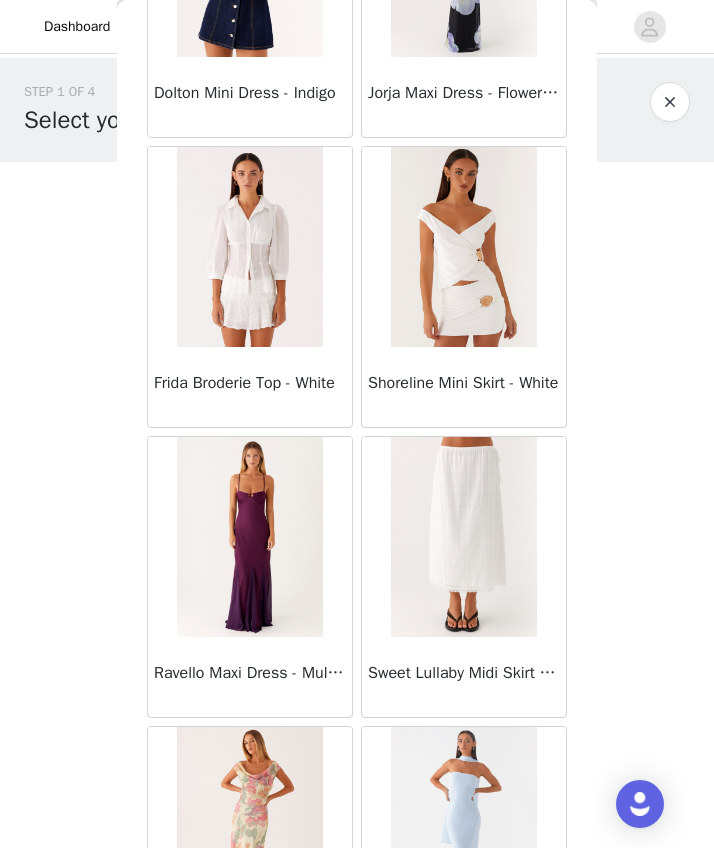 click at bounding box center (463, 537) 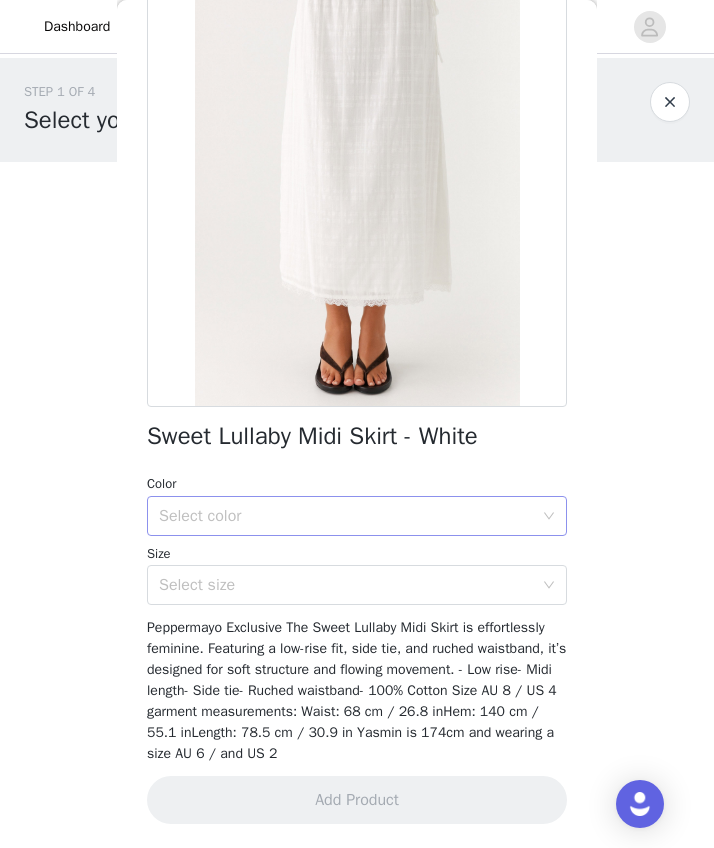 scroll, scrollTop: 142, scrollLeft: 0, axis: vertical 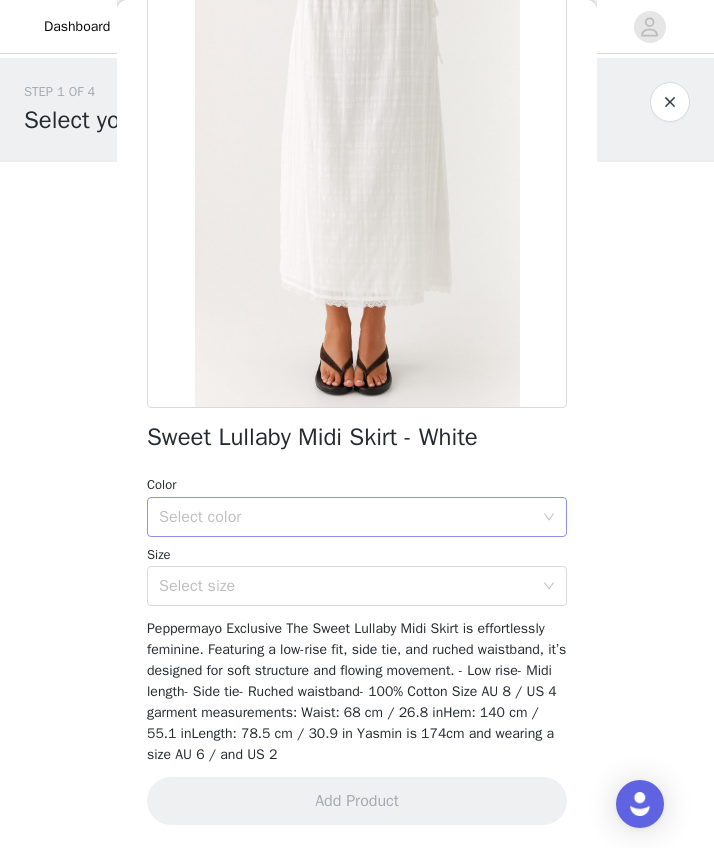 click on "Color   Select color Size   Select size" at bounding box center [357, 540] 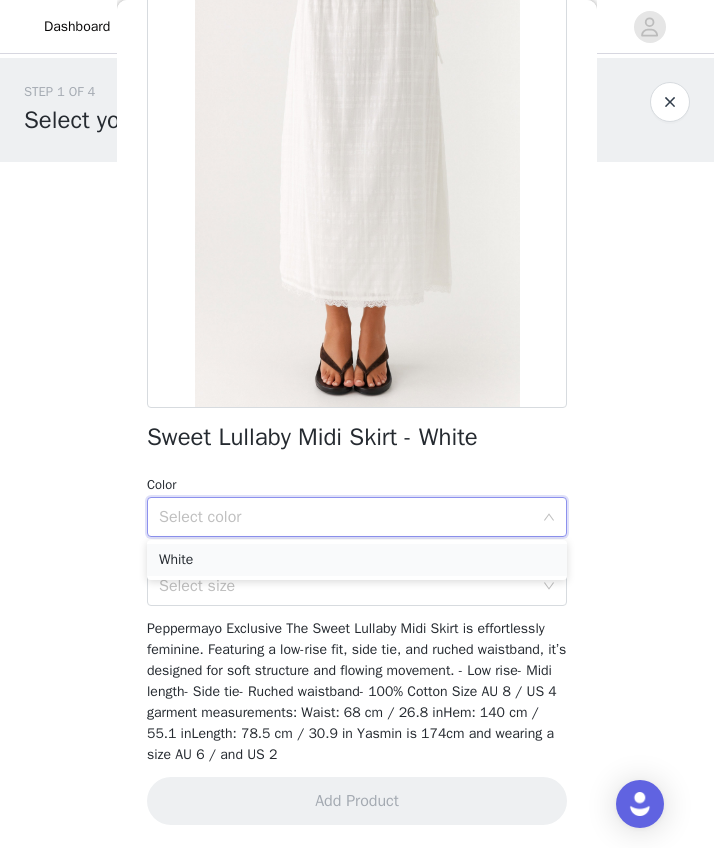 click on "White" at bounding box center [357, 560] 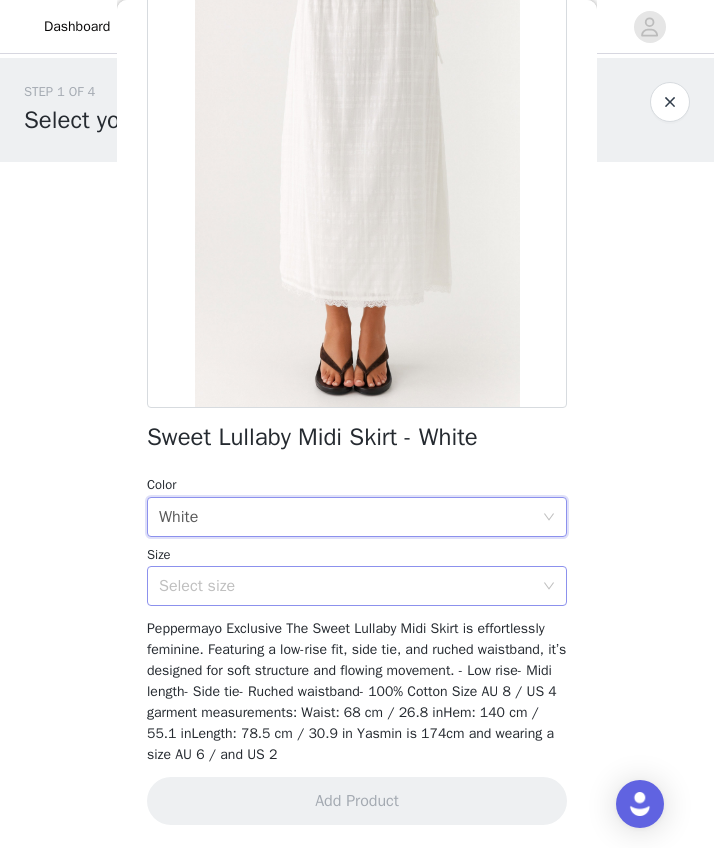 click on "Select size" at bounding box center (346, 586) 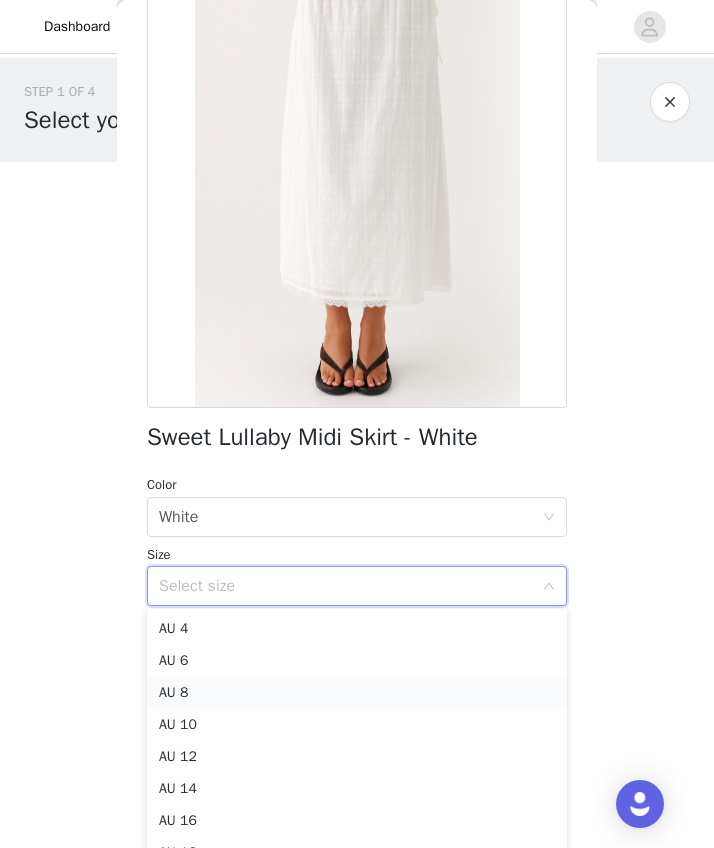 click on "AU 8" at bounding box center (357, 693) 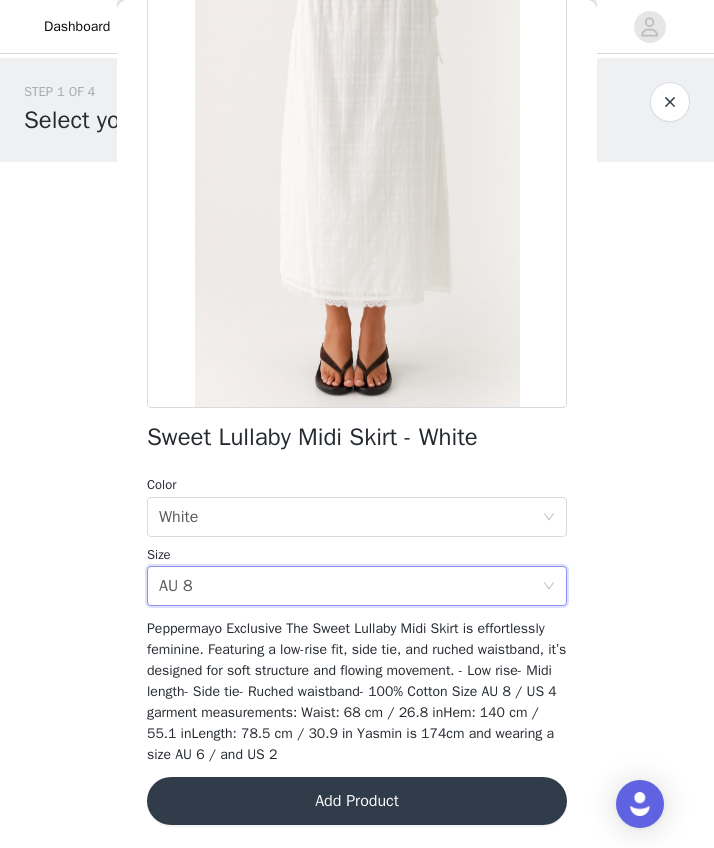 click on "Add Product" at bounding box center (357, 801) 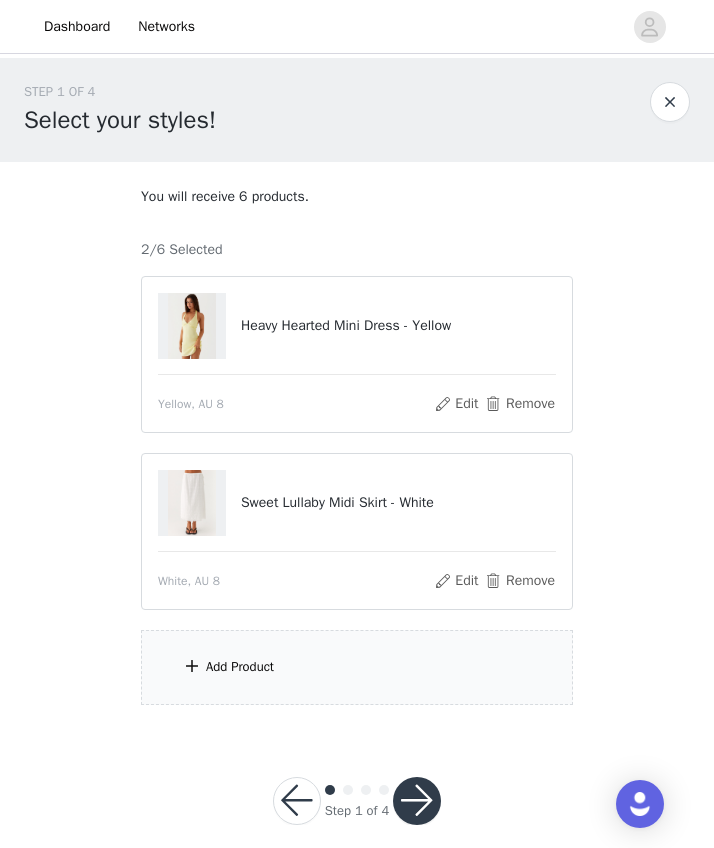 click on "Add Product" at bounding box center [357, 667] 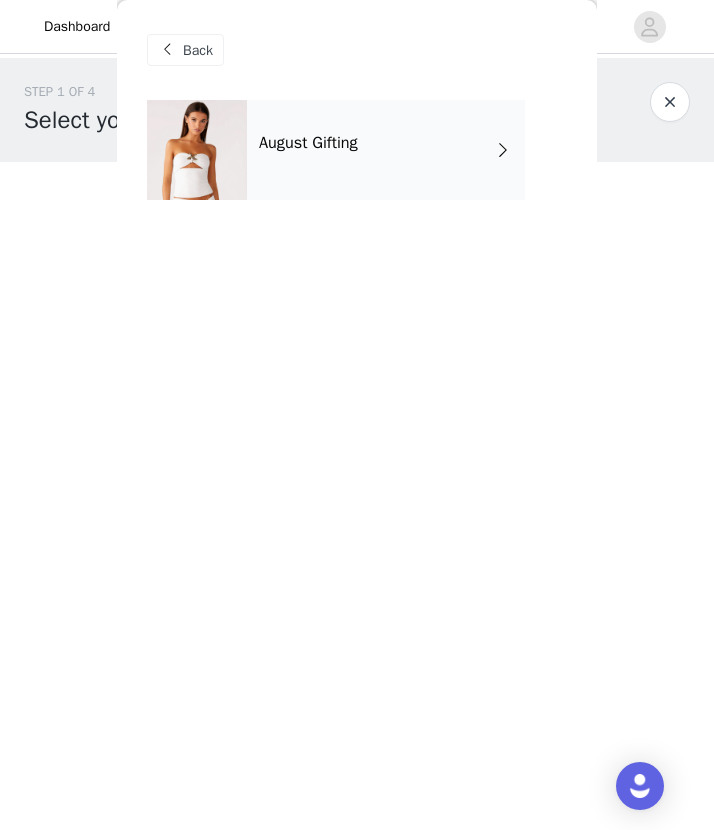 click on "Back     August Gifting" at bounding box center [357, 415] 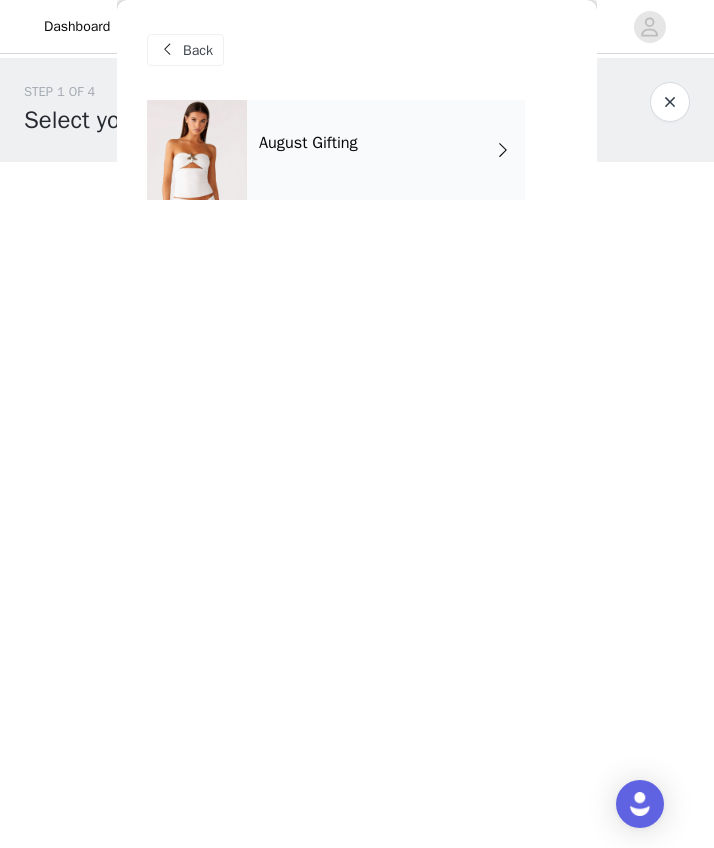 click on "August Gifting" at bounding box center [386, 150] 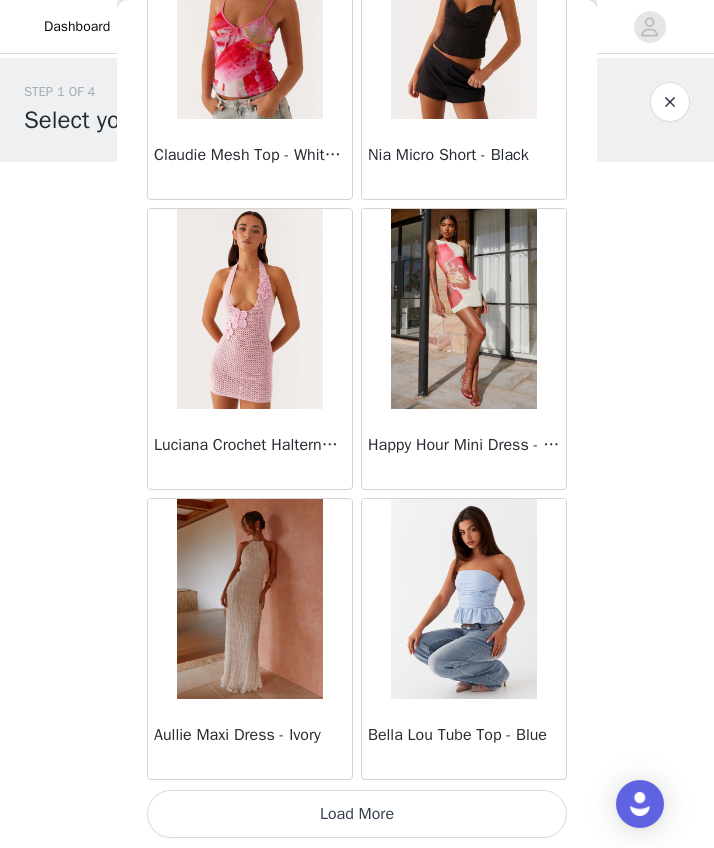 scroll, scrollTop: 2212, scrollLeft: 0, axis: vertical 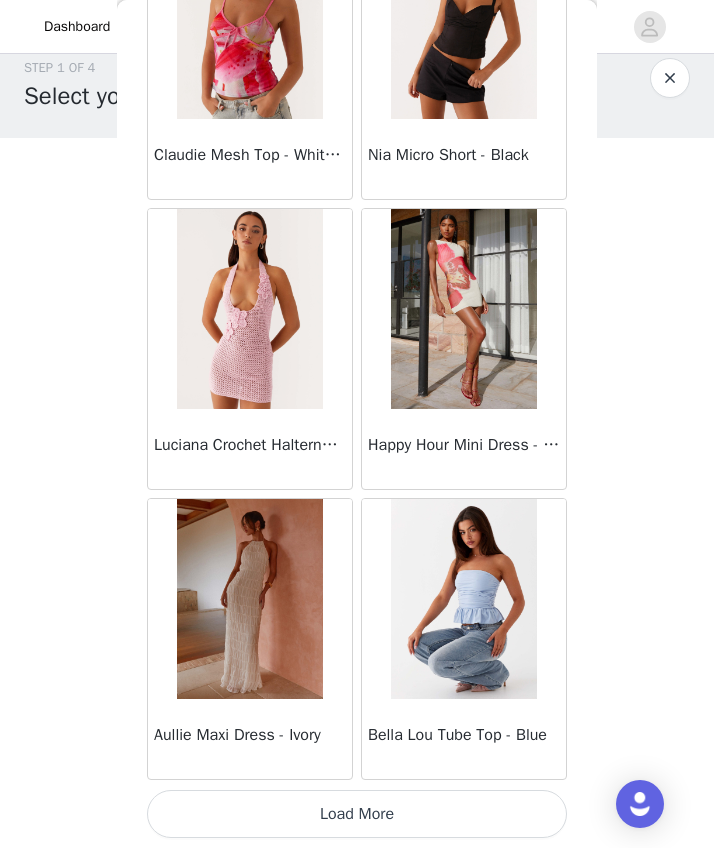 click on "Load More" at bounding box center (357, 814) 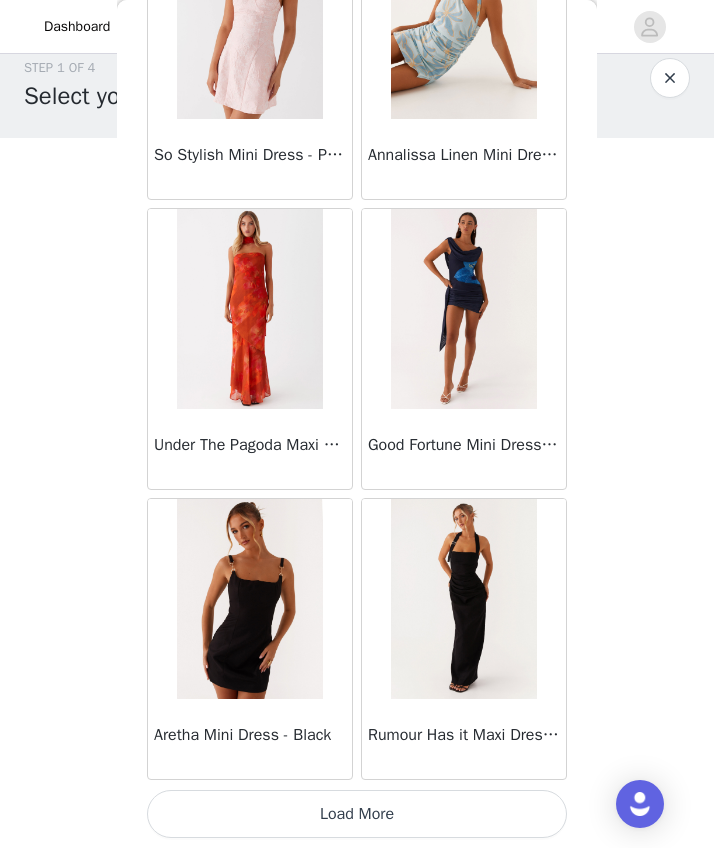 click on "Load More" at bounding box center [357, 814] 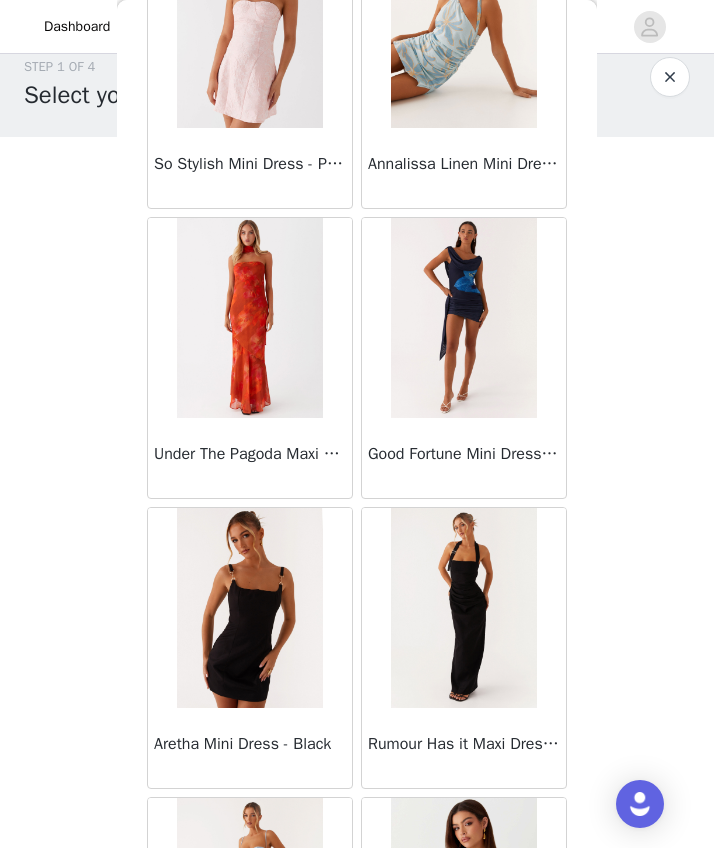 scroll, scrollTop: 26, scrollLeft: 0, axis: vertical 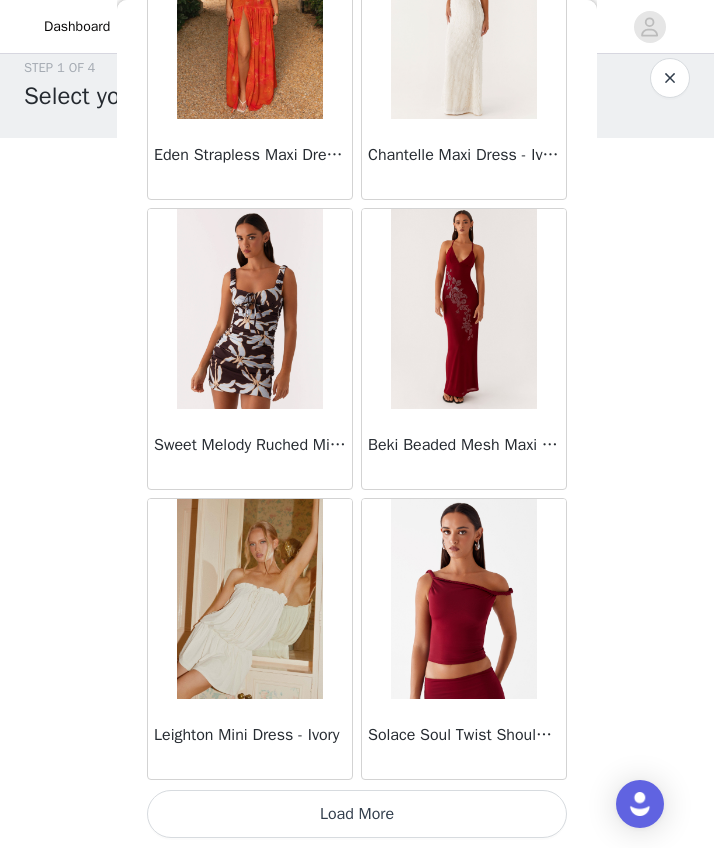 click on "Load More" at bounding box center [357, 814] 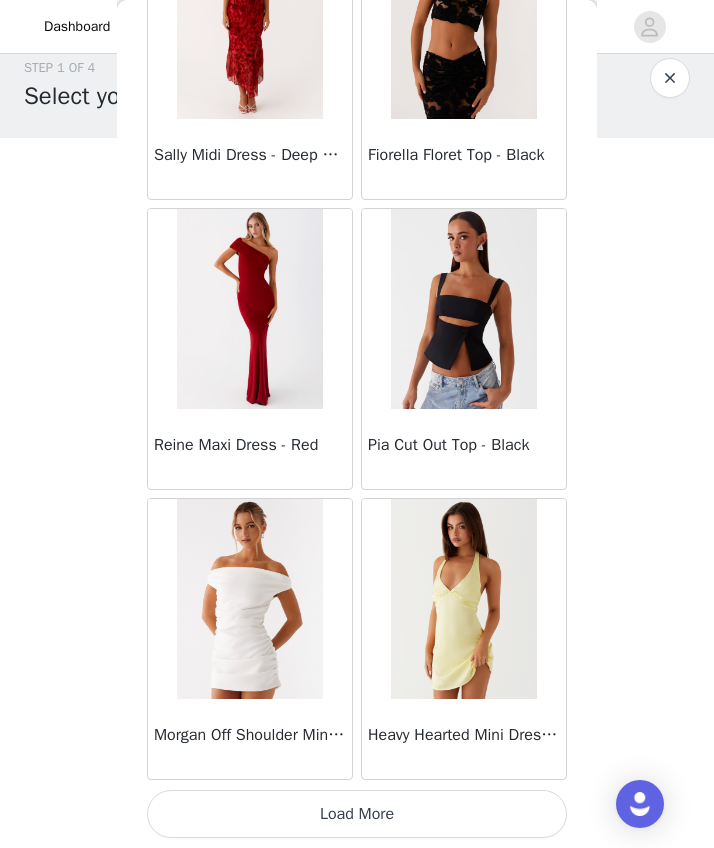 click on "Load More" at bounding box center (357, 814) 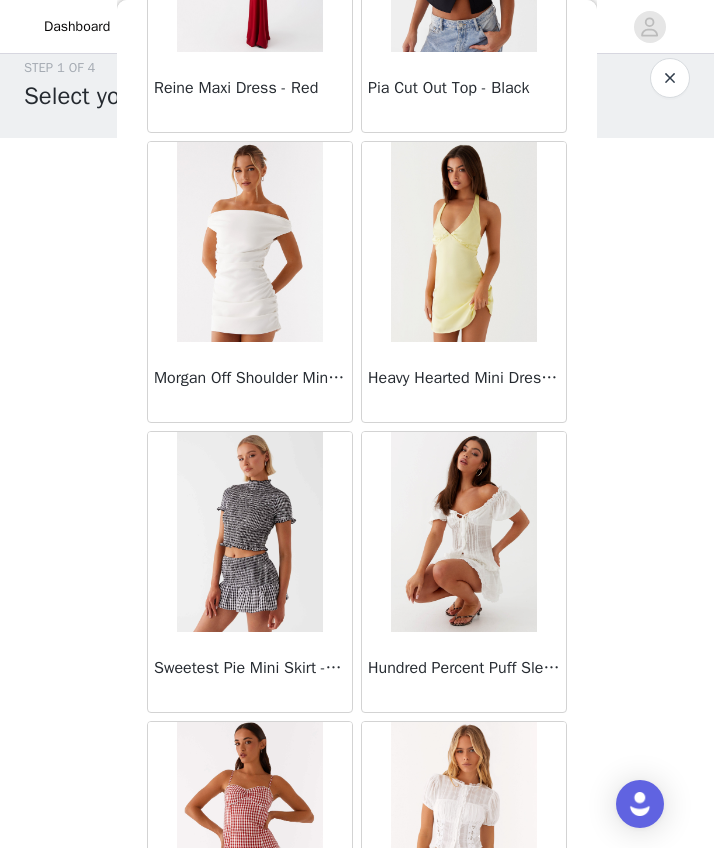scroll, scrollTop: 11268, scrollLeft: 0, axis: vertical 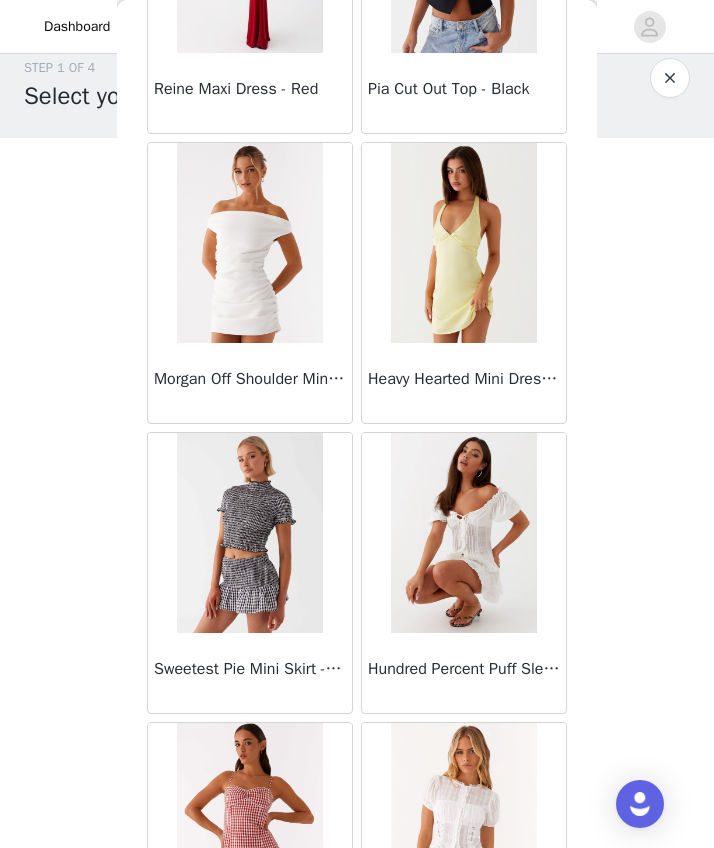 click at bounding box center [249, 243] 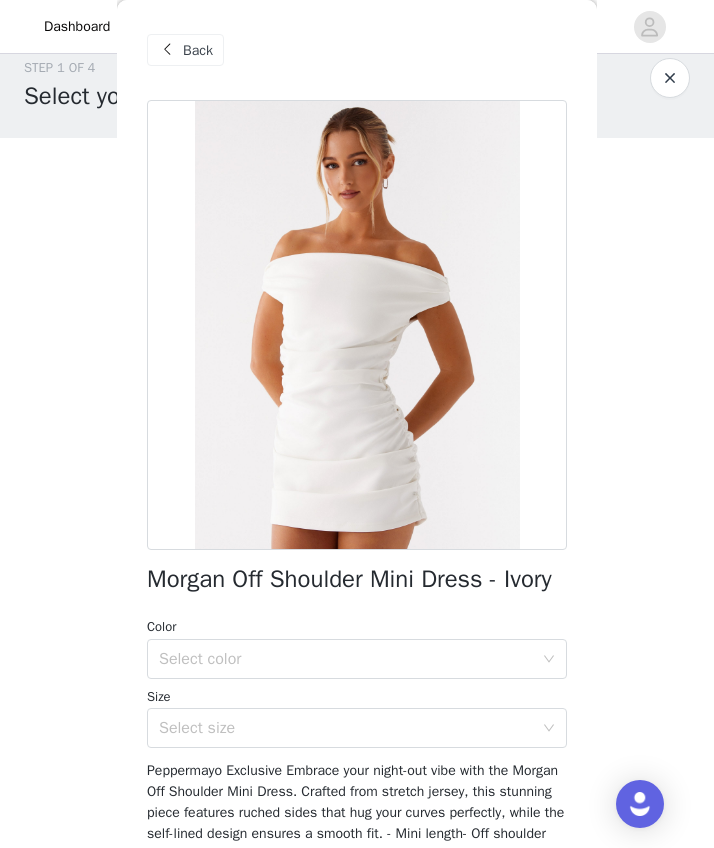 scroll, scrollTop: 34, scrollLeft: 0, axis: vertical 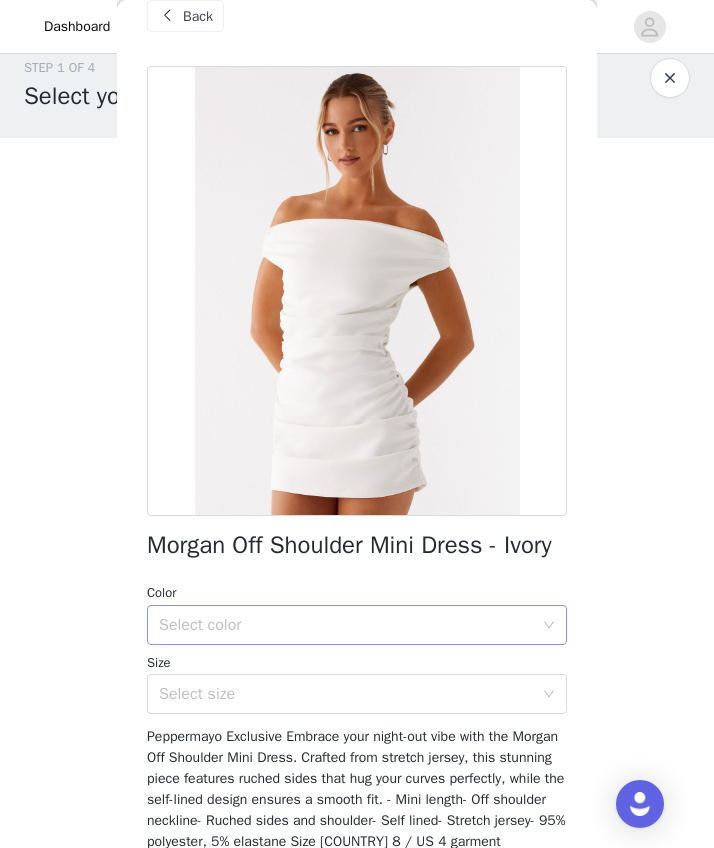 click on "Select color" at bounding box center [346, 625] 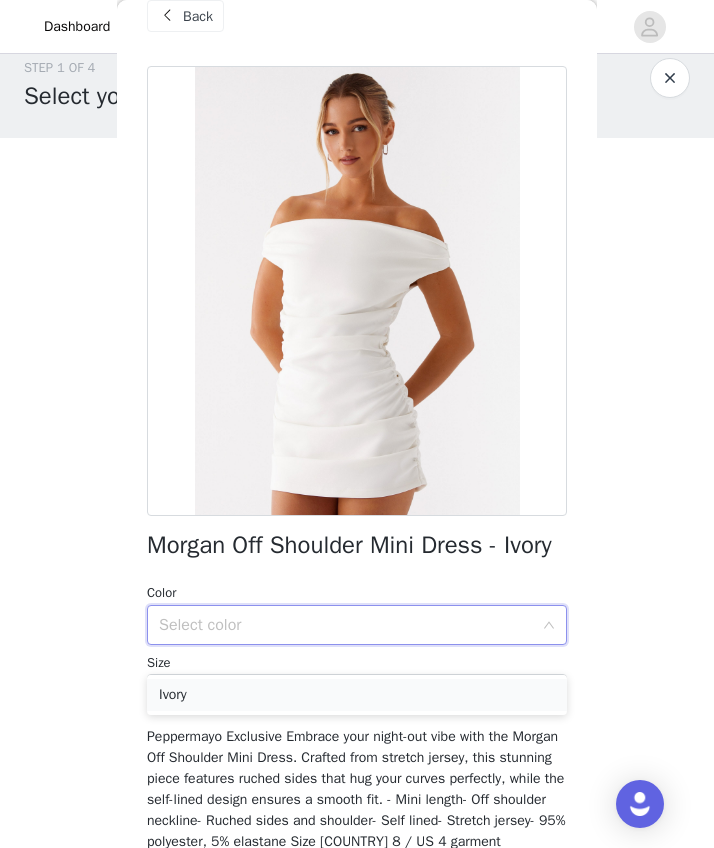 click on "Ivory" at bounding box center [357, 695] 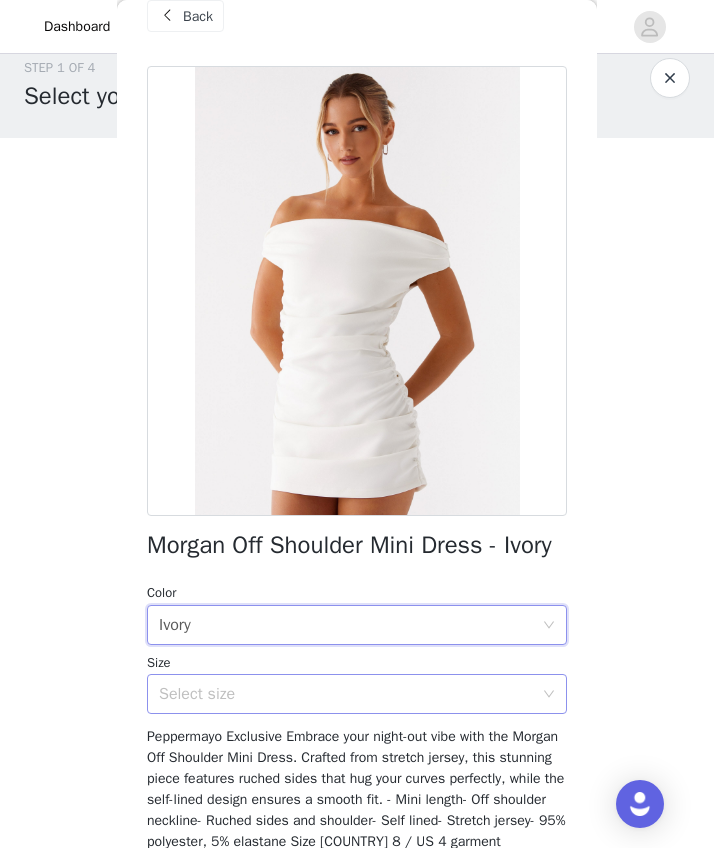 click on "Select size" at bounding box center [346, 694] 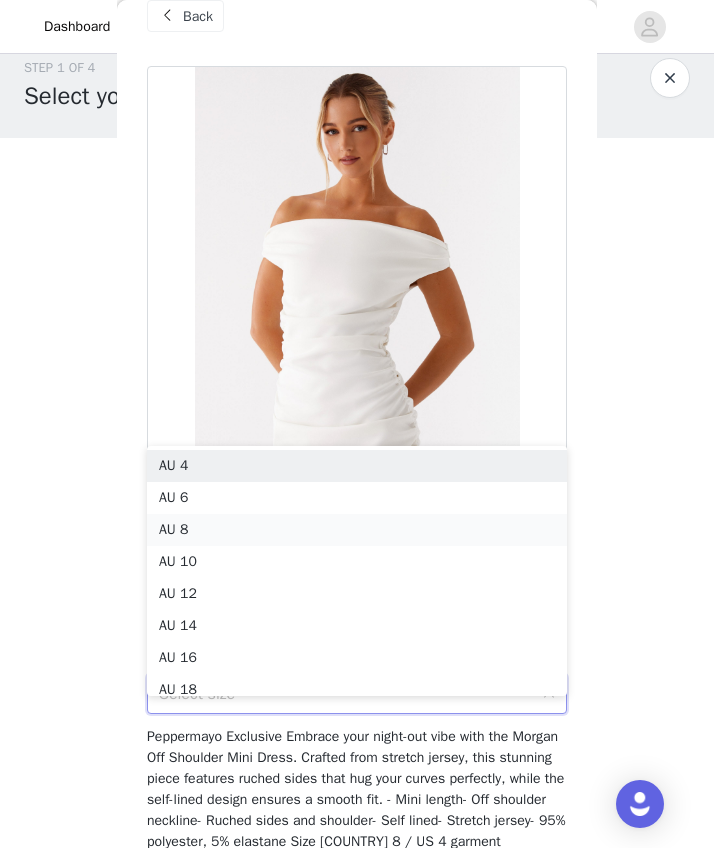 scroll, scrollTop: 10, scrollLeft: 0, axis: vertical 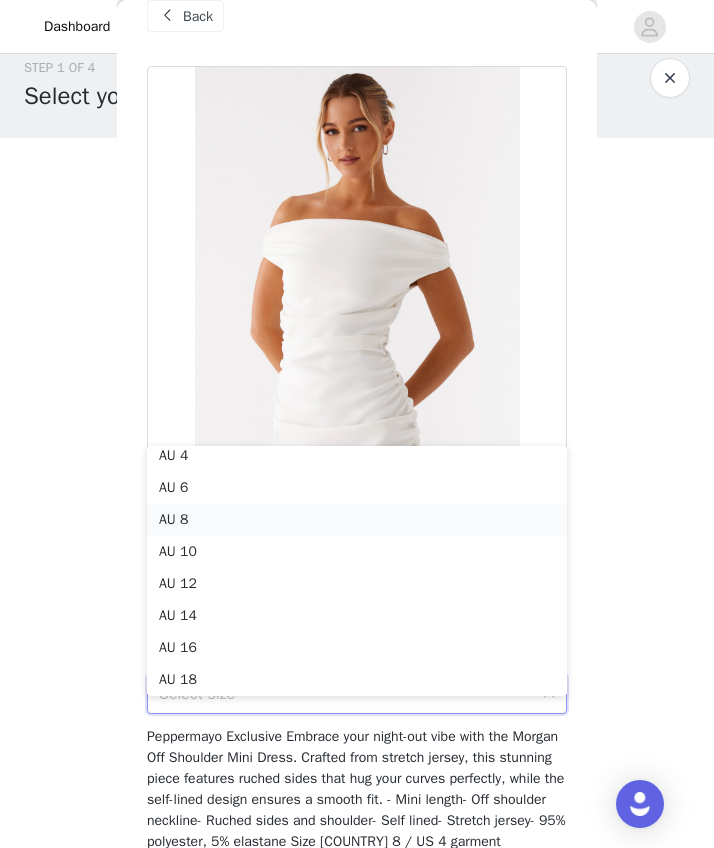 click on "AU 8" at bounding box center (357, 520) 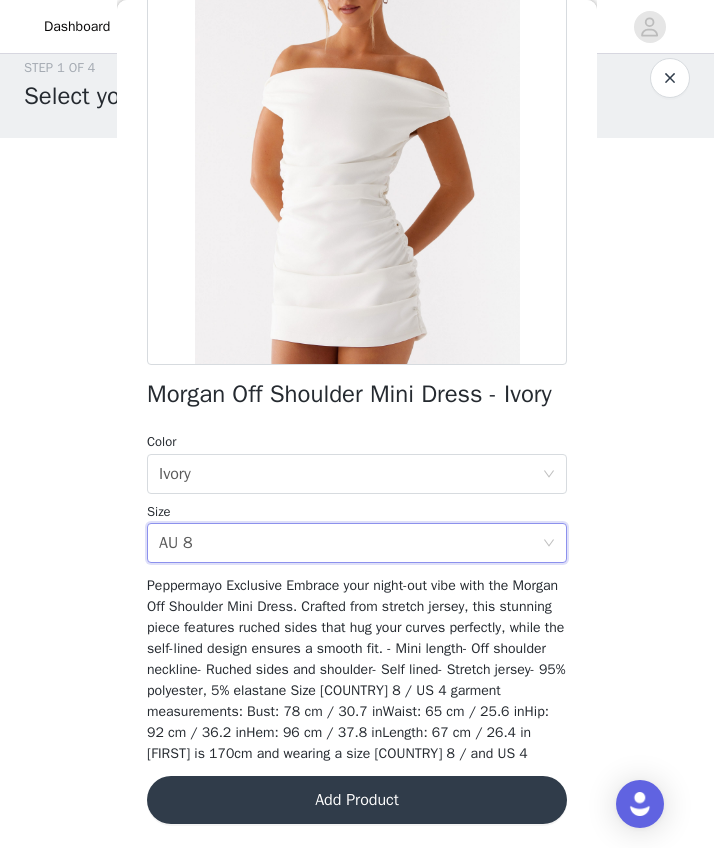 scroll, scrollTop: 211, scrollLeft: 0, axis: vertical 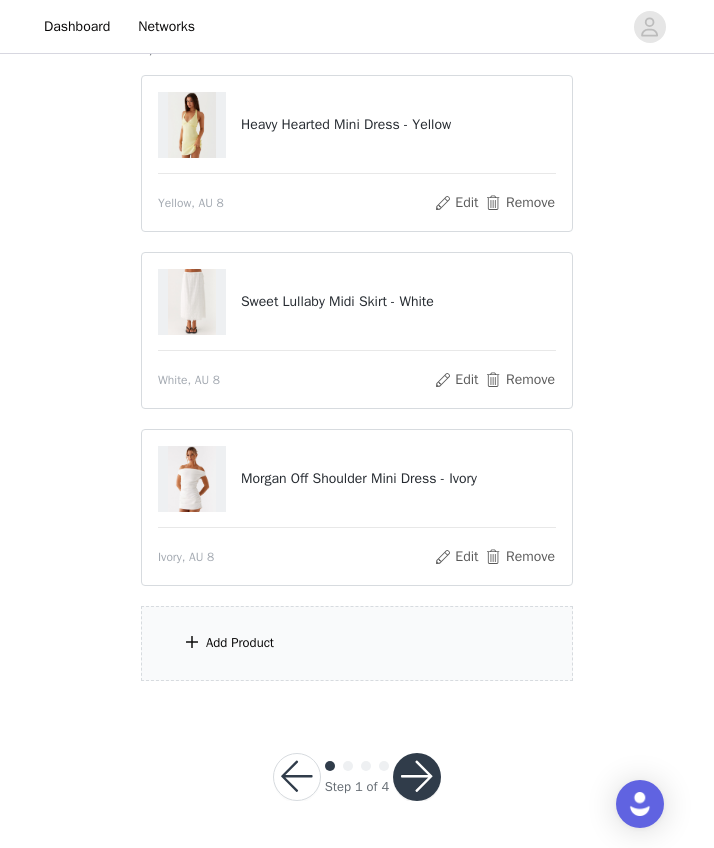 click at bounding box center (192, 642) 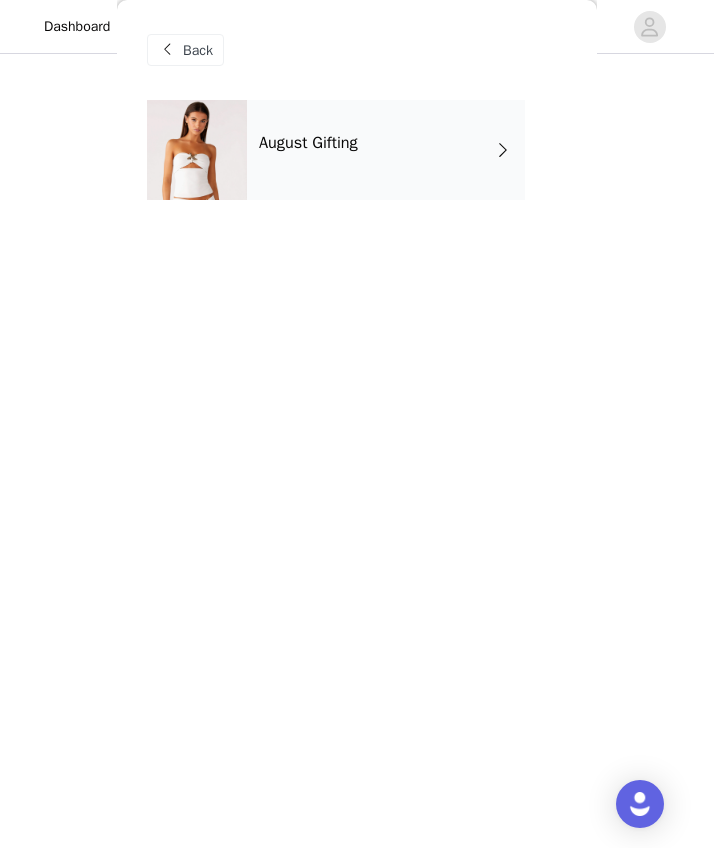 click on "August Gifting" at bounding box center [386, 150] 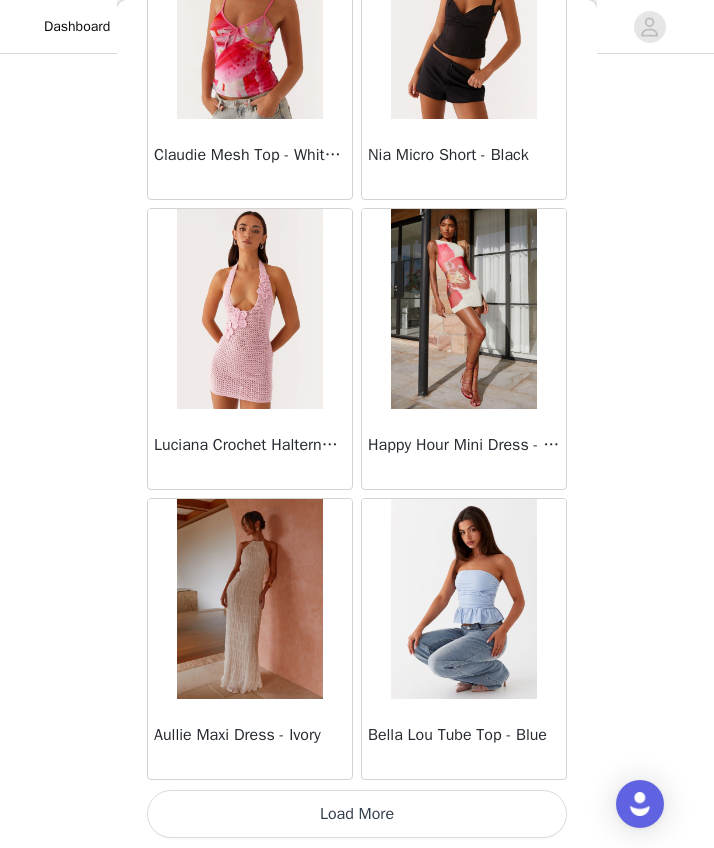 scroll, scrollTop: 2212, scrollLeft: 0, axis: vertical 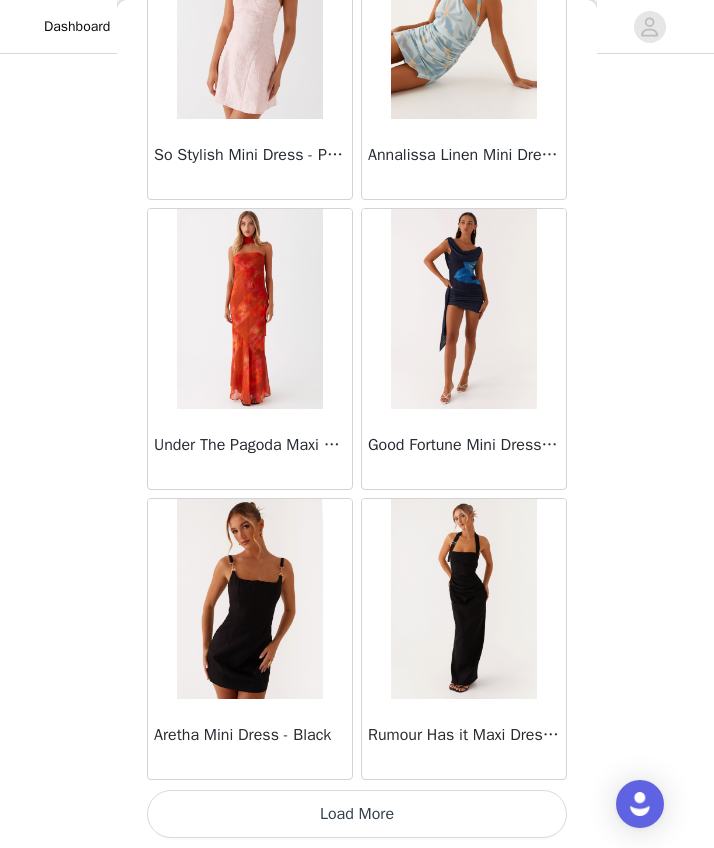 click on "Load More" at bounding box center (357, 814) 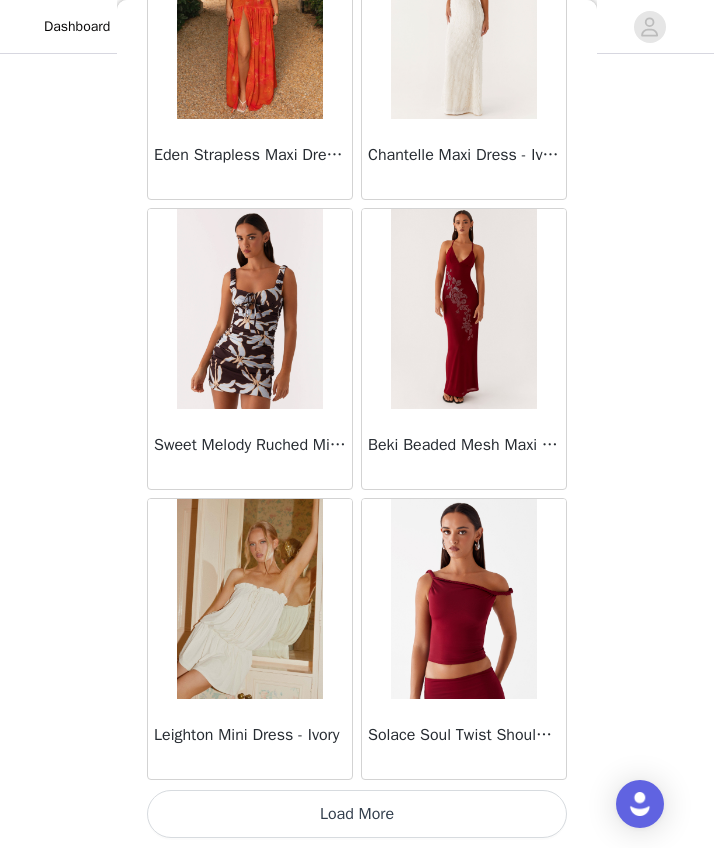 click on "Load More" at bounding box center [357, 814] 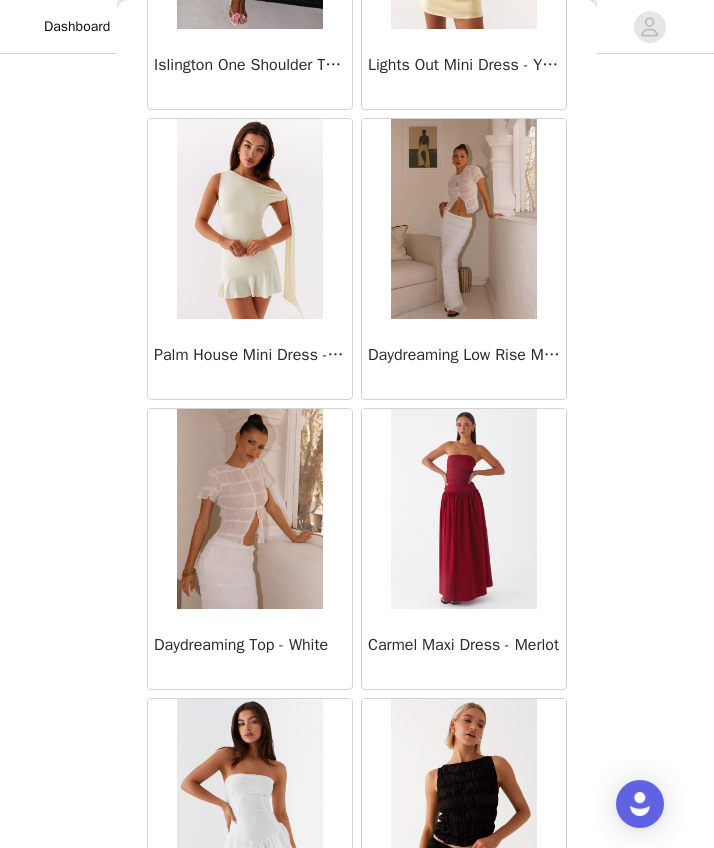 scroll, scrollTop: 9553, scrollLeft: 0, axis: vertical 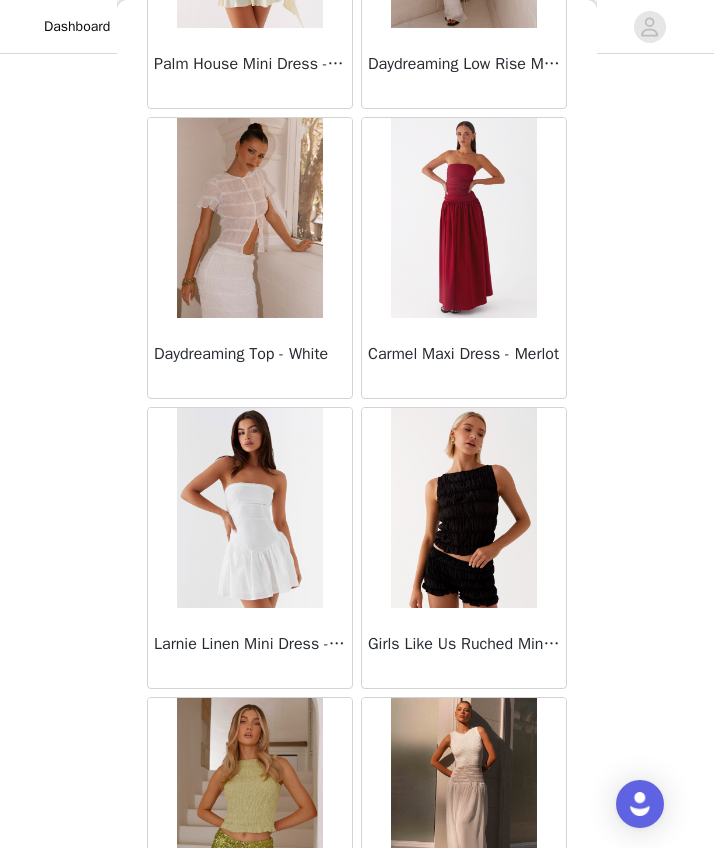 click on "STEP 1 OF 4
Select your styles!
You will receive 6 products.       3/6 Selected           Heavy Hearted Mini Dress - Yellow           Yellow, [COUNTRY] 8       Edit   Remove     Sweet Lullaby Midi Skirt - White           White, [COUNTRY] 8       Edit   Remove     Morgan Off Shoulder Mini Dress - Ivory           Ivory, [COUNTRY] 8       Edit   Remove     Add Product       Back       Sweetpea Mini Dress - Yellow       Manifest Mini Dress - Amber       Raquel Off Shoulder Long Sleeve Top - Pink       Julianna Linen Mini Dress - Black       Radiate Halterneck Top - Pink       Arden Mesh Mini Dress - White       Cheryl Bustier Halter Top - Cherry Red       Under The Pagoda Maxi Dress - Deep Red Floral       Sweetest Pie T-Shirt - Black Gingham       That Girl Maxi Dress - Pink       Peppermayo Exclusive Heavy Hearted Mini - Black       Songbird Maxi Dress - Blue Black Floral       Viviana Mini Dress - Lavender" at bounding box center (357, 281) 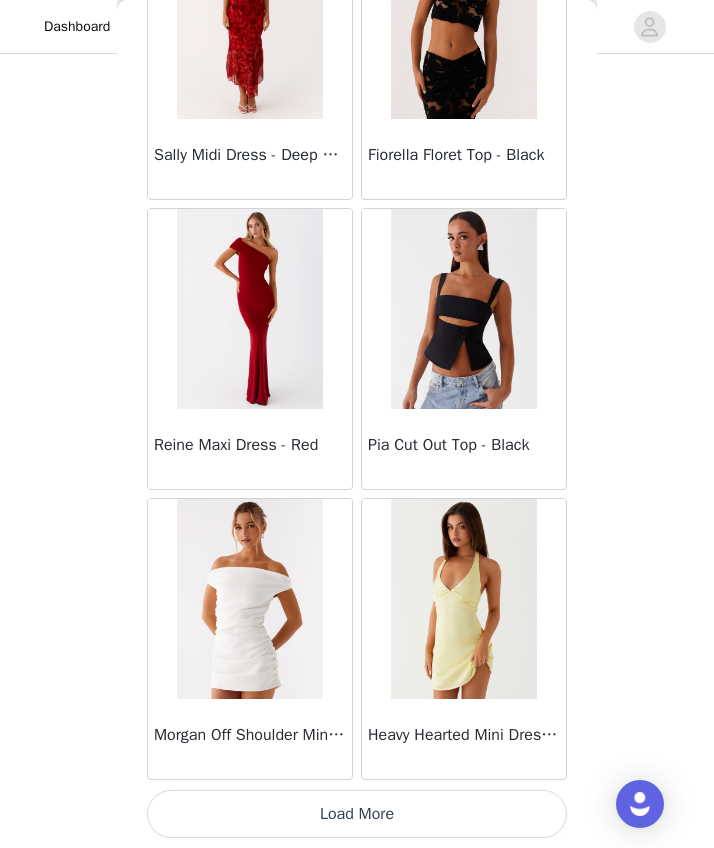scroll, scrollTop: 201, scrollLeft: 0, axis: vertical 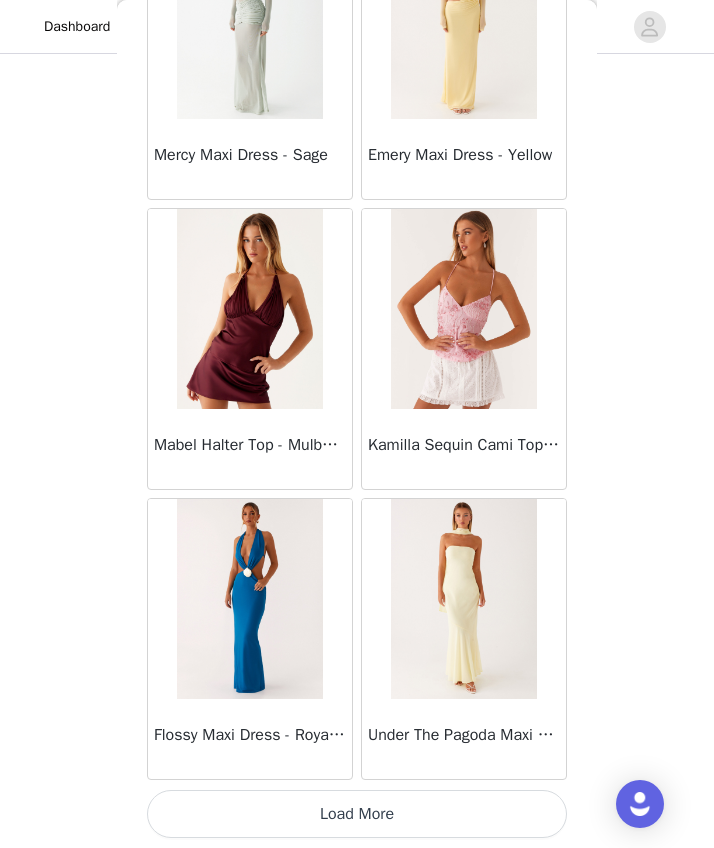 click on "Load More" at bounding box center (357, 814) 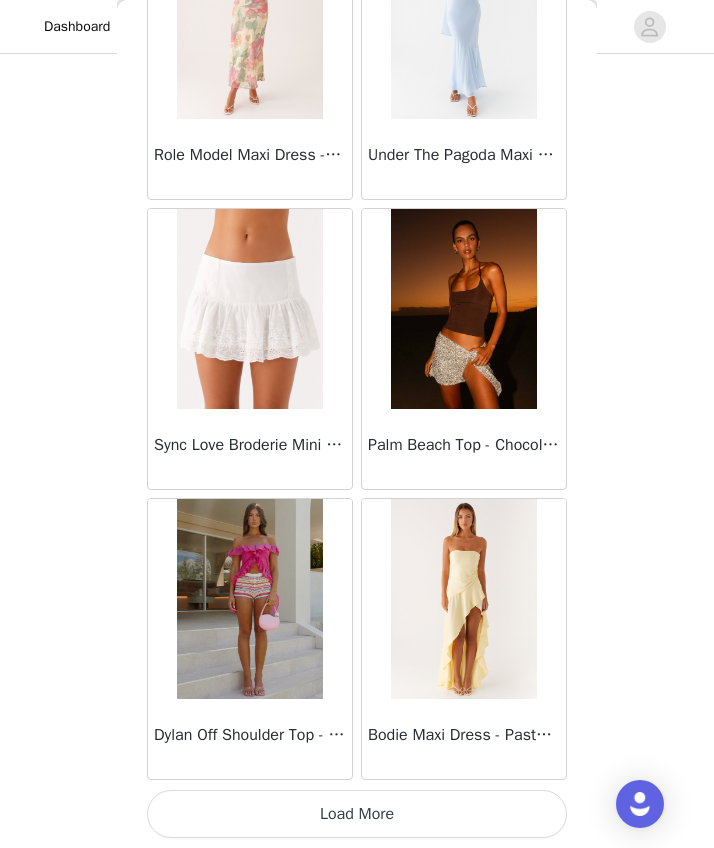 scroll, scrollTop: 16712, scrollLeft: 0, axis: vertical 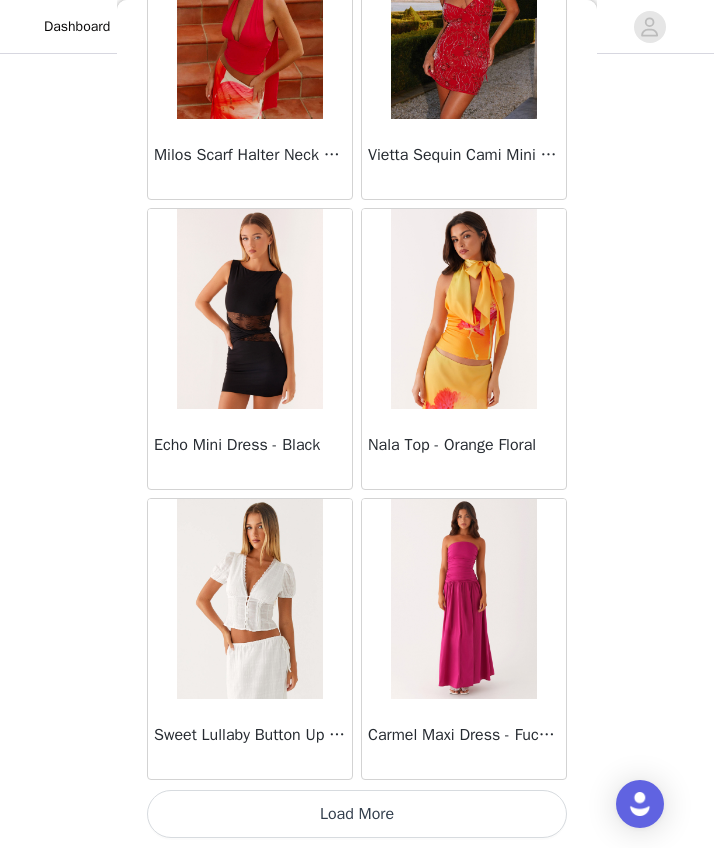 click at bounding box center (249, 599) 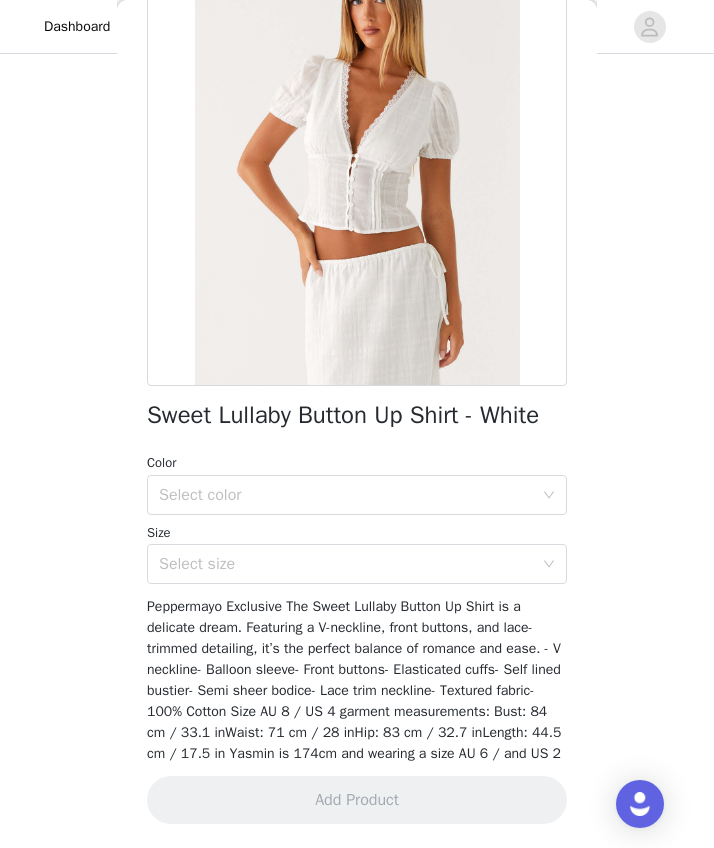scroll, scrollTop: 184, scrollLeft: 0, axis: vertical 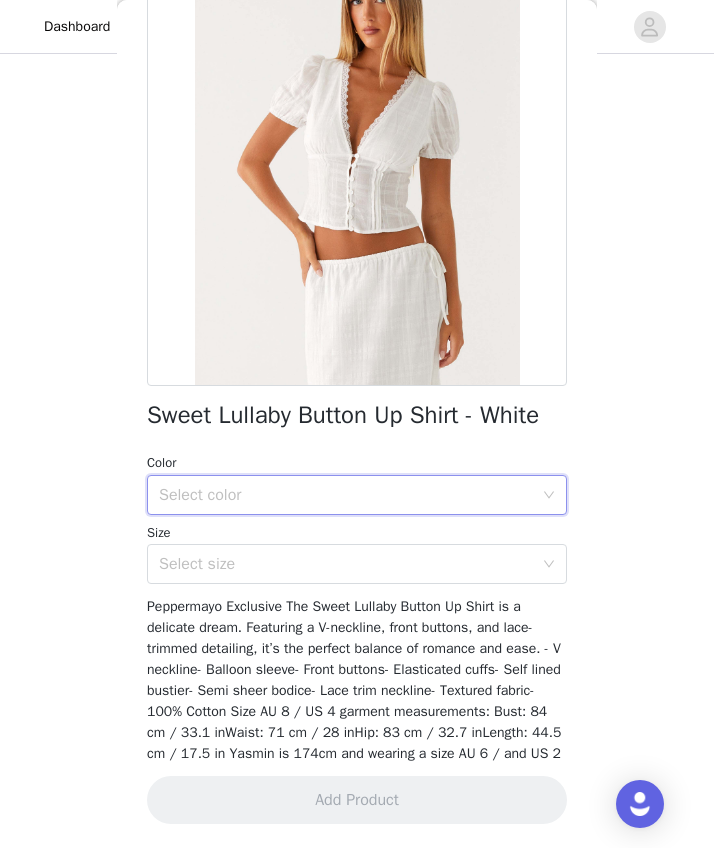 click on "Select color" at bounding box center [350, 495] 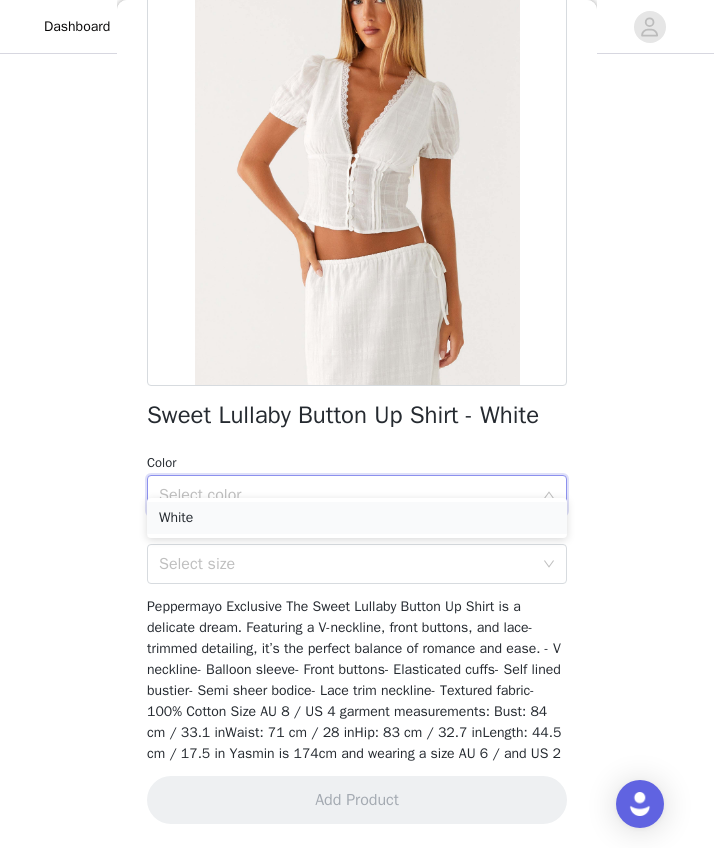 click on "White" at bounding box center (357, 518) 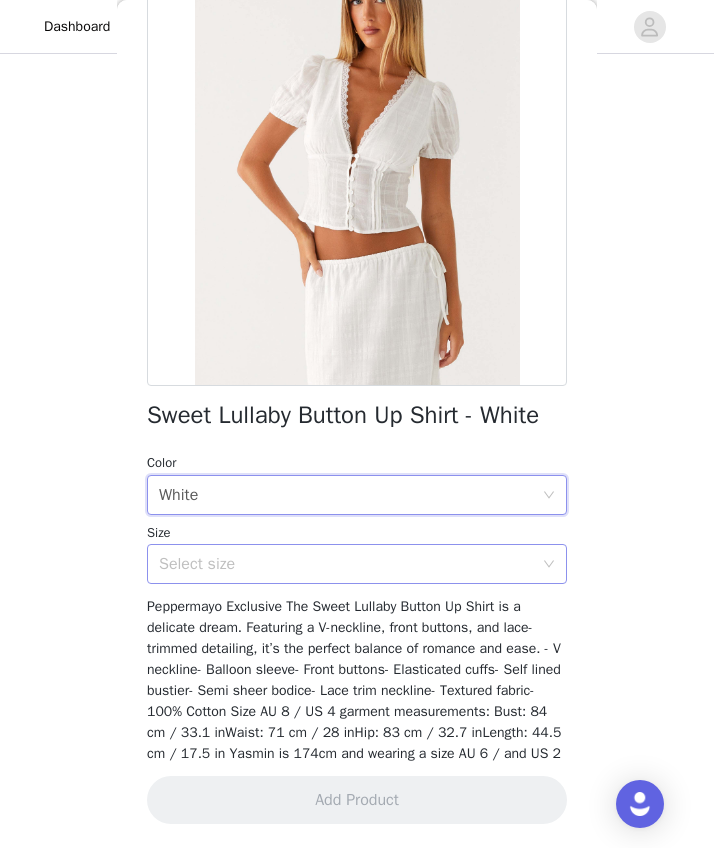 click on "Select size" at bounding box center (346, 564) 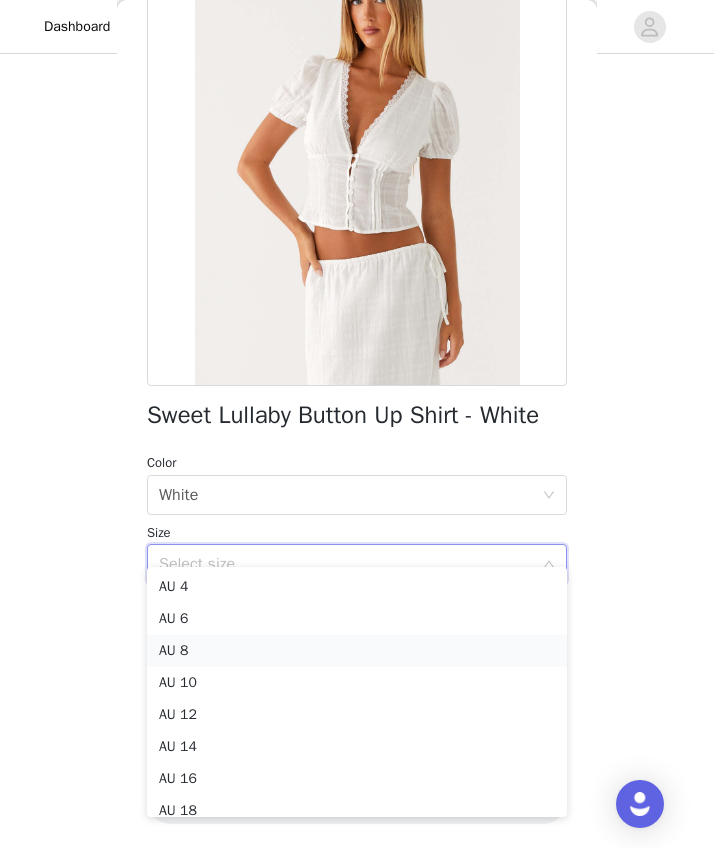 click on "AU 8" at bounding box center [357, 651] 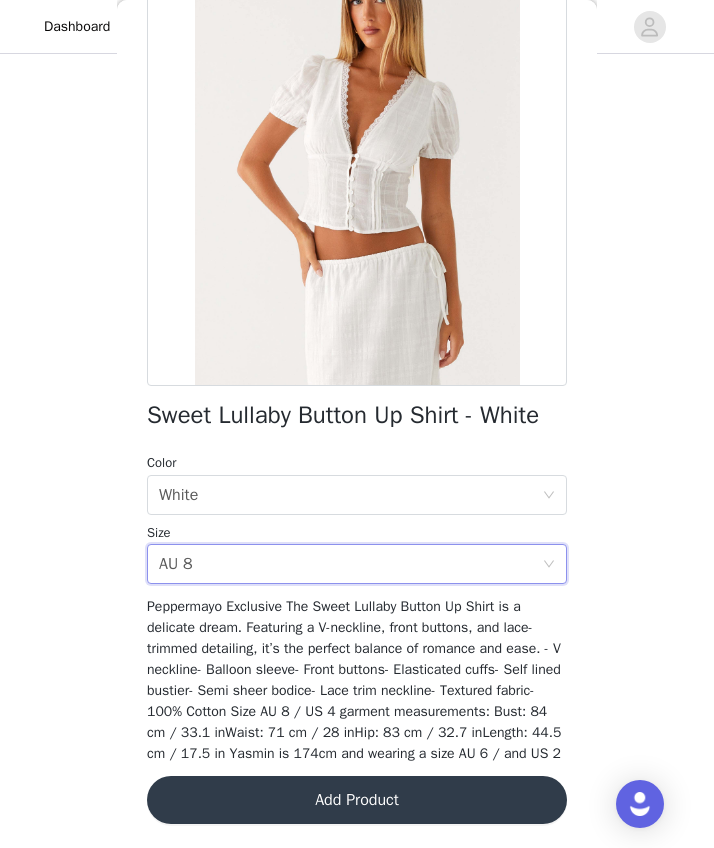 click on "Add Product" at bounding box center (357, 800) 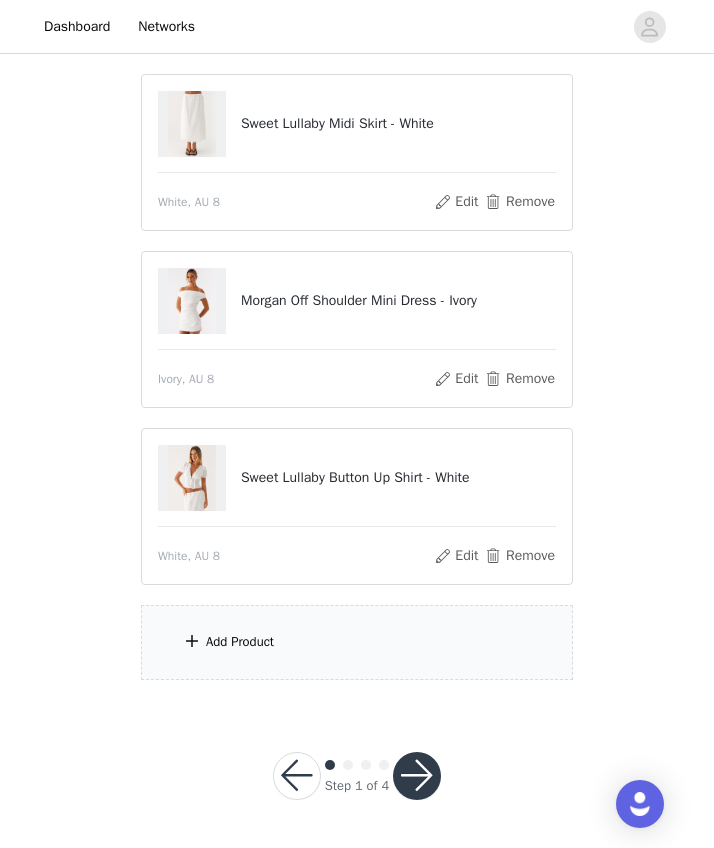 click on "Add Product" at bounding box center (357, 642) 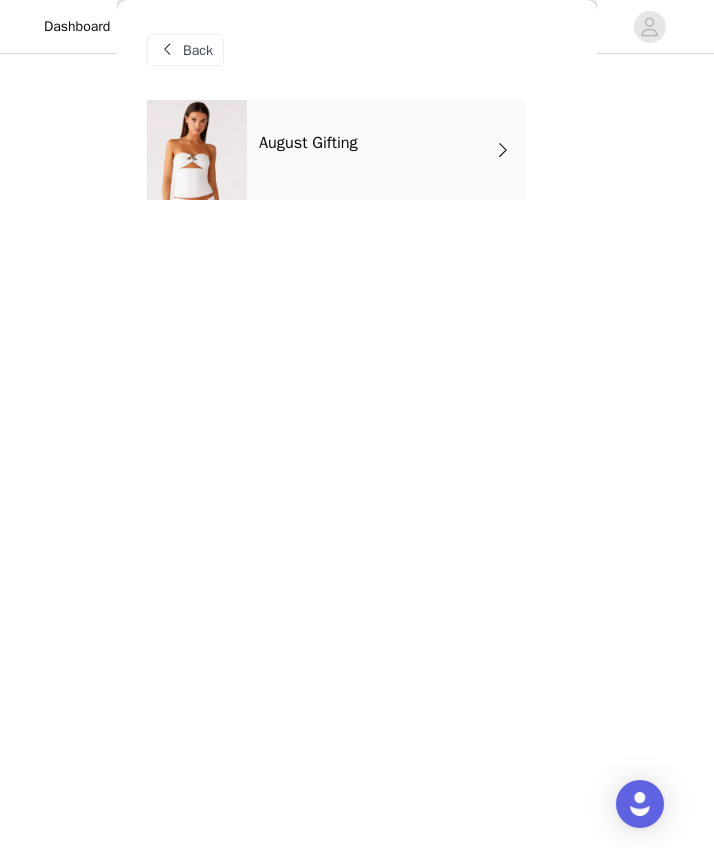 click on "August Gifting" at bounding box center [386, 150] 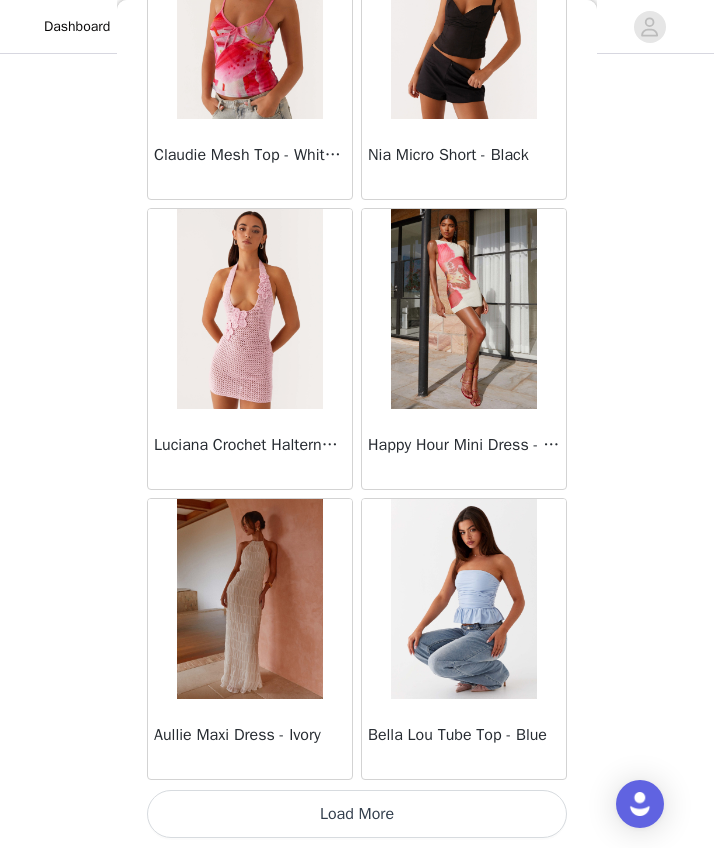 scroll, scrollTop: 2212, scrollLeft: 0, axis: vertical 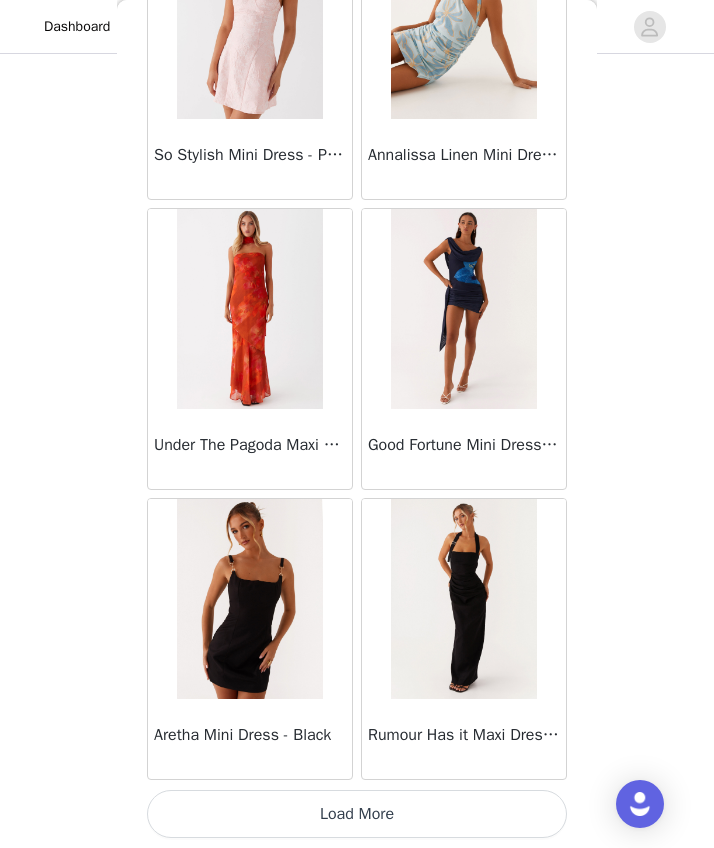 click on "Load More" at bounding box center (357, 814) 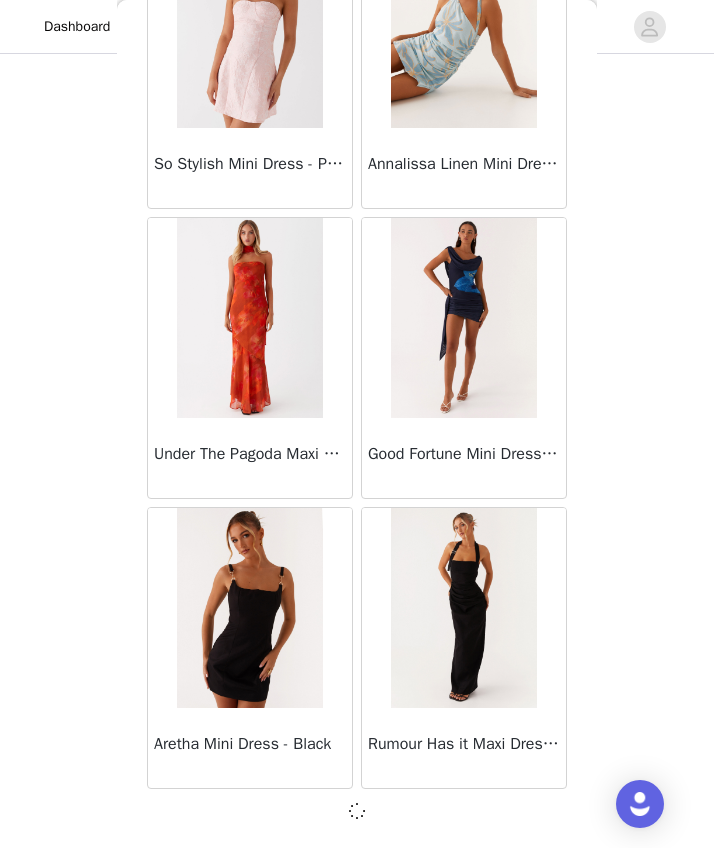 scroll, scrollTop: 5103, scrollLeft: 0, axis: vertical 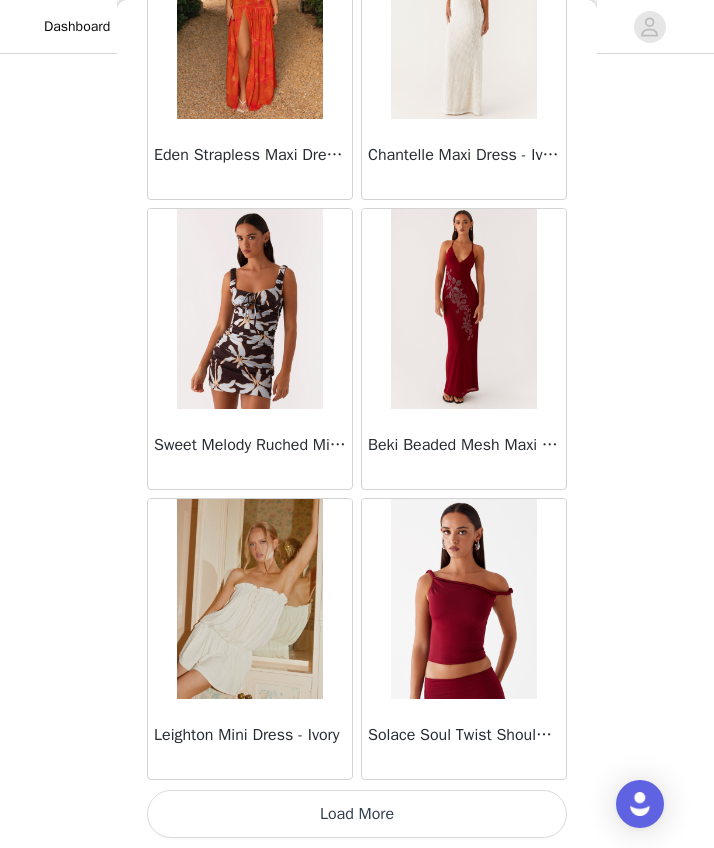 click on "Load More" at bounding box center (357, 814) 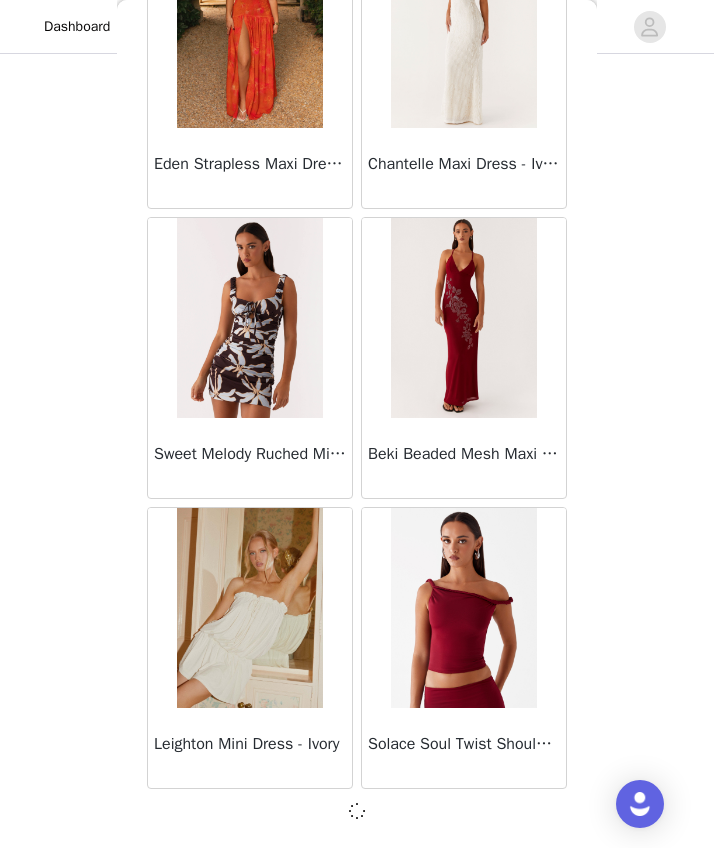 scroll, scrollTop: 8003, scrollLeft: 0, axis: vertical 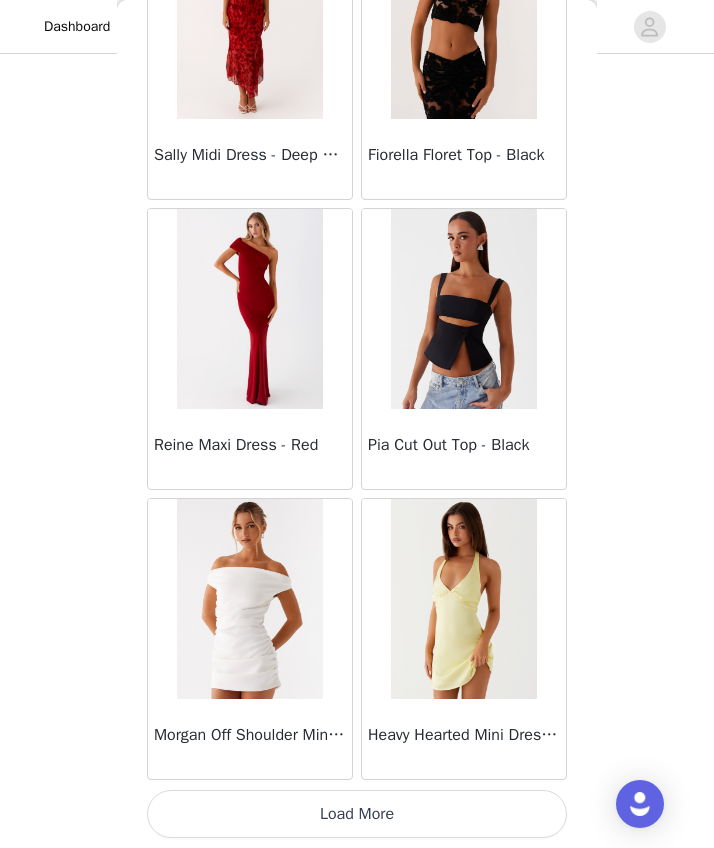 click on "Load More" at bounding box center [357, 814] 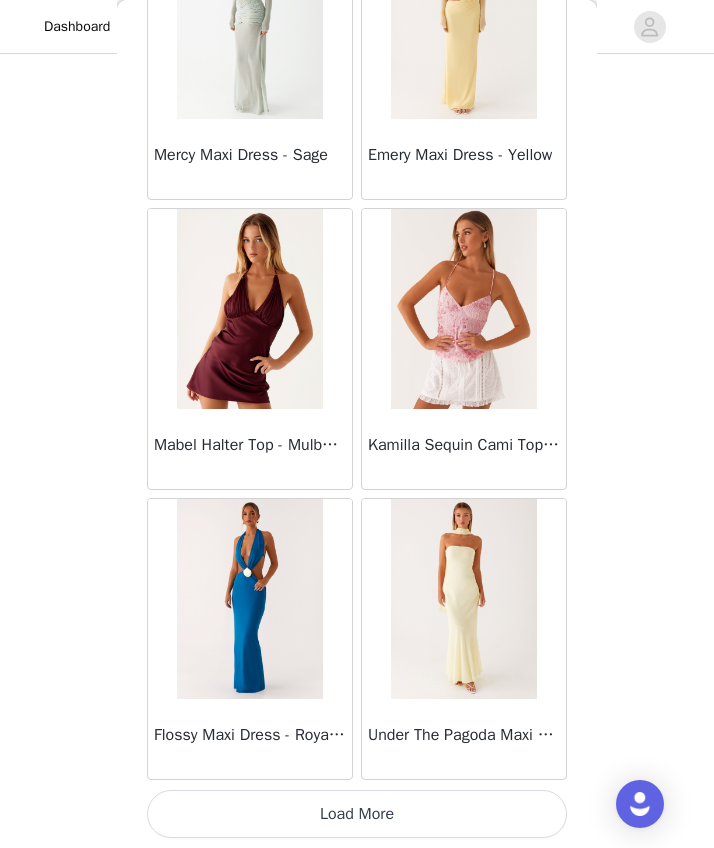 click on "Load More" at bounding box center (357, 814) 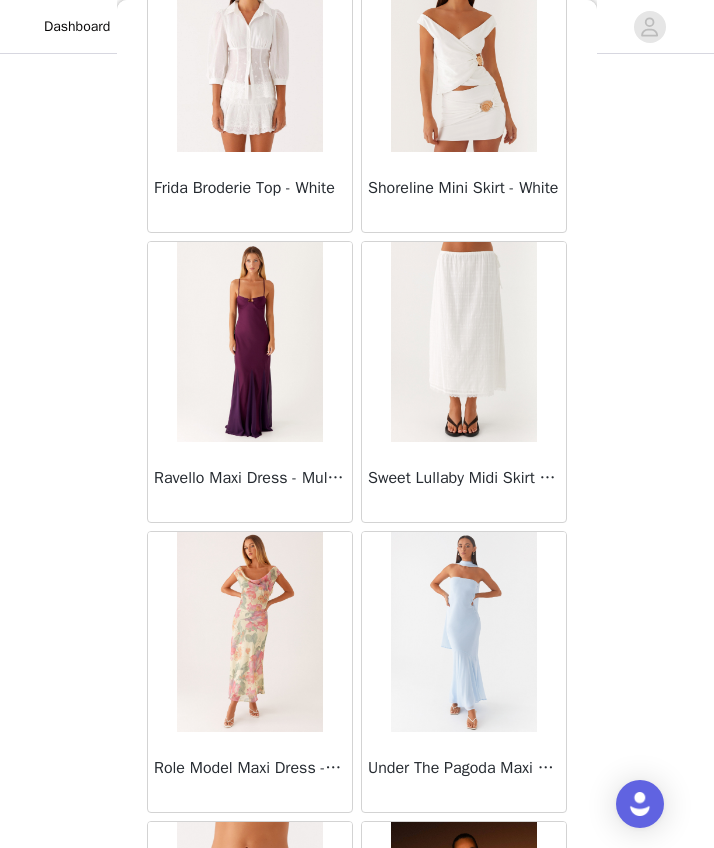 scroll, scrollTop: 16101, scrollLeft: 0, axis: vertical 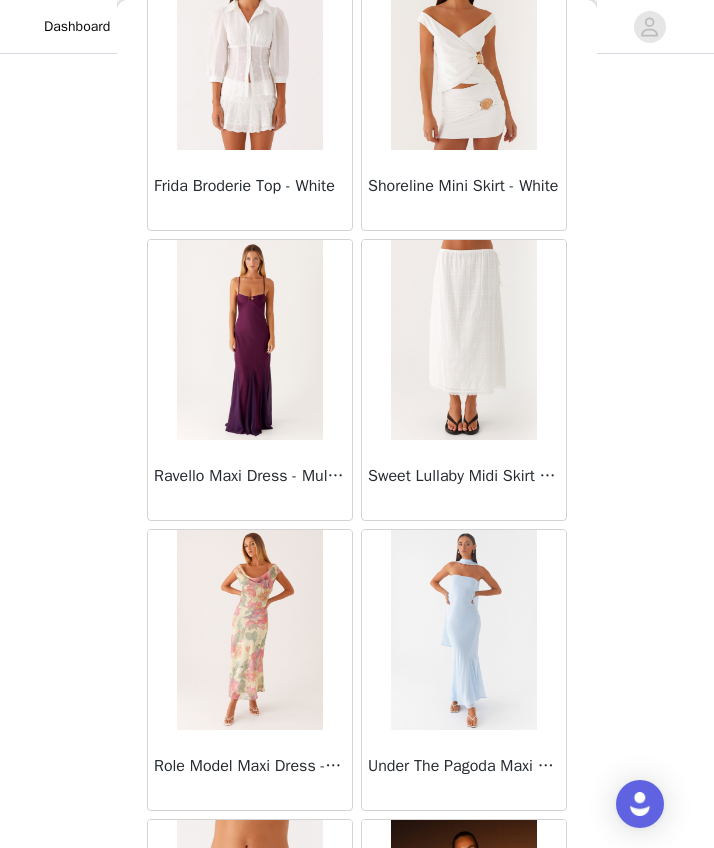 click on "STEP 1 OF 4
Select your styles!
You will receive 6 products.       4/6 Selected           Heavy Hearted Mini Dress - Yellow           Yellow, [COUNTRY] 8       Edit   Remove     Sweet Lullaby Midi Skirt - White           White, [COUNTRY] 8       Edit   Remove     Morgan Off Shoulder Mini Dress - Ivory           Ivory, [COUNTRY] 8       Edit   Remove     Sweet Lullaby Button Up Shirt - White           White, [COUNTRY] 8       Edit   Remove     Add Product       Back       Sweetpea Mini Dress - Yellow       Manifest Mini Dress - Amber       Raquel Off Shoulder Long Sleeve Top - Pink       Julianna Linen Mini Dress - Black       Radiate Halterneck Top - Pink       Arden Mesh Mini Dress - White       Cheryl Bustier Halter Top - Cherry Red       Under The Pagoda Maxi Dress - Deep Red Floral       Sweetest Pie T-Shirt - Black Gingham       That Girl Maxi Dress - Pink       Peppermayo Exclusive Heavy Hearted Mini - Black" at bounding box center (357, 192) 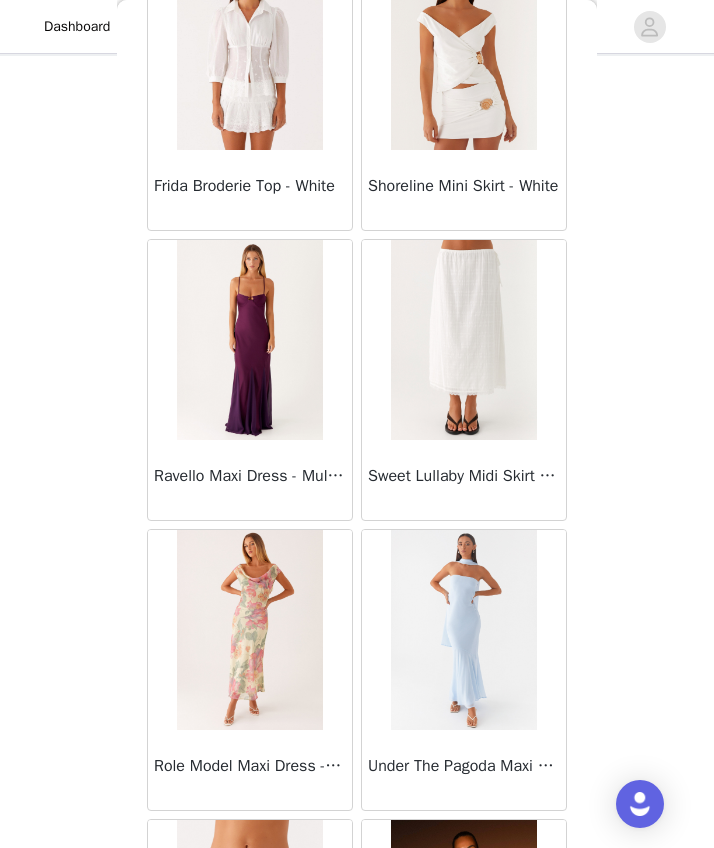 scroll, scrollTop: 104, scrollLeft: 0, axis: vertical 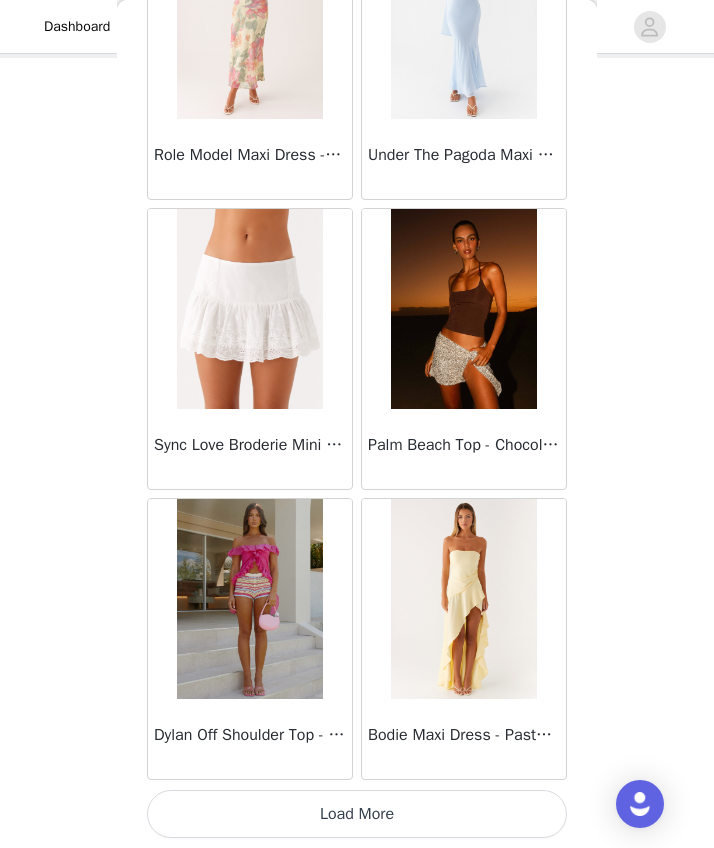 click on "Load More" at bounding box center [357, 814] 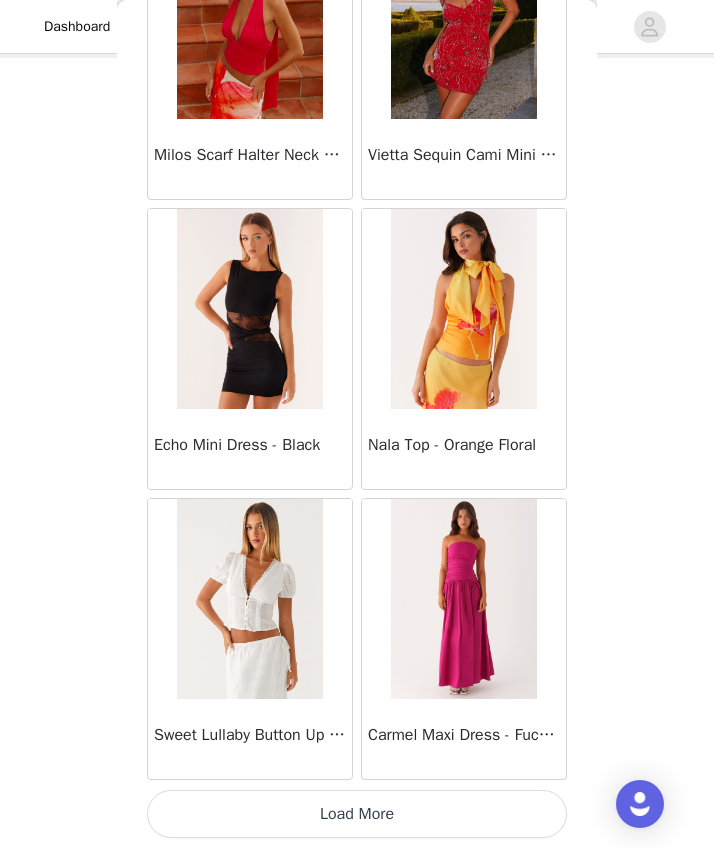 scroll, scrollTop: 19612, scrollLeft: 0, axis: vertical 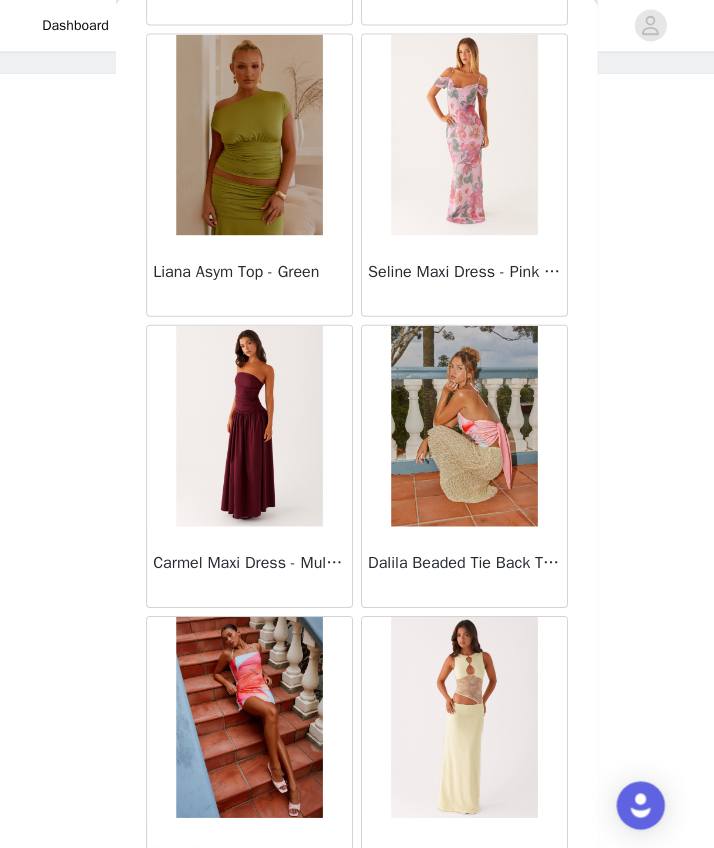 click on "STEP 1 OF 4
Select your styles!
You will receive 6 products.       4/6 Selected           Heavy Hearted Mini Dress - Yellow           Yellow, [COUNTRY] 8       Edit   Remove     Sweet Lullaby Midi Skirt - White           White, [COUNTRY] 8       Edit   Remove     Morgan Off Shoulder Mini Dress - Ivory           Ivory, [COUNTRY] 8       Edit   Remove     Sweet Lullaby Button Up Shirt - White           White, [COUNTRY] 8       Edit   Remove     Add Product       Back       Sweetpea Mini Dress - Yellow       Manifest Mini Dress - Amber       Raquel Off Shoulder Long Sleeve Top - Pink       Julianna Linen Mini Dress - Black       Radiate Halterneck Top - Pink       Arden Mesh Mini Dress - White       Cheryl Bustier Halter Top - Cherry Red       Under The Pagoda Maxi Dress - Deep Red Floral       Sweetest Pie T-Shirt - Black Gingham       That Girl Maxi Dress - Pink       Peppermayo Exclusive Heavy Hearted Mini - Black" at bounding box center [357, 483] 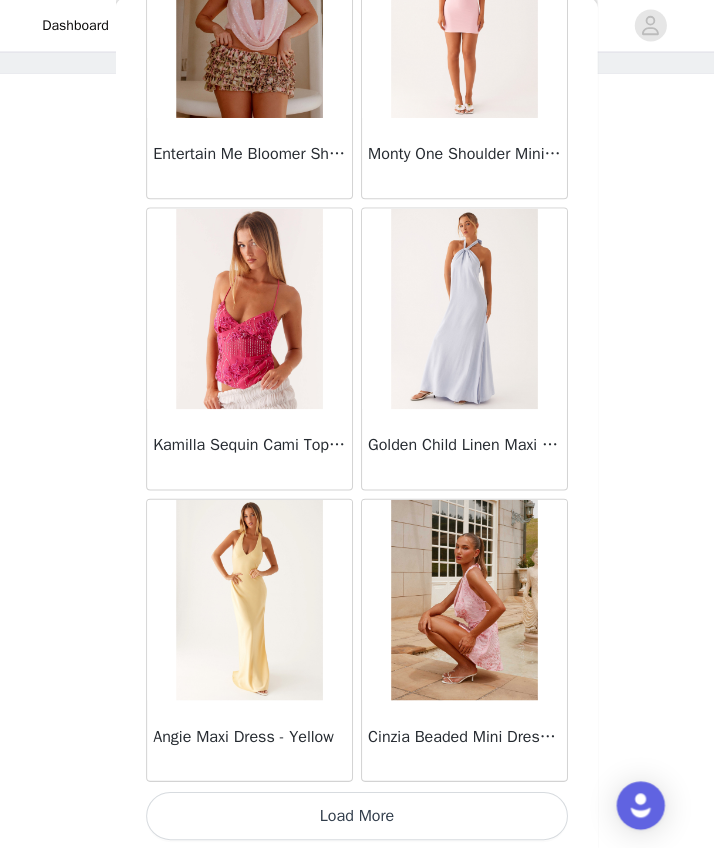 scroll, scrollTop: 22512, scrollLeft: 0, axis: vertical 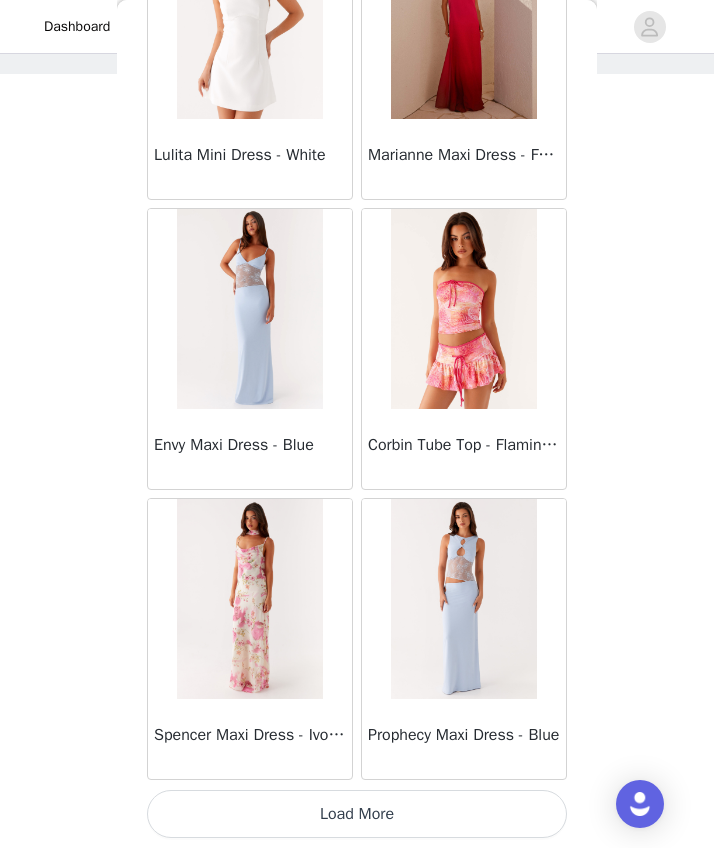 click on "Load More" at bounding box center [357, 814] 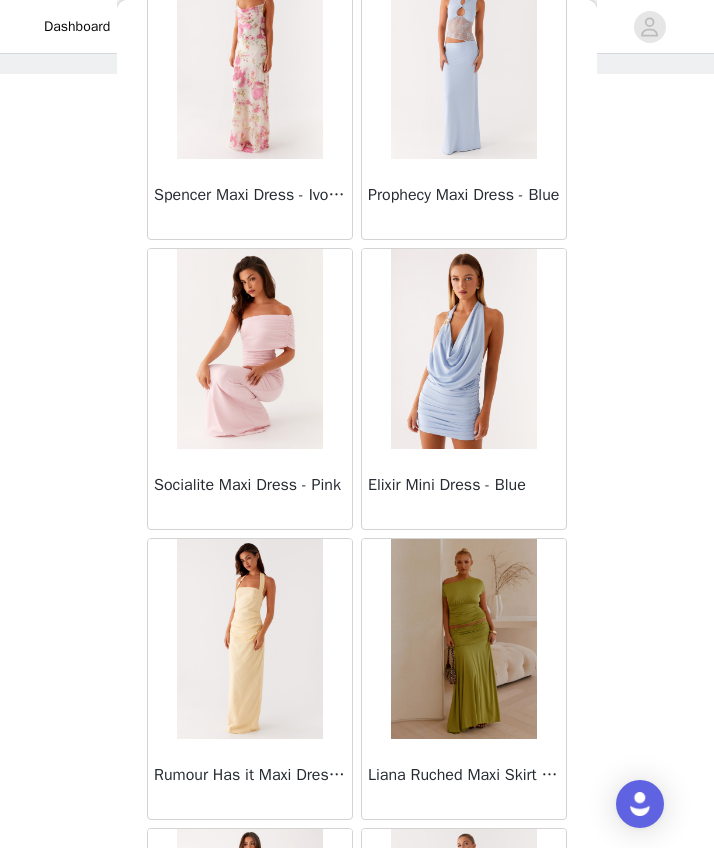 scroll, scrollTop: 26219, scrollLeft: 0, axis: vertical 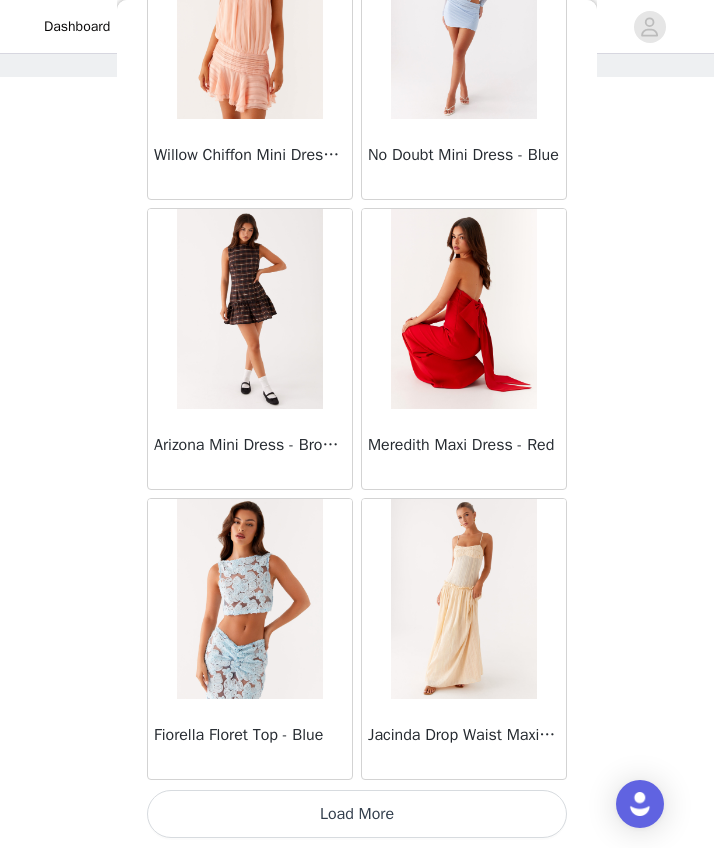 click on "Load More" at bounding box center (357, 814) 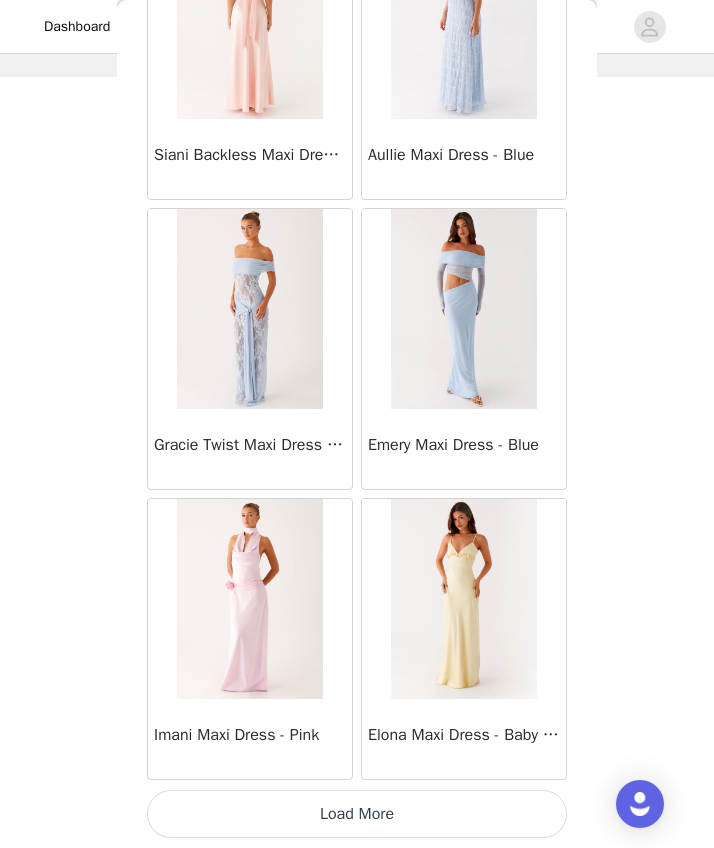 scroll, scrollTop: 31212, scrollLeft: 0, axis: vertical 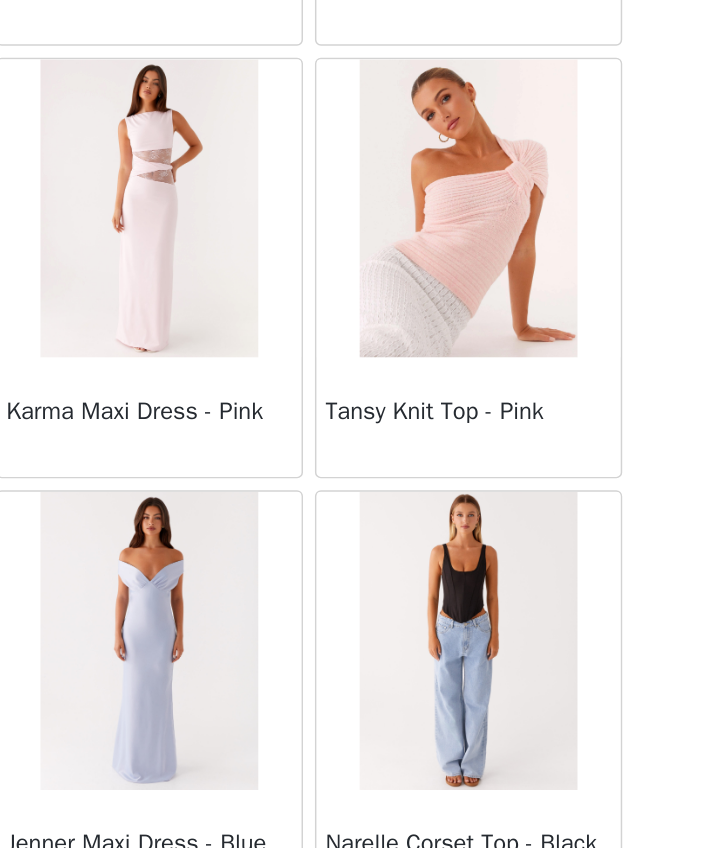 click at bounding box center (463, 317) 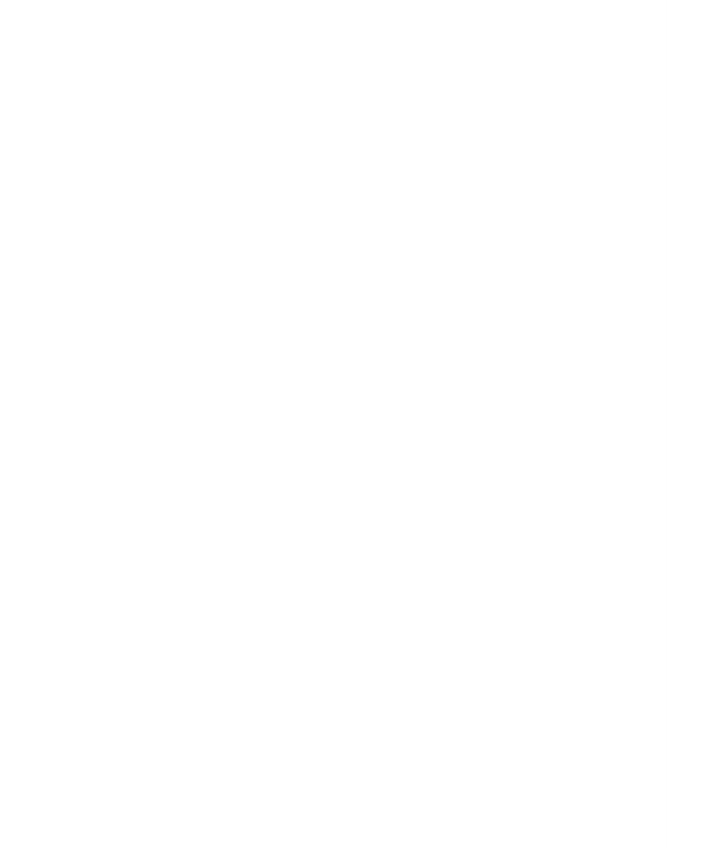 scroll, scrollTop: 0, scrollLeft: 0, axis: both 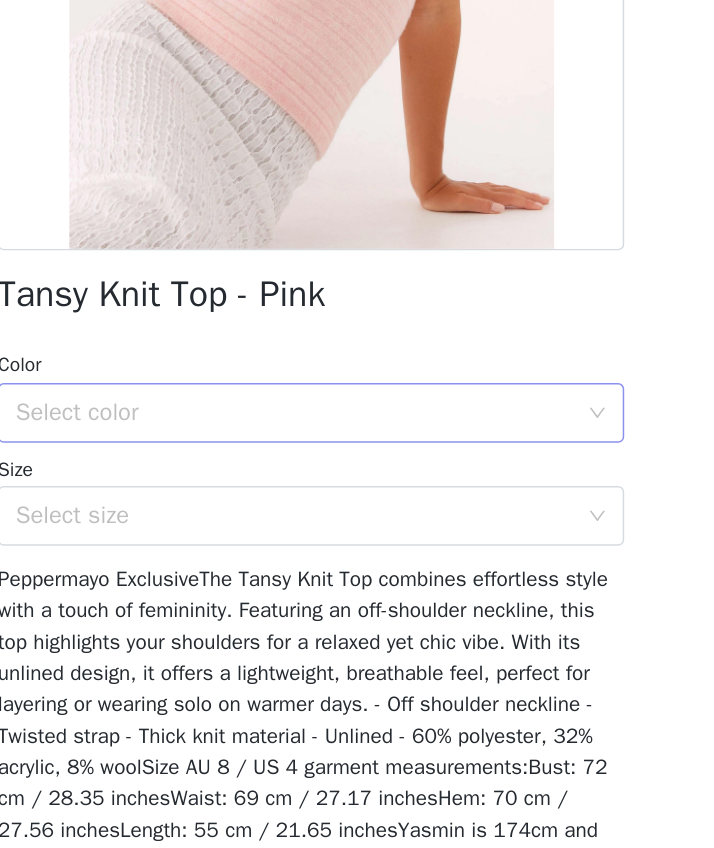 click on "Select color" at bounding box center (346, 456) 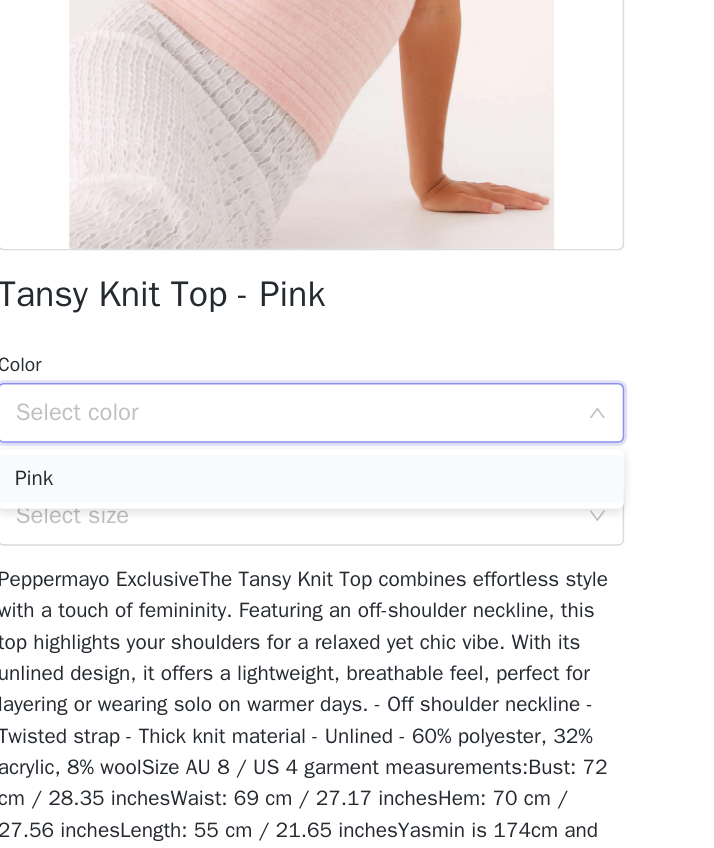 click on "Pink" at bounding box center [357, 500] 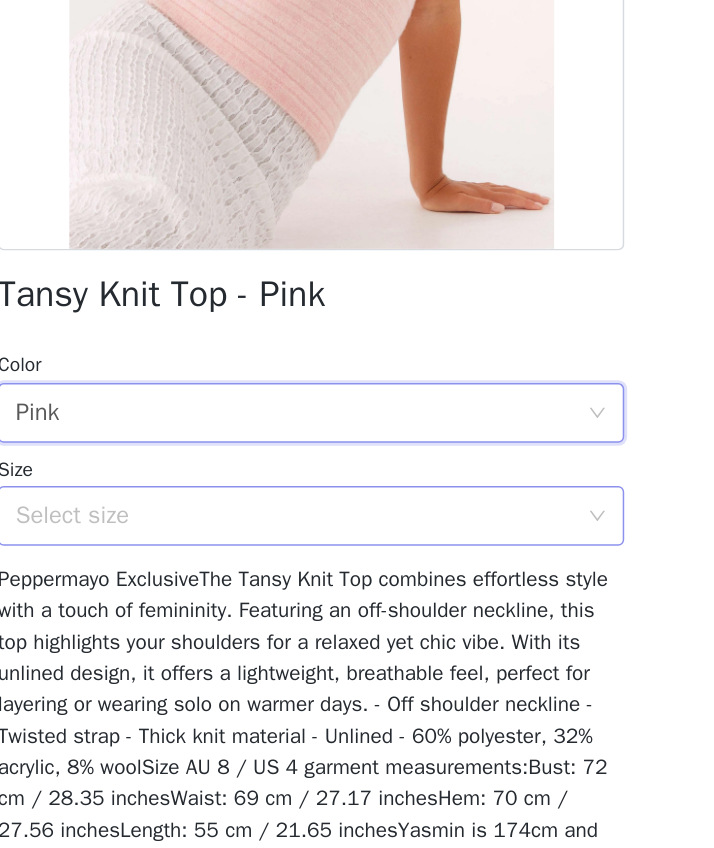 click on "Select size" at bounding box center [346, 525] 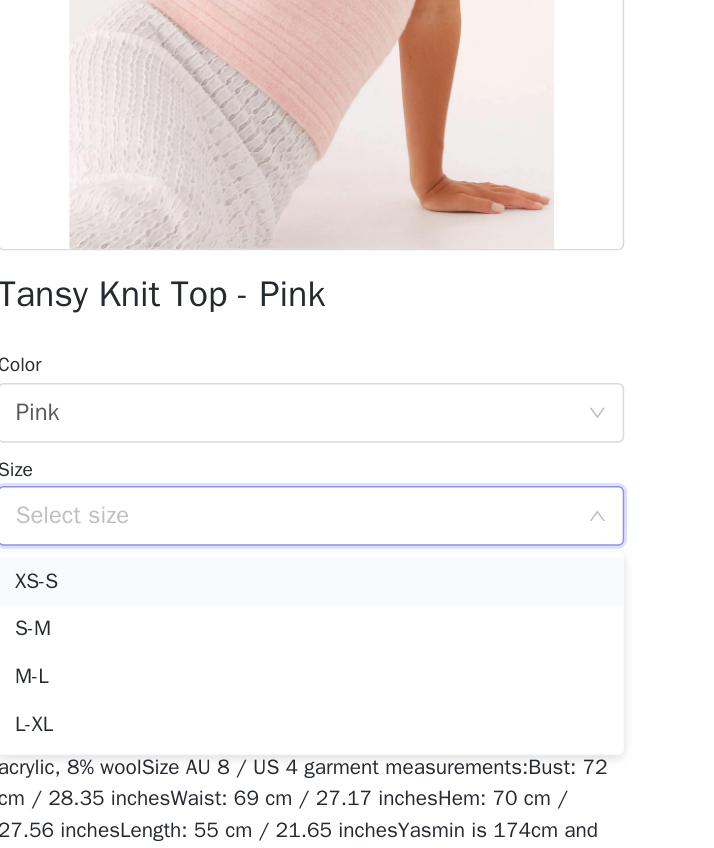 click on "XS-S" at bounding box center (357, 569) 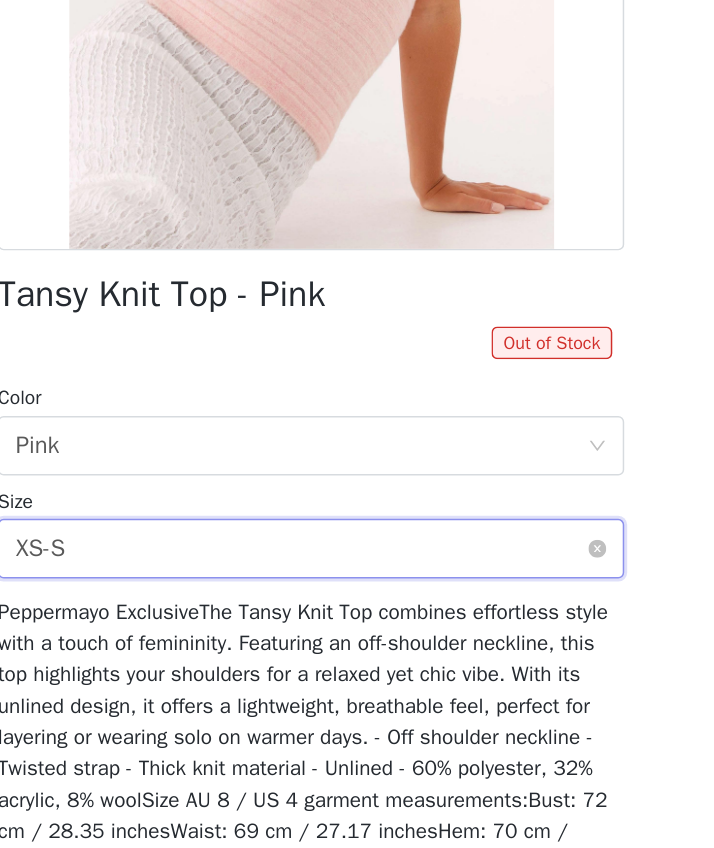 click on "Select size XS-S" at bounding box center (350, 547) 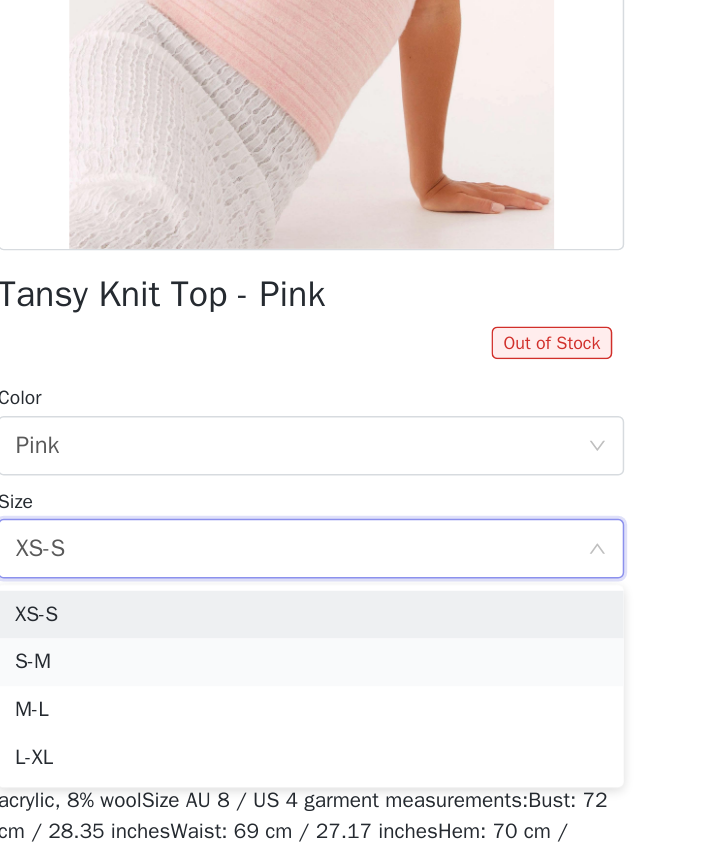 click on "S-M" at bounding box center [357, 623] 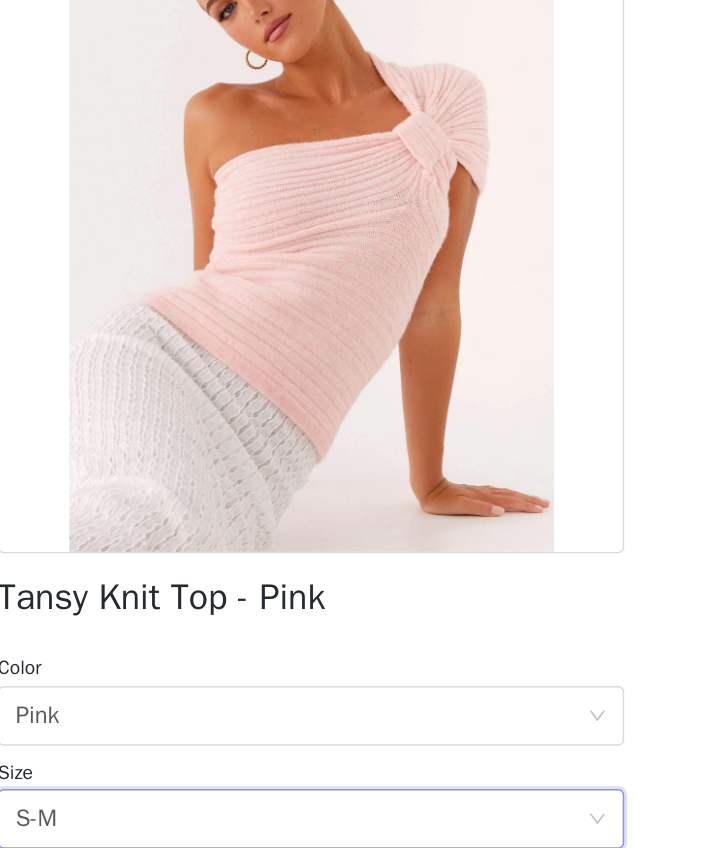 scroll, scrollTop: 0, scrollLeft: 0, axis: both 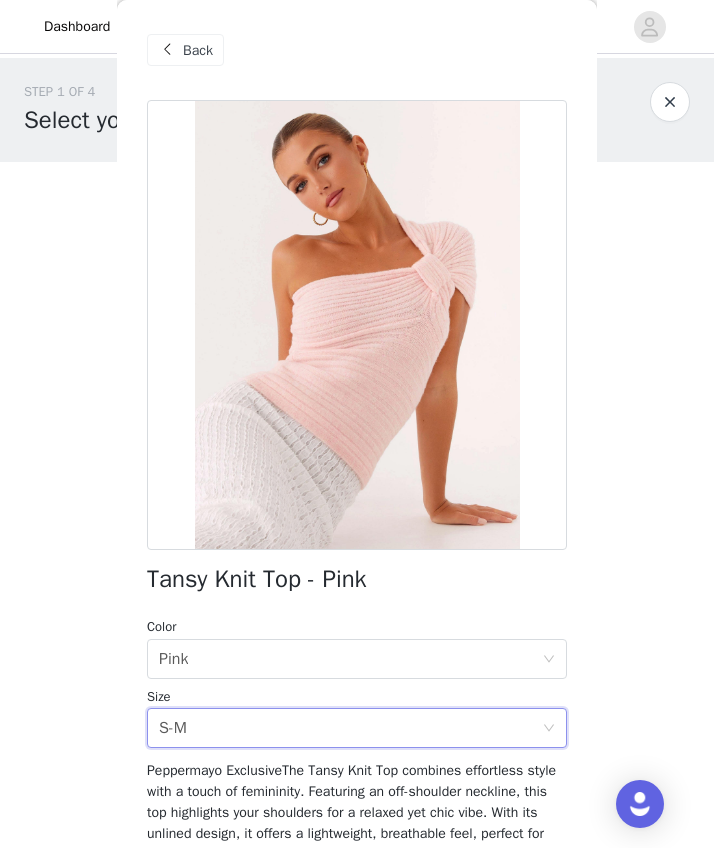click on "Back" at bounding box center (198, 50) 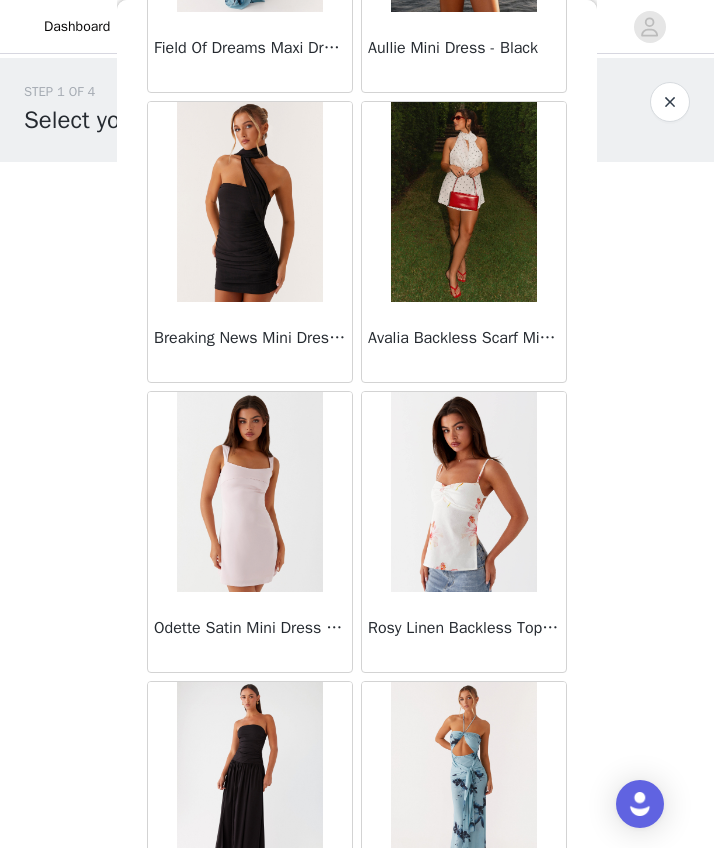 scroll, scrollTop: 3770, scrollLeft: 0, axis: vertical 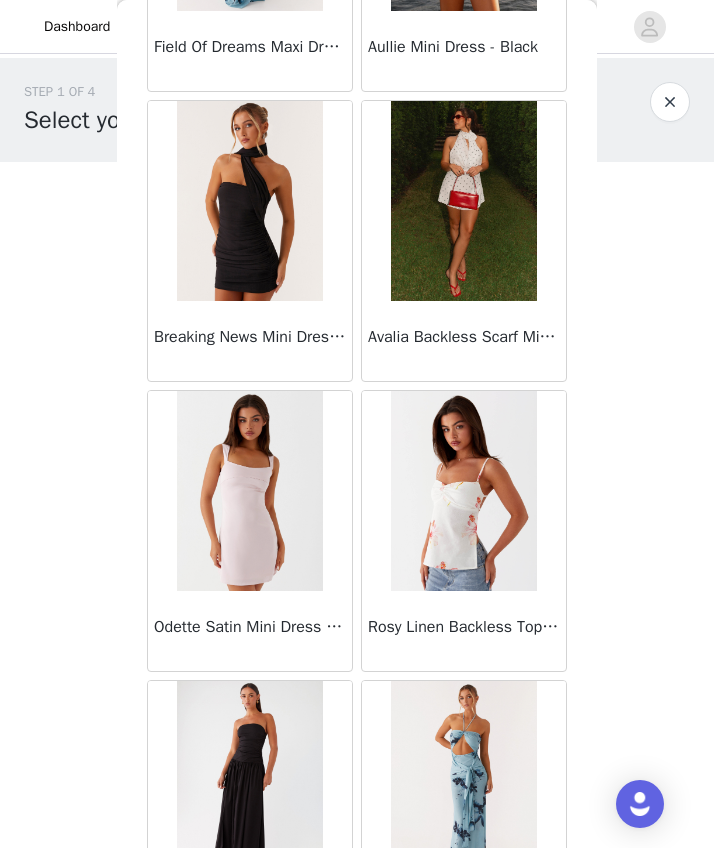 click on "STEP 1 OF 4
Select your styles!
You will receive 6 products.       4/6 Selected           Heavy Hearted Mini Dress - Yellow           Yellow, [COUNTRY] 8       Edit   Remove     Sweet Lullaby Midi Skirt - White           White, [COUNTRY] 8       Edit   Remove     Morgan Off Shoulder Mini Dress - Ivory           Ivory, [COUNTRY] 8       Edit   Remove     Sweet Lullaby Button Up Shirt - White           White, [COUNTRY] 8       Edit   Remove     Add Product       Back       Sweetpea Mini Dress - Yellow       Manifest Mini Dress - Amber       Raquel Off Shoulder Long Sleeve Top - Pink       Julianna Linen Mini Dress - Black       Radiate Halterneck Top - Pink       Arden Mesh Mini Dress - White       Cheryl Bustier Halter Top - Cherry Red       Under The Pagoda Maxi Dress - Deep Red Floral       Sweetest Pie T-Shirt - Black Gingham       That Girl Maxi Dress - Pink       Peppermayo Exclusive Heavy Hearted Mini - Black" at bounding box center [357, 570] 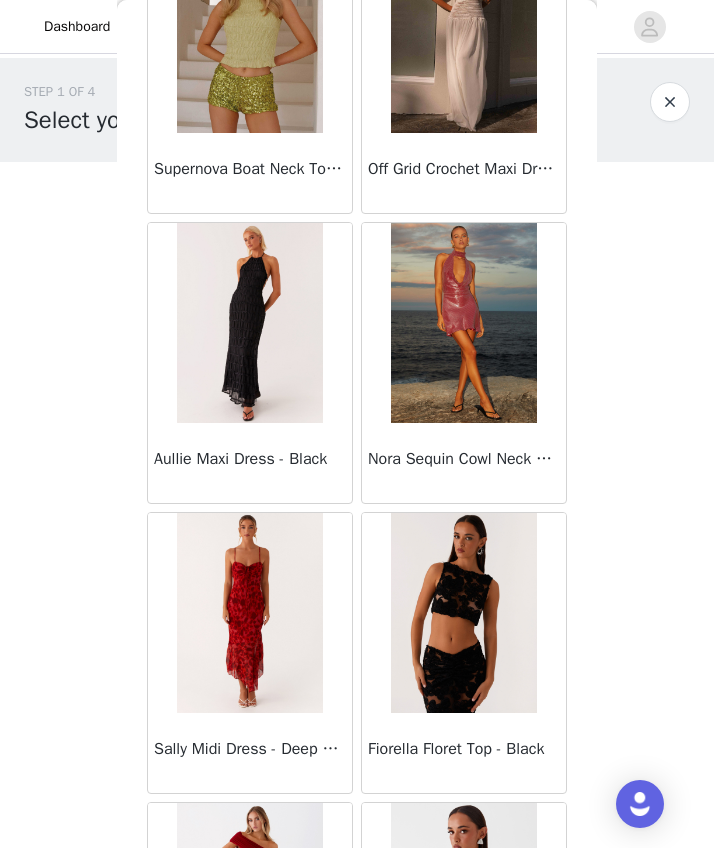 scroll, scrollTop: 10361, scrollLeft: 0, axis: vertical 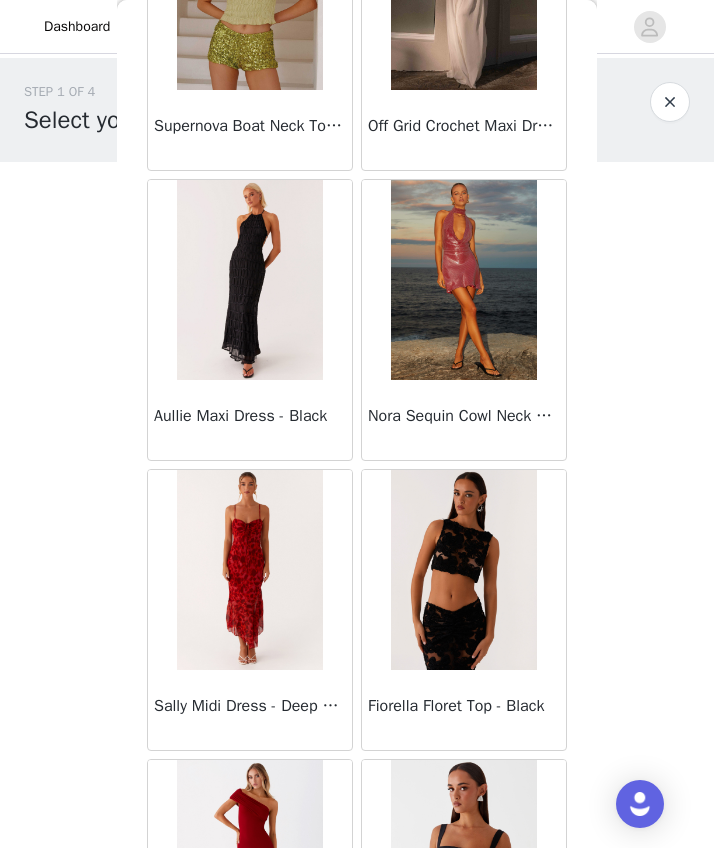 click on "STEP 1 OF 4
Select your styles!
You will receive 6 products.       4/6 Selected           Heavy Hearted Mini Dress - Yellow           Yellow, [COUNTRY] 8       Edit   Remove     Sweet Lullaby Midi Skirt - White           White, [COUNTRY] 8       Edit   Remove     Morgan Off Shoulder Mini Dress - Ivory           Ivory, [COUNTRY] 8       Edit   Remove     Sweet Lullaby Button Up Shirt - White           White, [COUNTRY] 8       Edit   Remove     Add Product       Back       Sweetpea Mini Dress - Yellow       Manifest Mini Dress - Amber       Raquel Off Shoulder Long Sleeve Top - Pink       Julianna Linen Mini Dress - Black       Radiate Halterneck Top - Pink       Arden Mesh Mini Dress - White       Cheryl Bustier Halter Top - Cherry Red       Under The Pagoda Maxi Dress - Deep Red Floral       Sweetest Pie T-Shirt - Black Gingham       That Girl Maxi Dress - Pink       Peppermayo Exclusive Heavy Hearted Mini - Black" at bounding box center (357, 570) 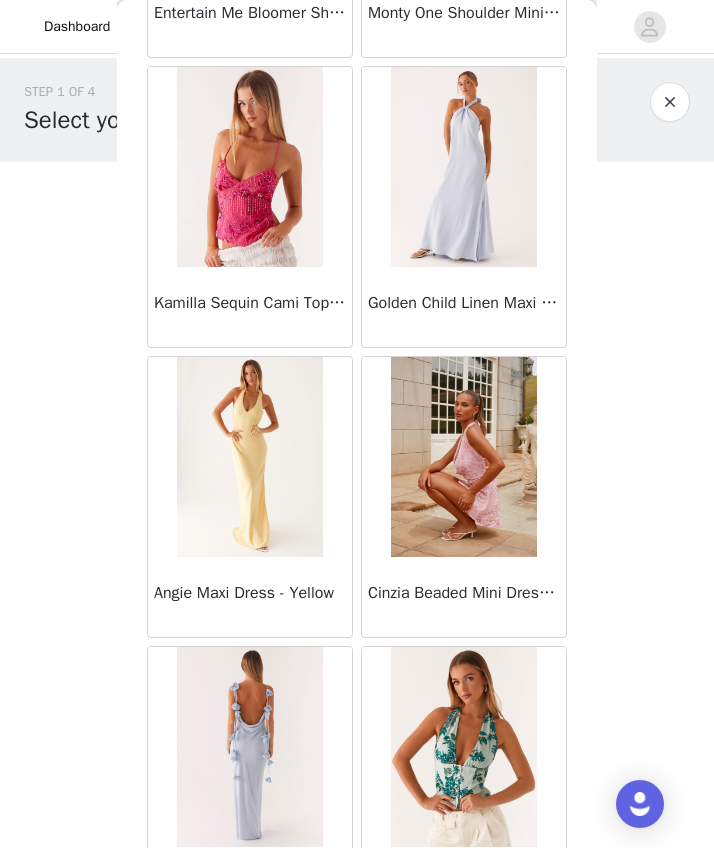 scroll, scrollTop: 22656, scrollLeft: 0, axis: vertical 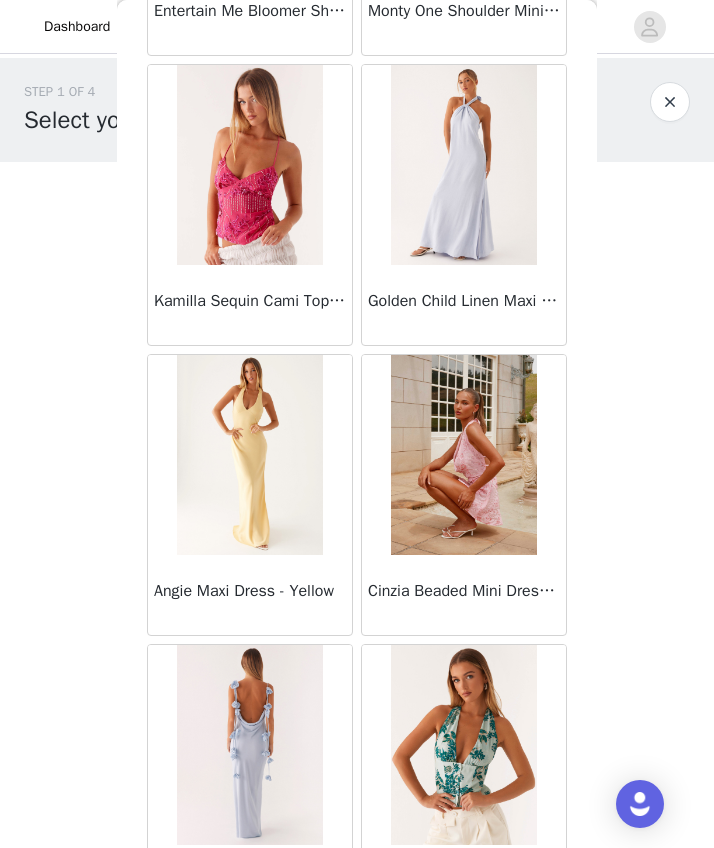 click on "STEP 1 OF 4
Select your styles!
You will receive 6 products.       4/6 Selected           Heavy Hearted Mini Dress - Yellow           Yellow, [COUNTRY] 8       Edit   Remove     Sweet Lullaby Midi Skirt - White           White, [COUNTRY] 8       Edit   Remove     Morgan Off Shoulder Mini Dress - Ivory           Ivory, [COUNTRY] 8       Edit   Remove     Sweet Lullaby Button Up Shirt - White           White, [COUNTRY] 8       Edit   Remove     Add Product       Back       Sweetpea Mini Dress - Yellow       Manifest Mini Dress - Amber       Raquel Off Shoulder Long Sleeve Top - Pink       Julianna Linen Mini Dress - Black       Radiate Halterneck Top - Pink       Arden Mesh Mini Dress - White       Cheryl Bustier Halter Top - Cherry Red       Under The Pagoda Maxi Dress - Deep Red Floral       Sweetest Pie T-Shirt - Black Gingham       That Girl Maxi Dress - Pink       Peppermayo Exclusive Heavy Hearted Mini - Black" at bounding box center (357, 570) 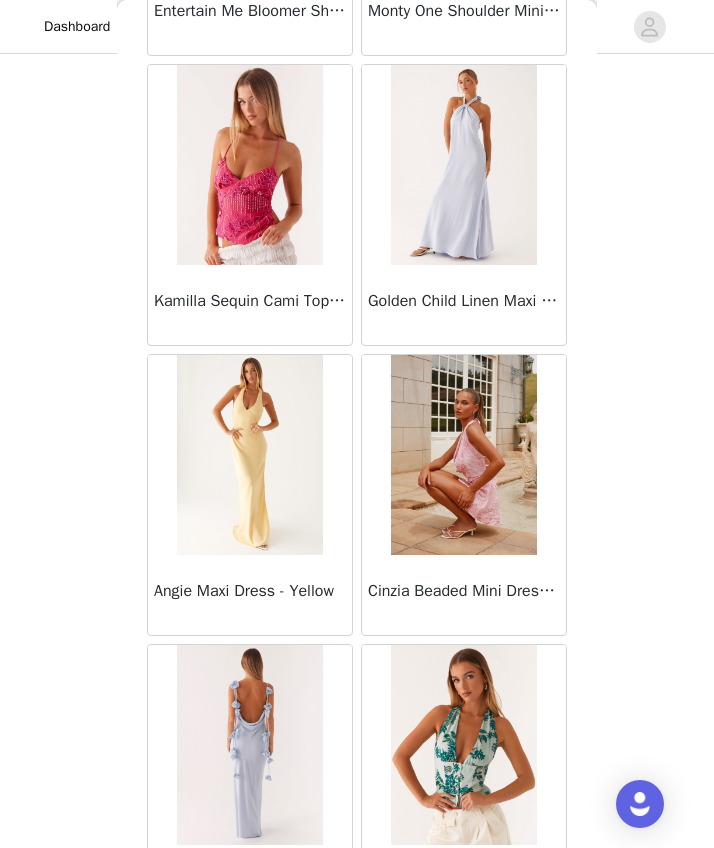 scroll, scrollTop: 309, scrollLeft: 0, axis: vertical 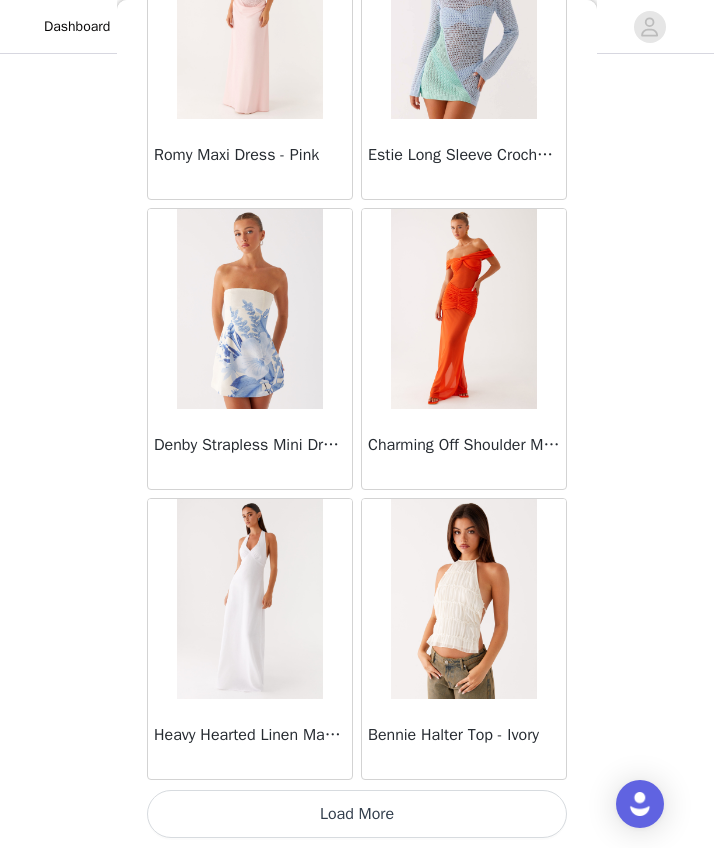 click on "Load More" at bounding box center [357, 814] 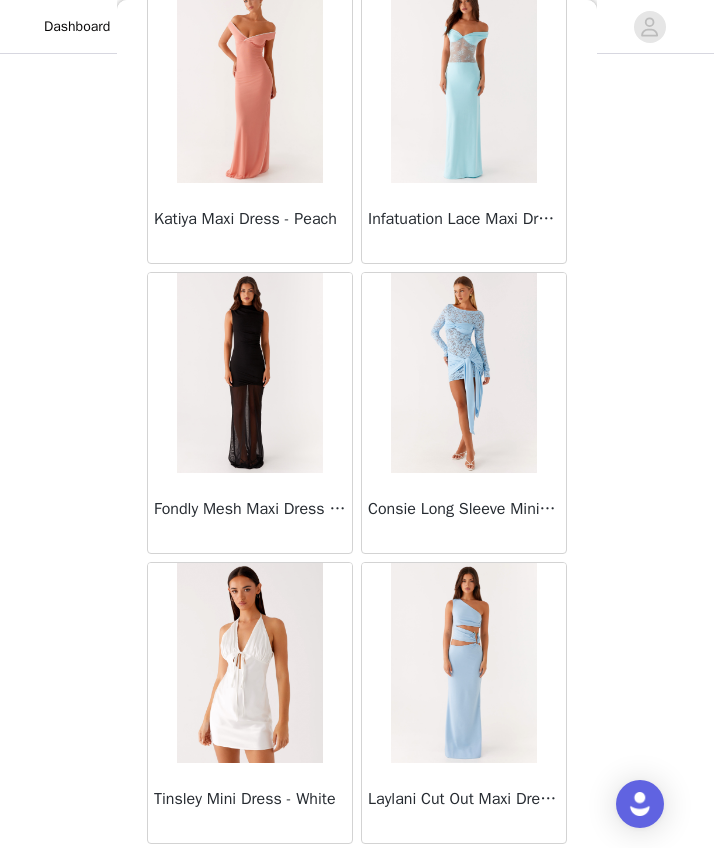 scroll, scrollTop: 34920, scrollLeft: 0, axis: vertical 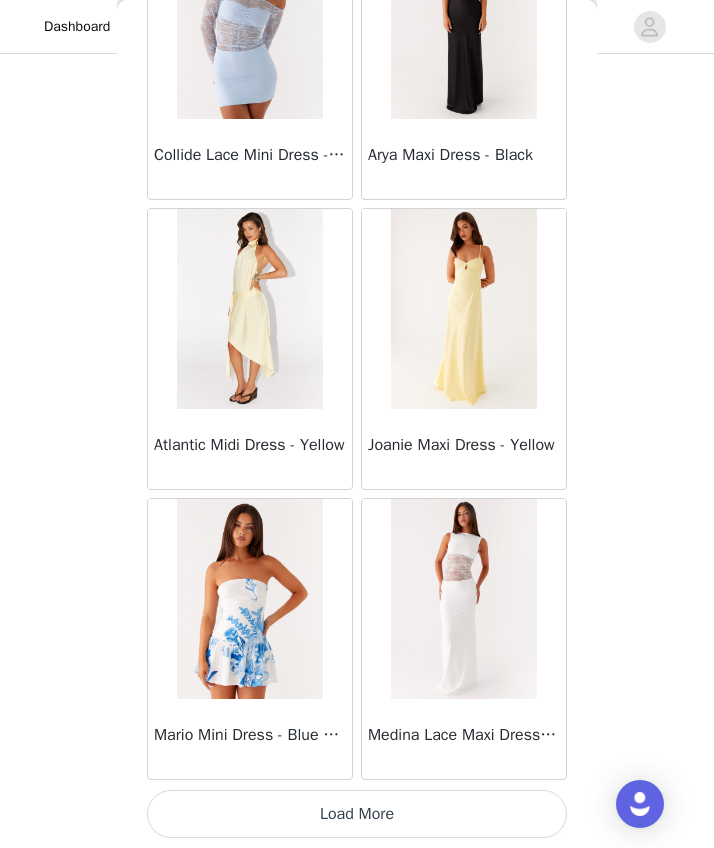 click on "Load More" at bounding box center [357, 814] 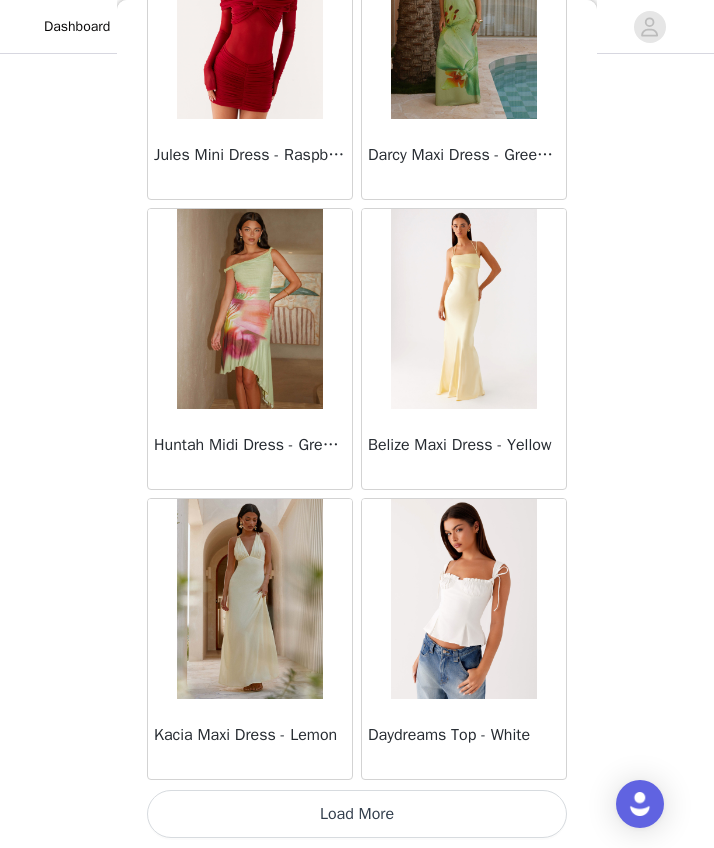 scroll, scrollTop: 39912, scrollLeft: 0, axis: vertical 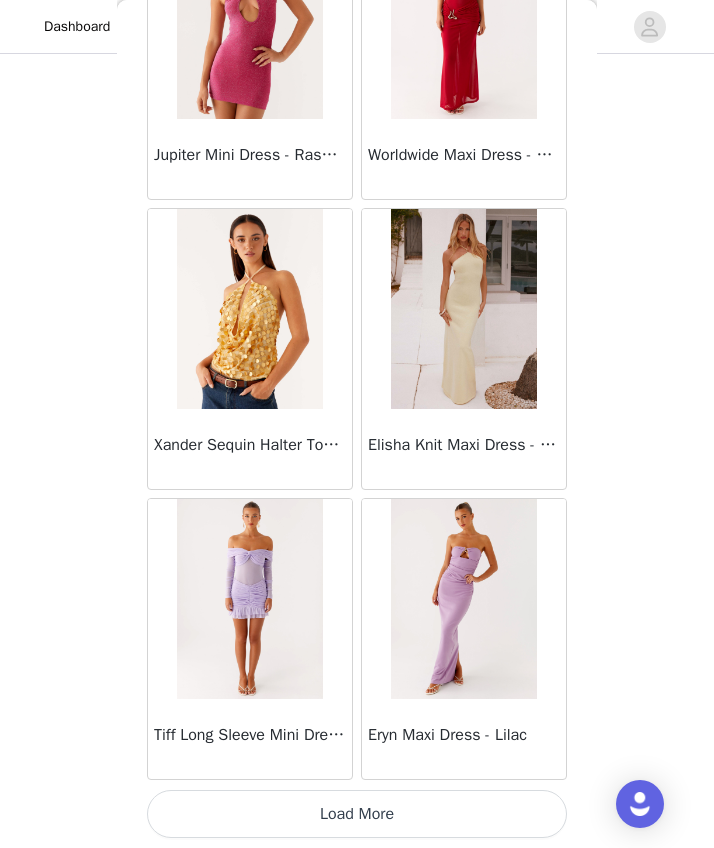 click on "Load More" at bounding box center (357, 814) 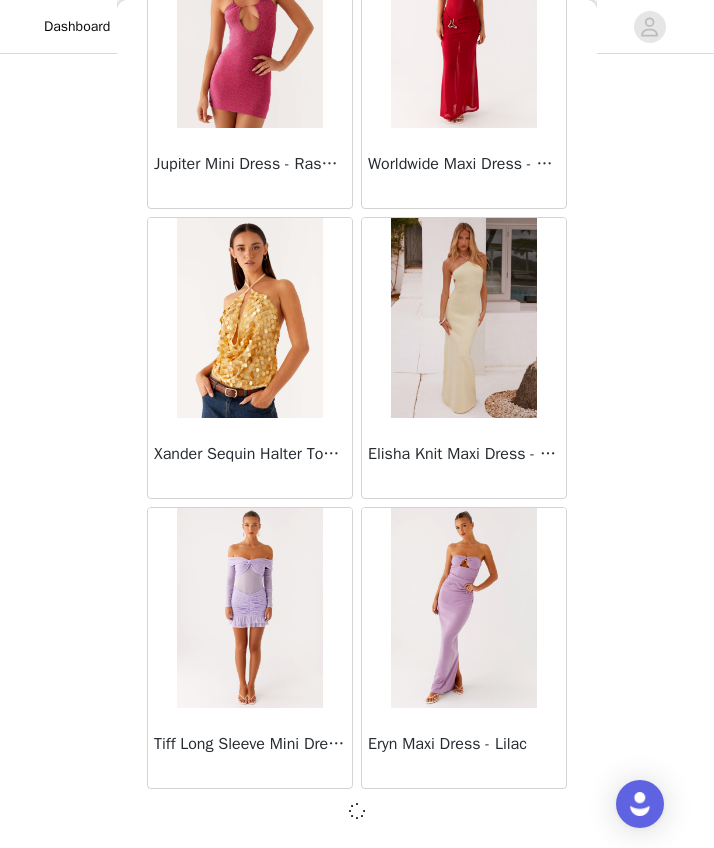 scroll, scrollTop: 42803, scrollLeft: 0, axis: vertical 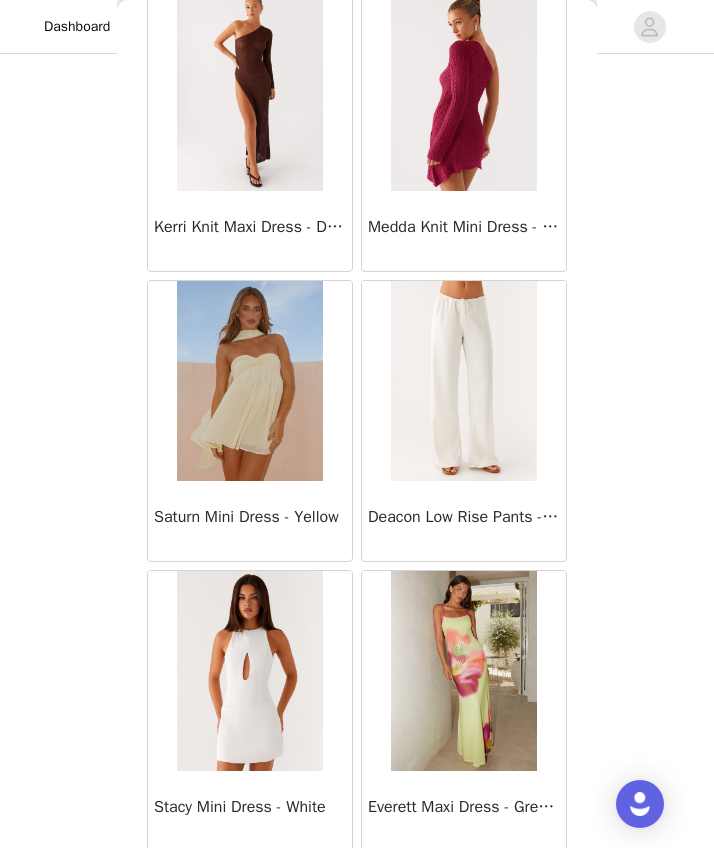 click at bounding box center [463, 381] 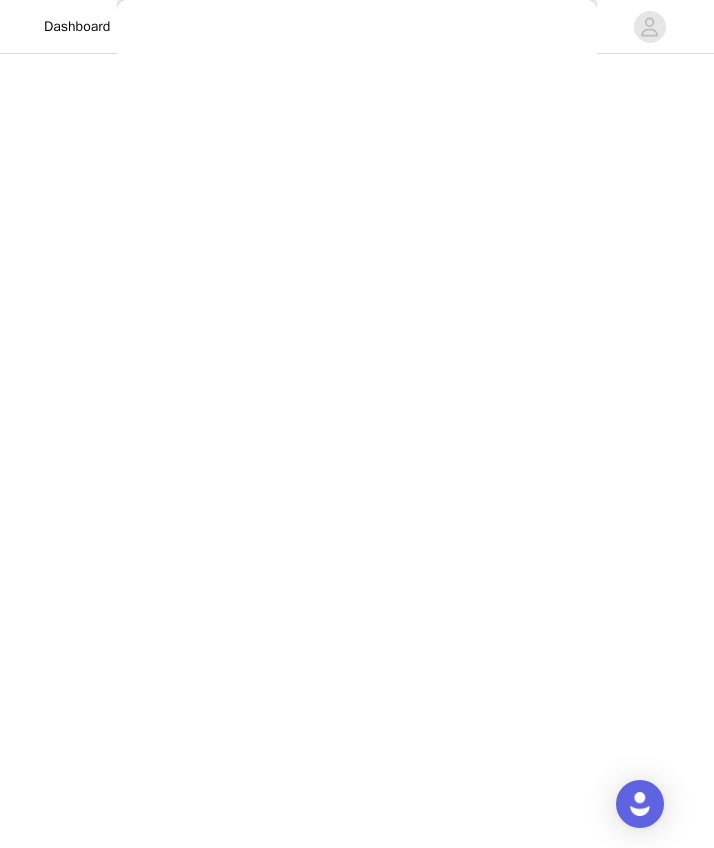 scroll, scrollTop: 0, scrollLeft: 0, axis: both 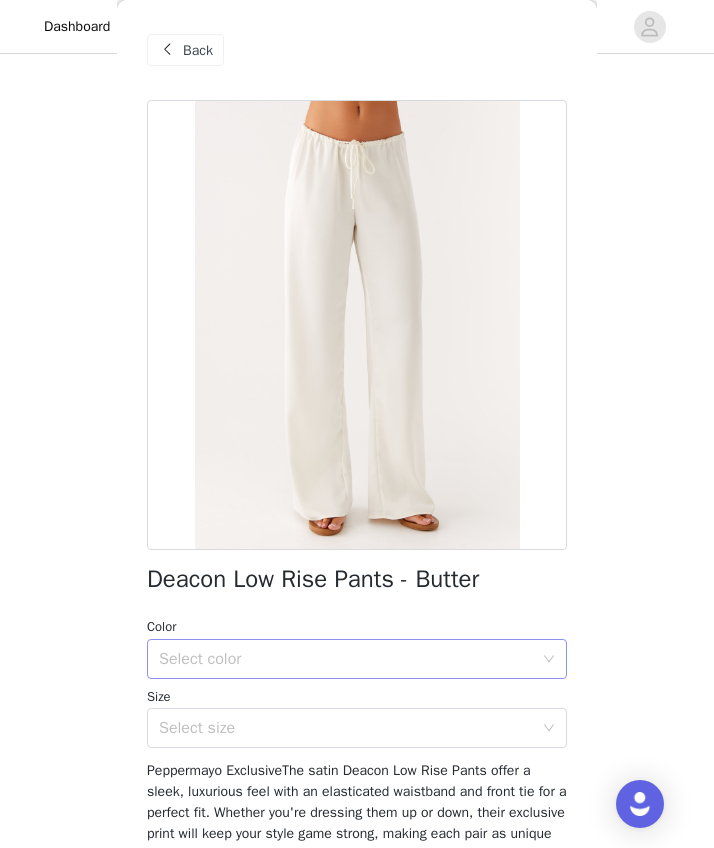 click on "Select color" at bounding box center [346, 659] 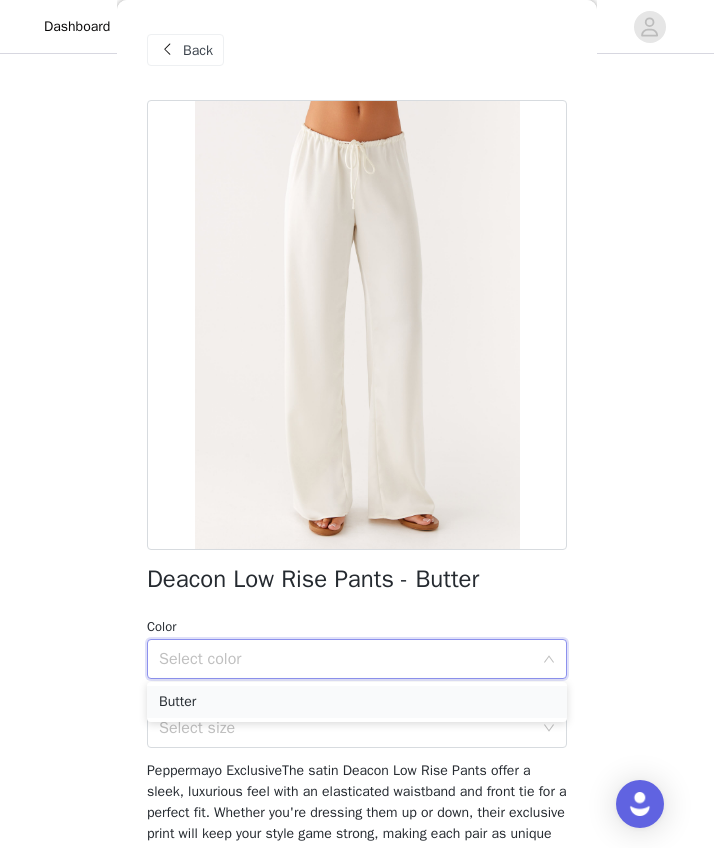 click on "Butter" at bounding box center [357, 702] 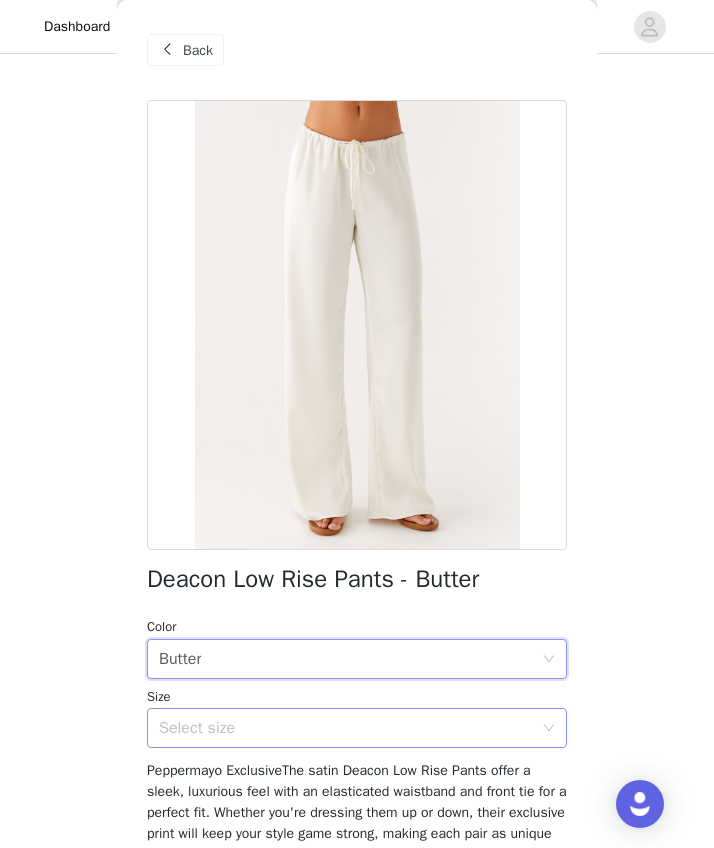click on "Select size" at bounding box center (346, 728) 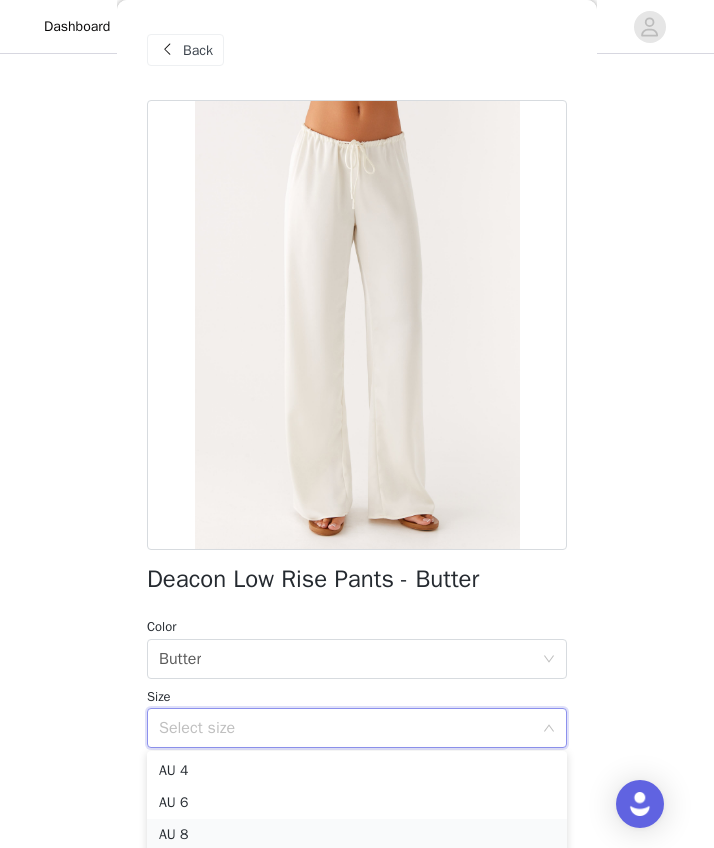 click on "AU 8" at bounding box center [357, 835] 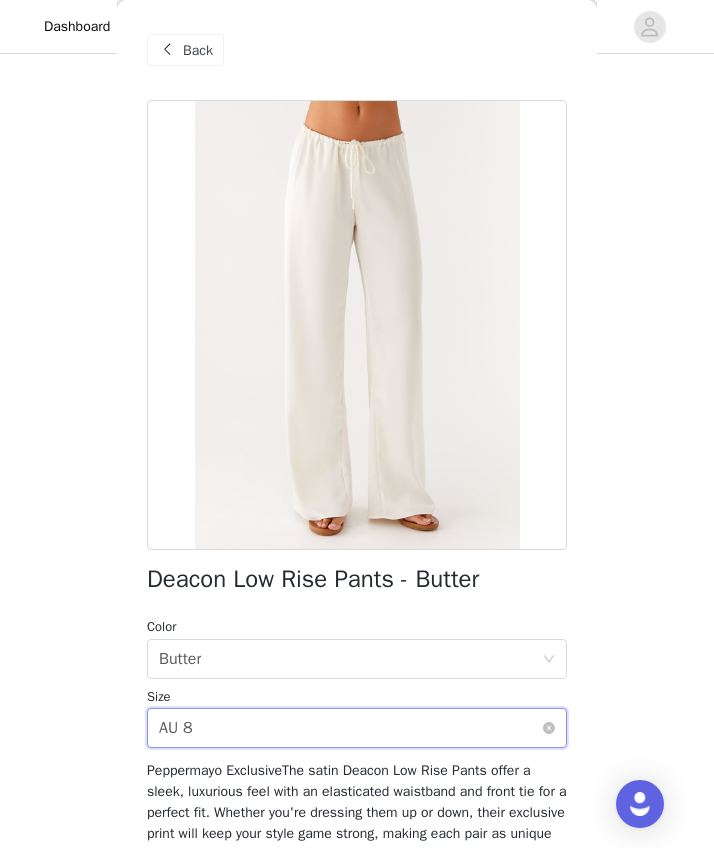 scroll, scrollTop: 0, scrollLeft: 0, axis: both 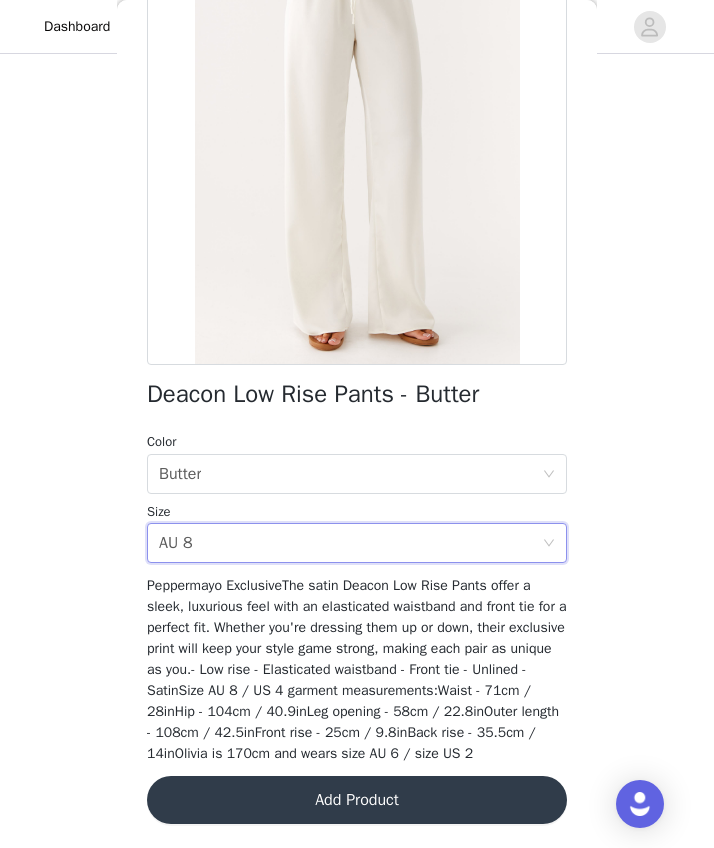 click on "Add Product" at bounding box center [357, 800] 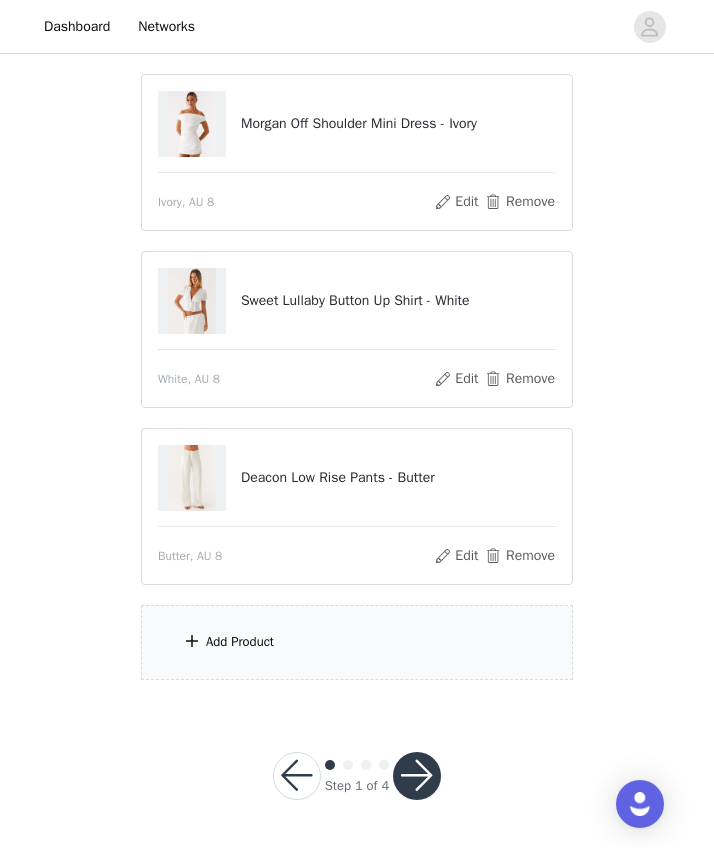 scroll, scrollTop: 555, scrollLeft: 0, axis: vertical 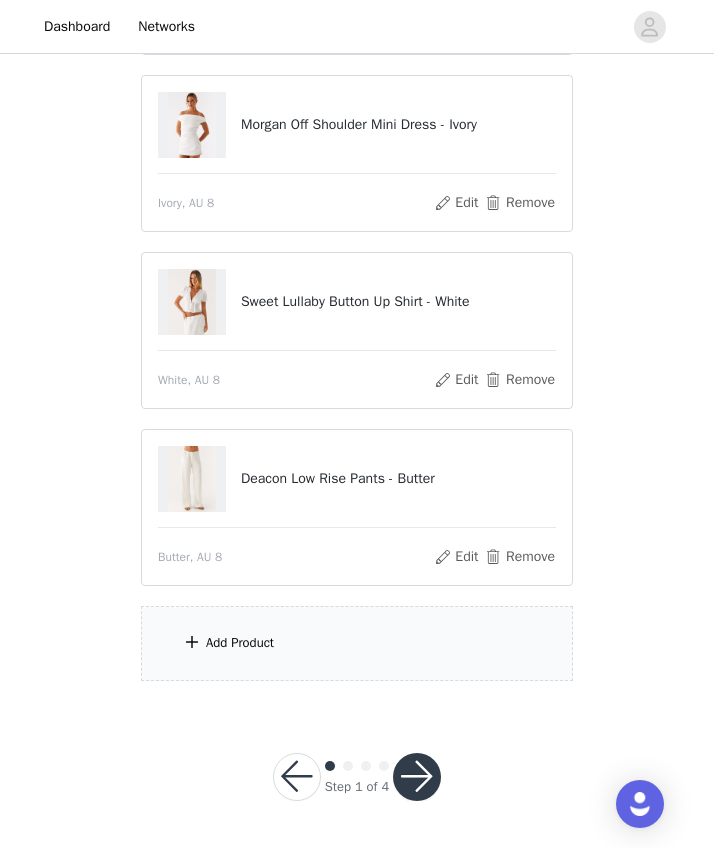click on "Add Product" at bounding box center [357, 643] 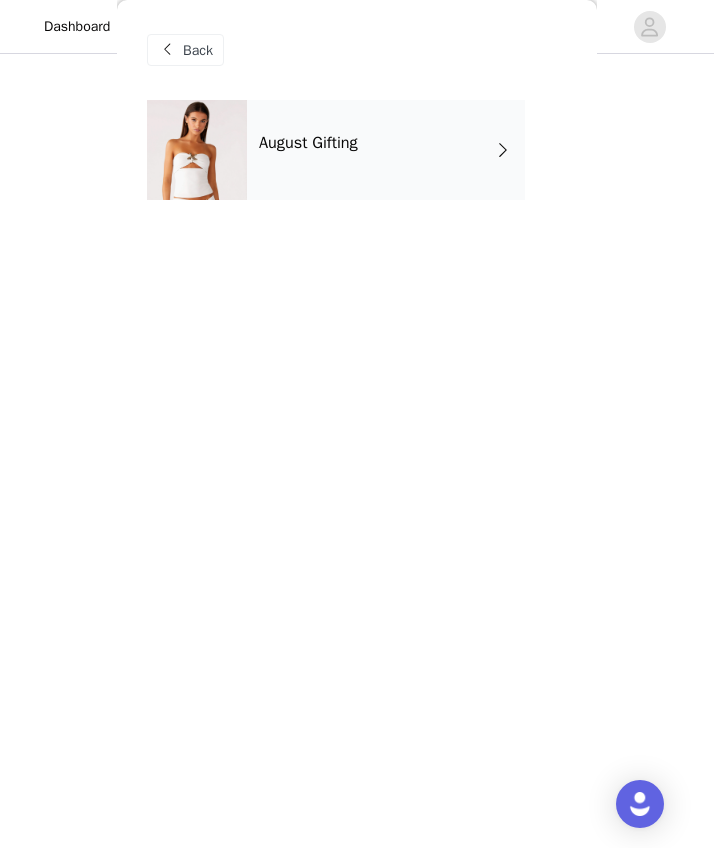 click on "August Gifting" at bounding box center (386, 150) 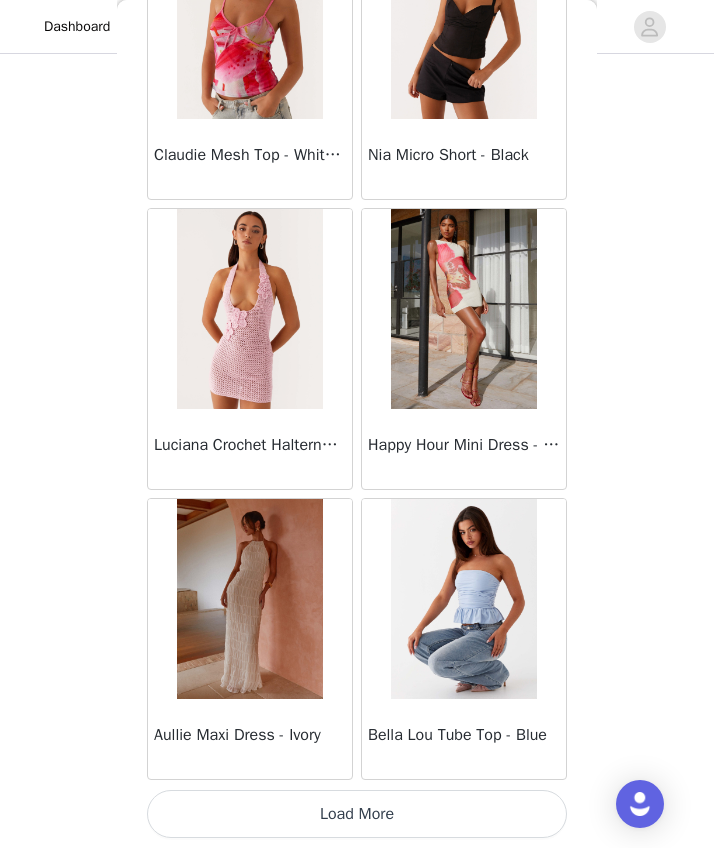 scroll, scrollTop: 2212, scrollLeft: 0, axis: vertical 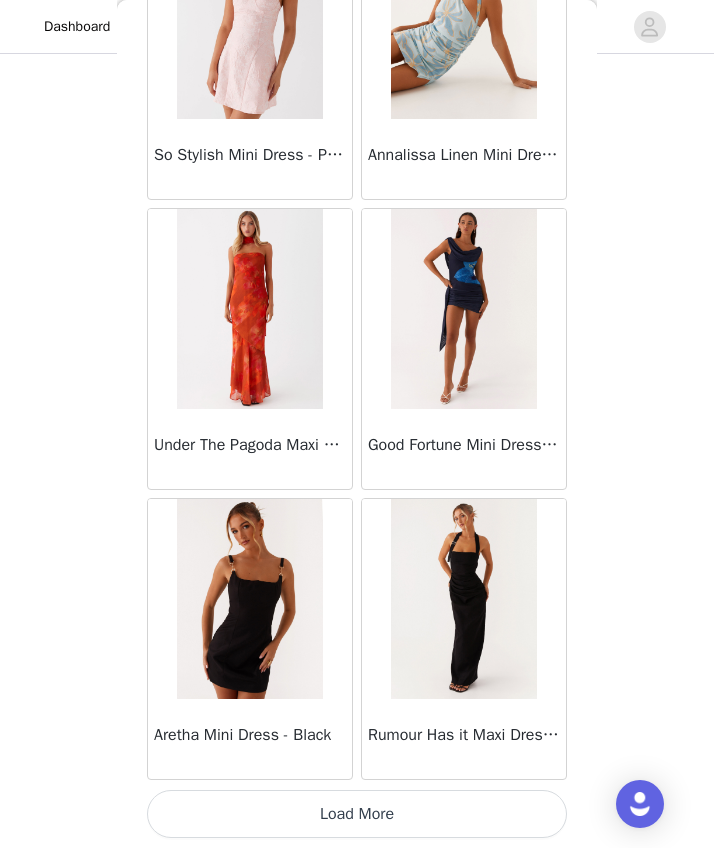 click on "Load More" at bounding box center [357, 814] 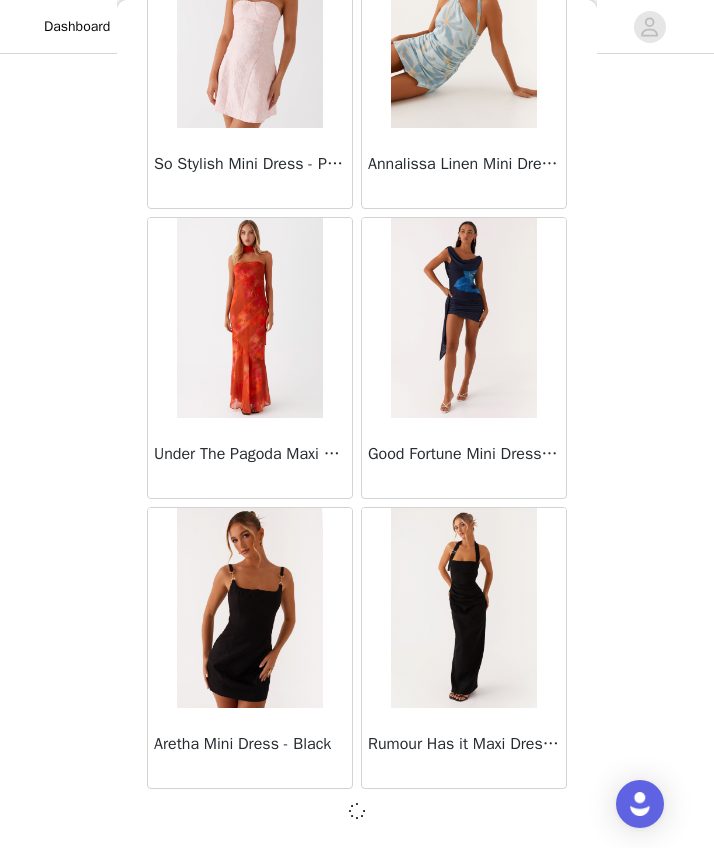 scroll, scrollTop: 5103, scrollLeft: 0, axis: vertical 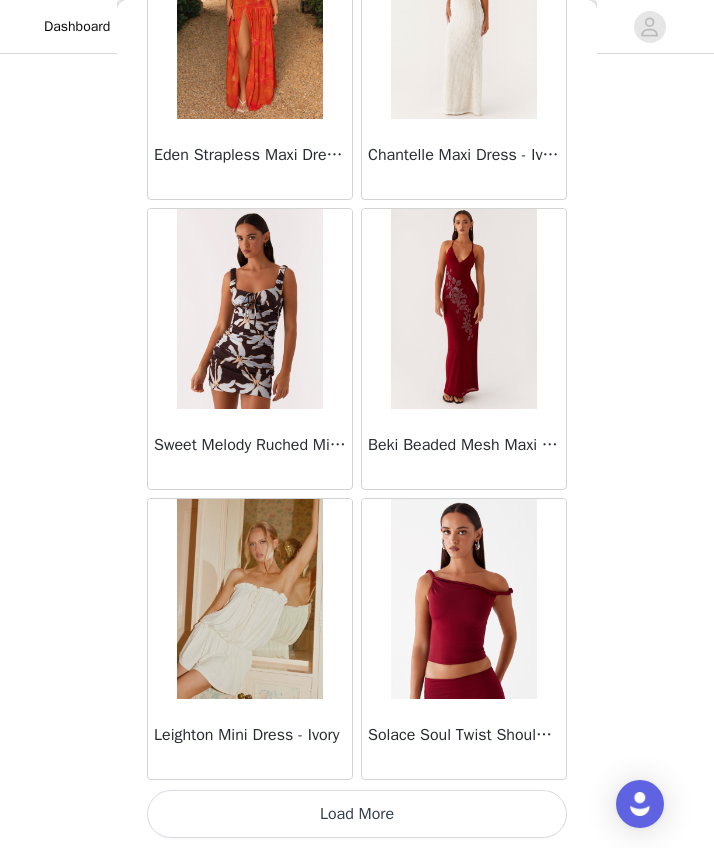 click on "Load More" at bounding box center (357, 814) 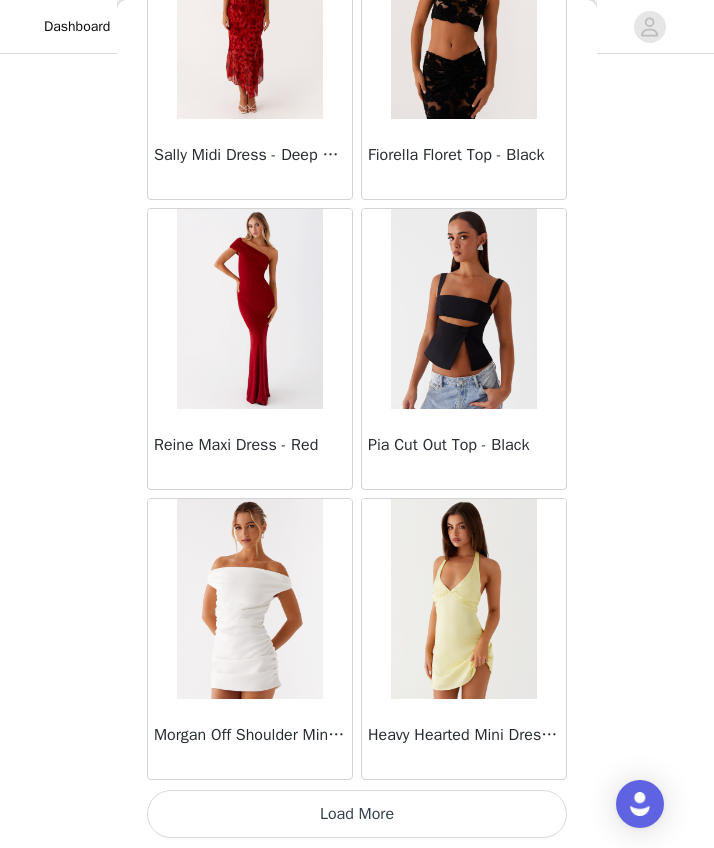 click on "Load More" at bounding box center [357, 814] 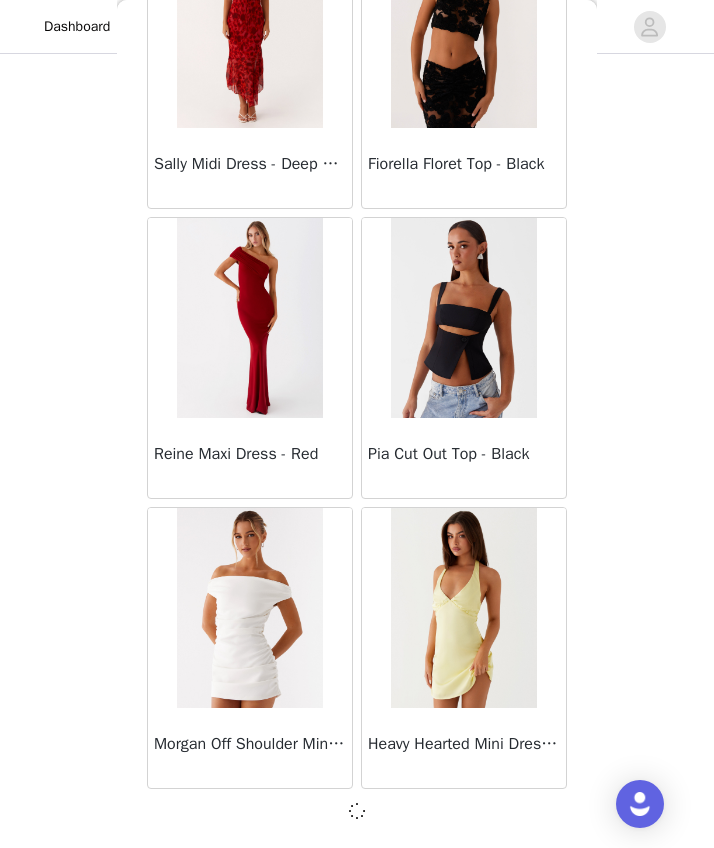 scroll, scrollTop: 10903, scrollLeft: 0, axis: vertical 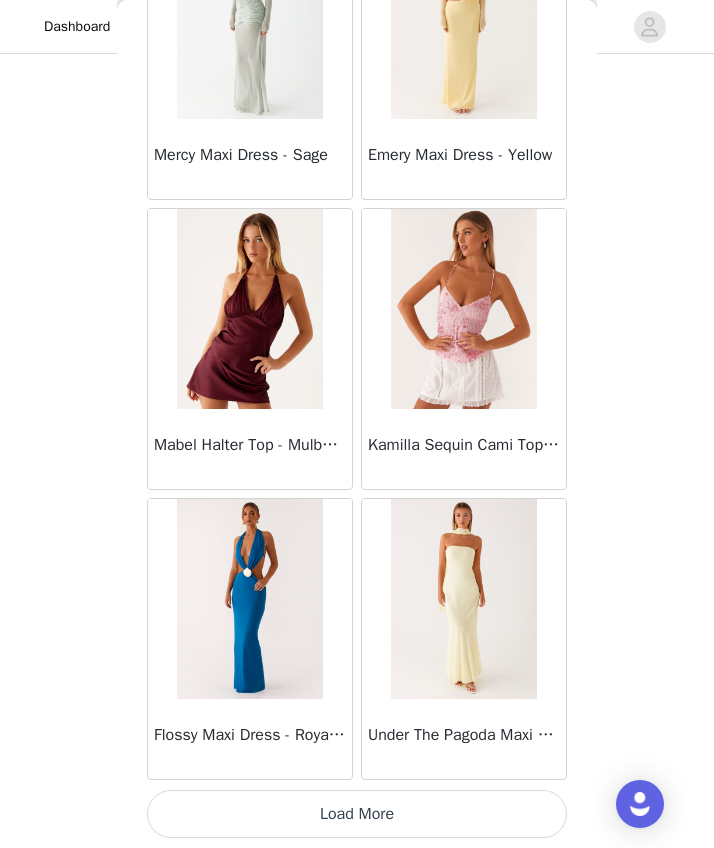 click on "Load More" at bounding box center [357, 814] 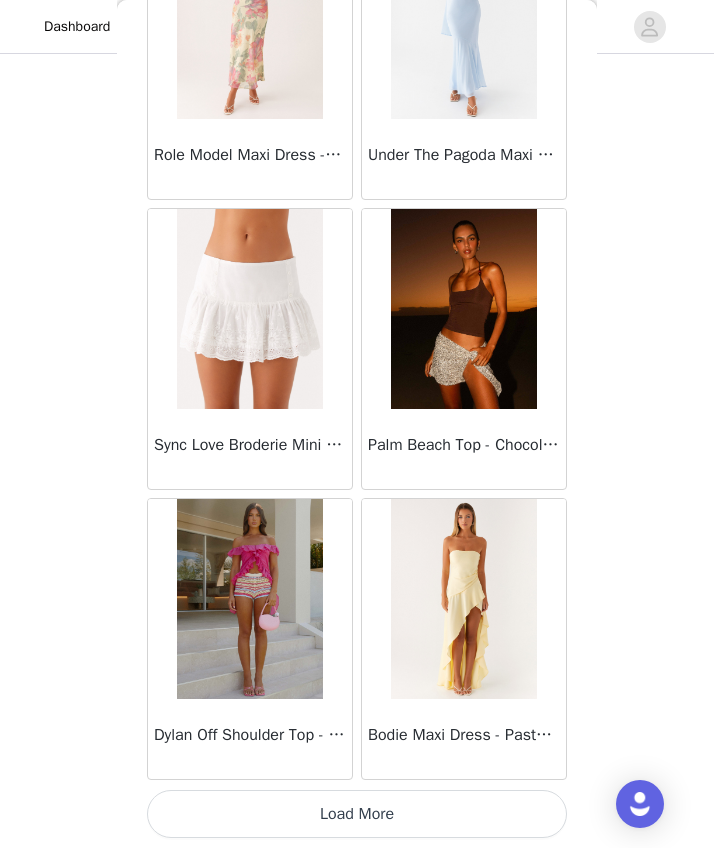 click on "Load More" at bounding box center [357, 814] 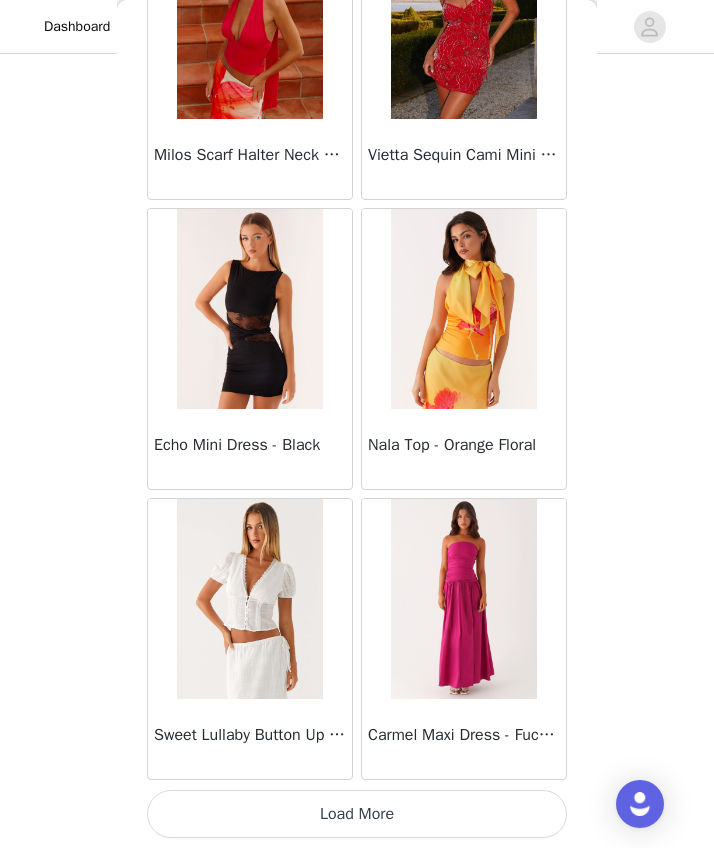 click on "Load More" at bounding box center (357, 814) 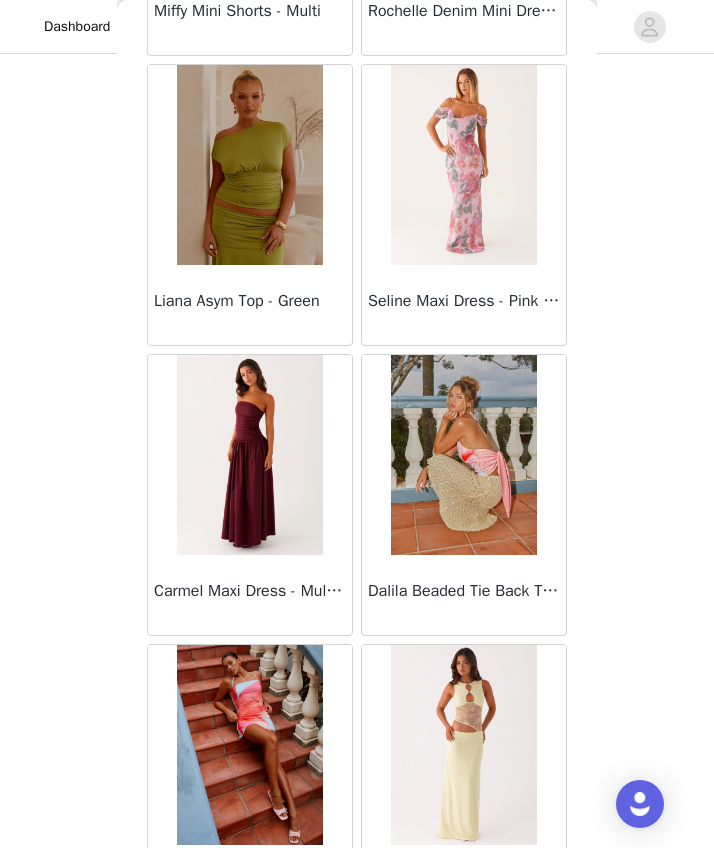 scroll, scrollTop: 21790, scrollLeft: 0, axis: vertical 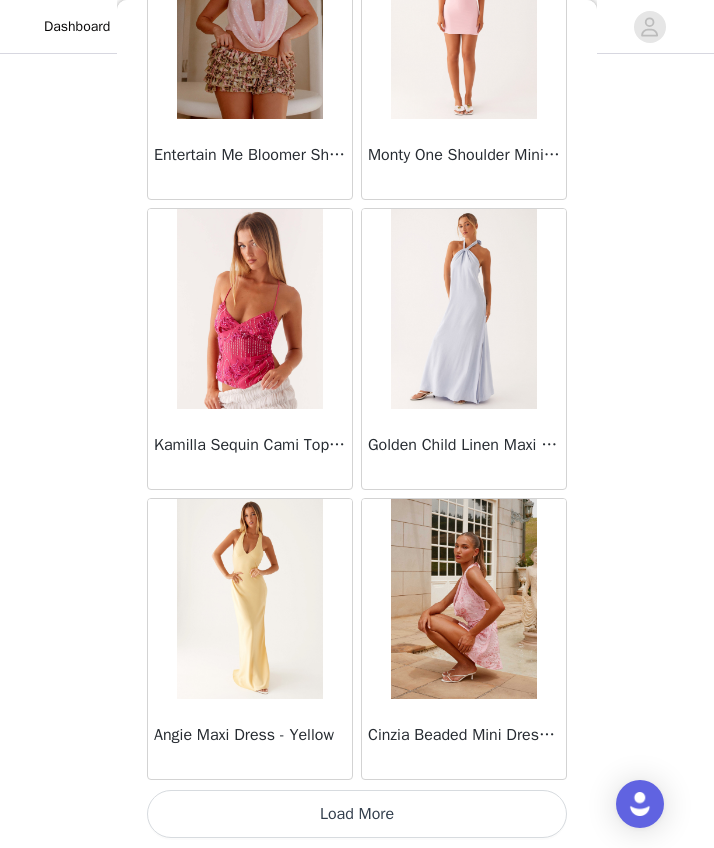 click on "Load More" at bounding box center (357, 814) 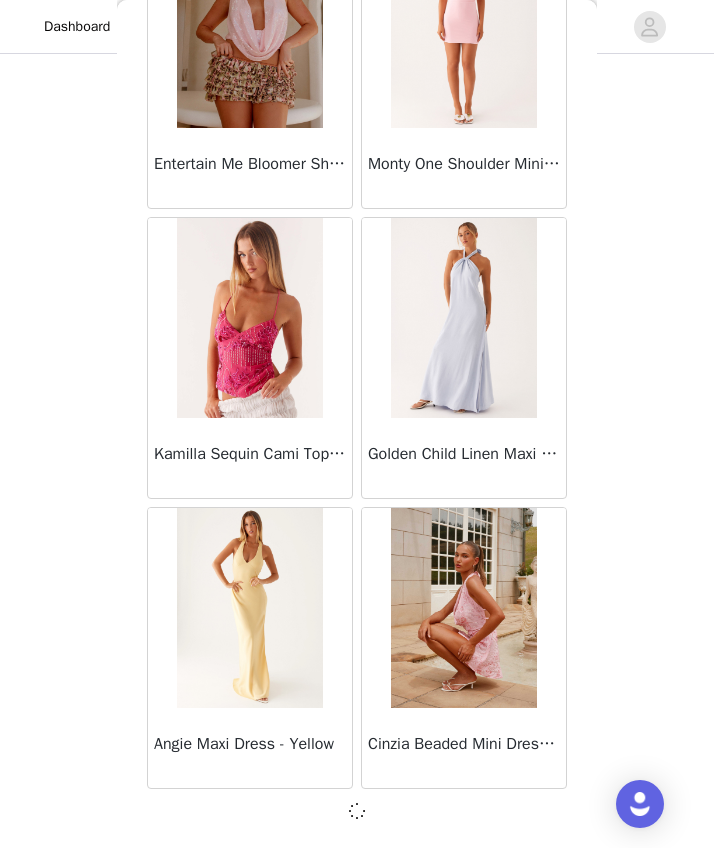 scroll, scrollTop: 22503, scrollLeft: 0, axis: vertical 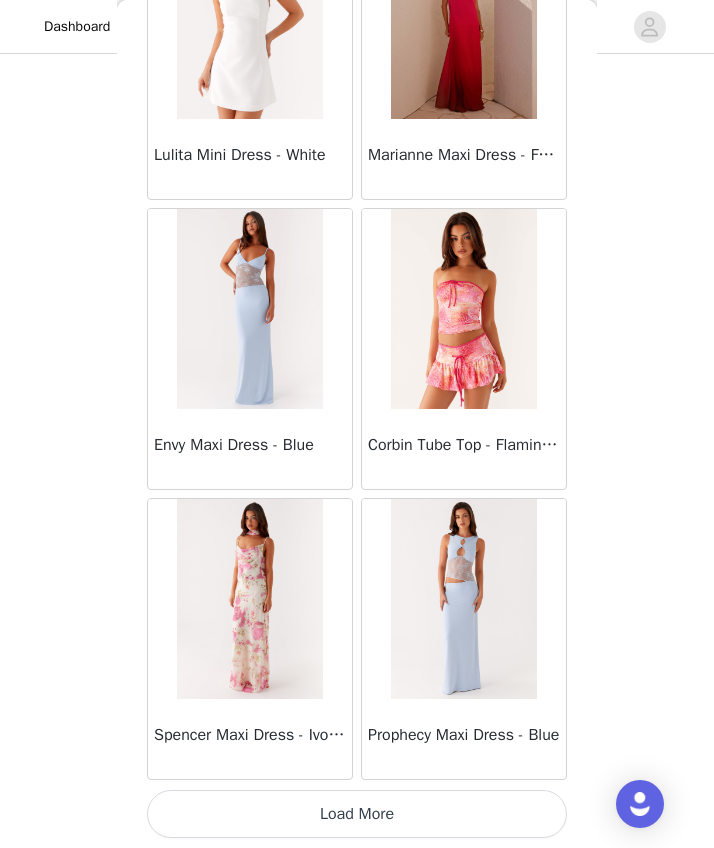 click on "Load More" at bounding box center [357, 814] 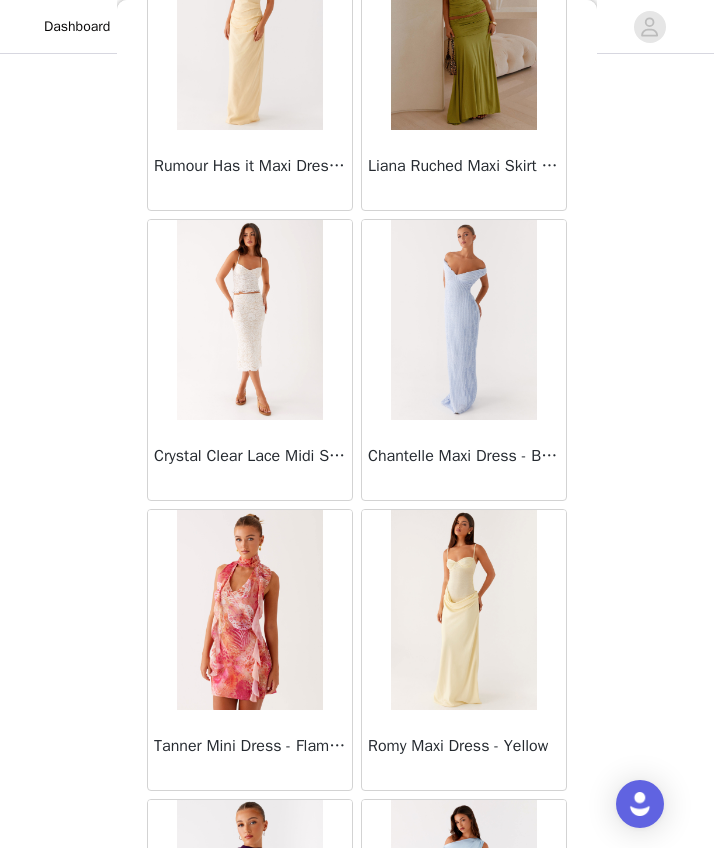 scroll, scrollTop: 26731, scrollLeft: 0, axis: vertical 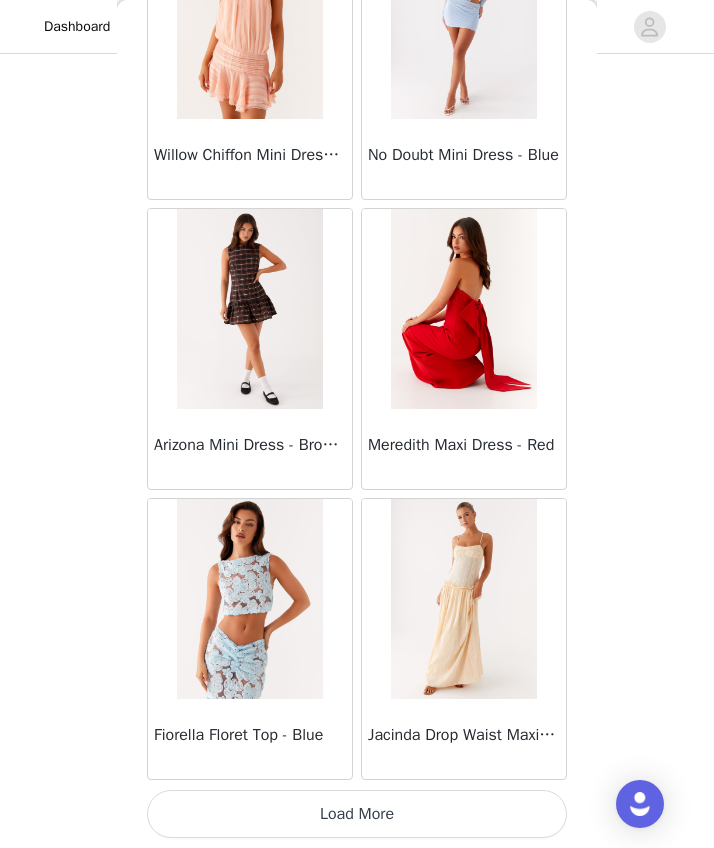 click on "Load More" at bounding box center [357, 814] 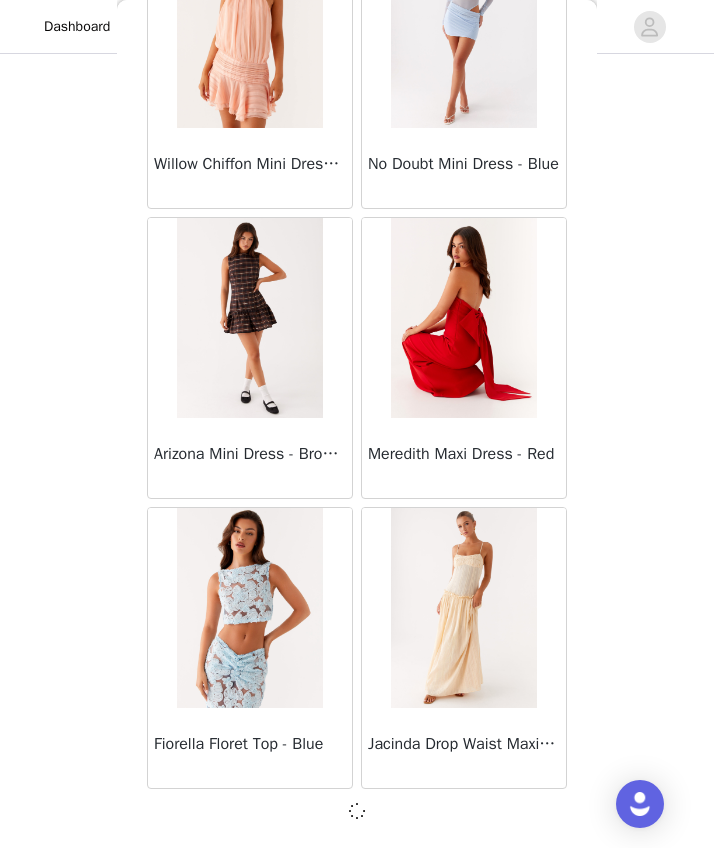 scroll, scrollTop: 28303, scrollLeft: 0, axis: vertical 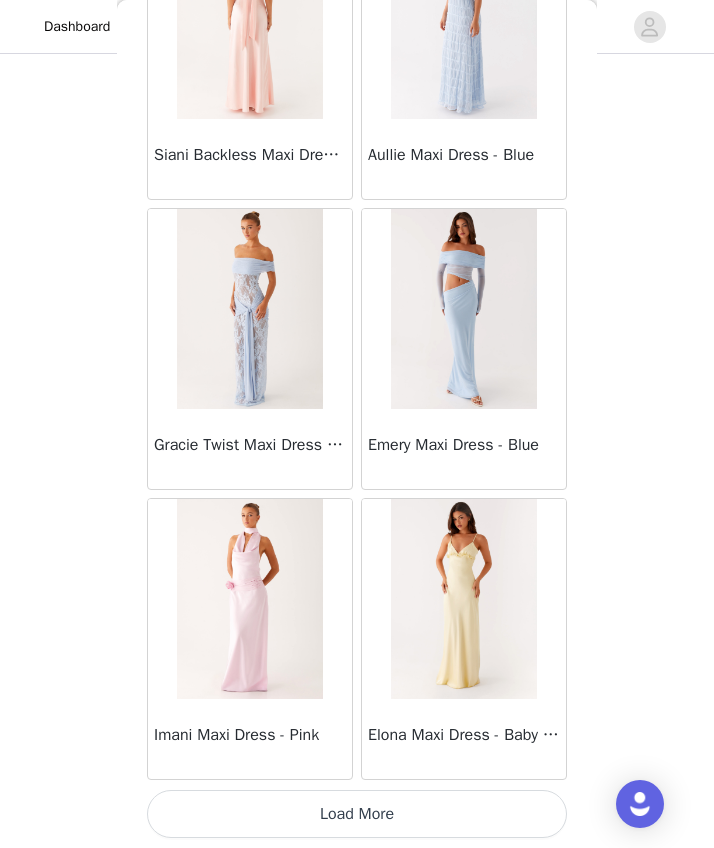 click on "Load More" at bounding box center (357, 814) 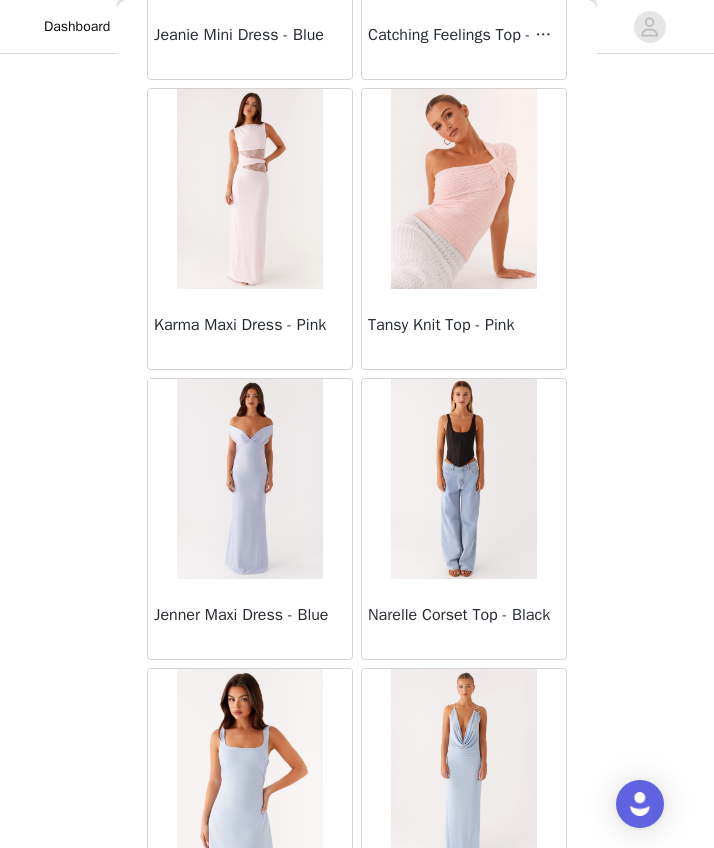 scroll, scrollTop: 33299, scrollLeft: 0, axis: vertical 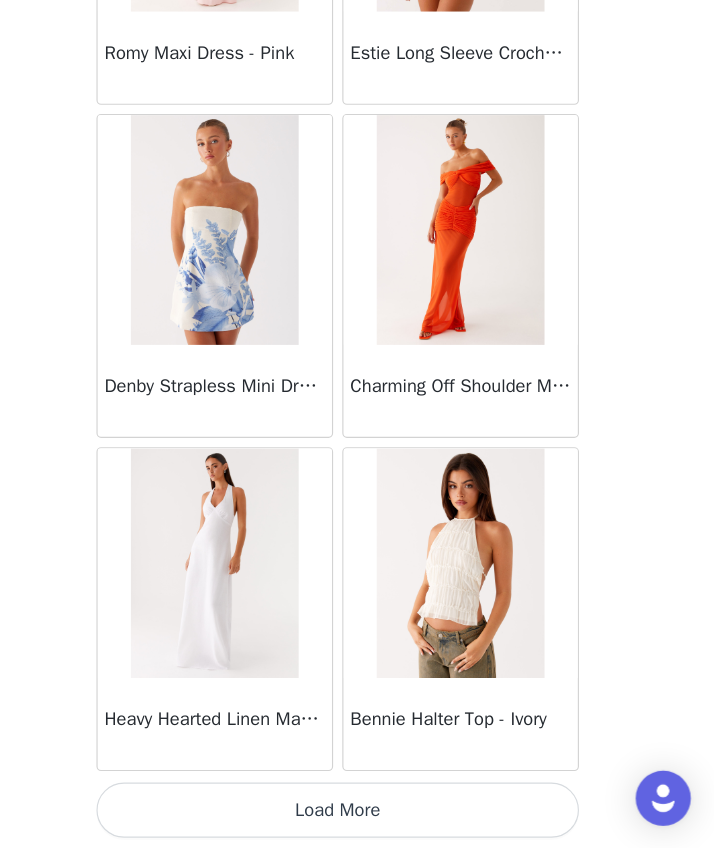 click on "Load More" at bounding box center (357, 814) 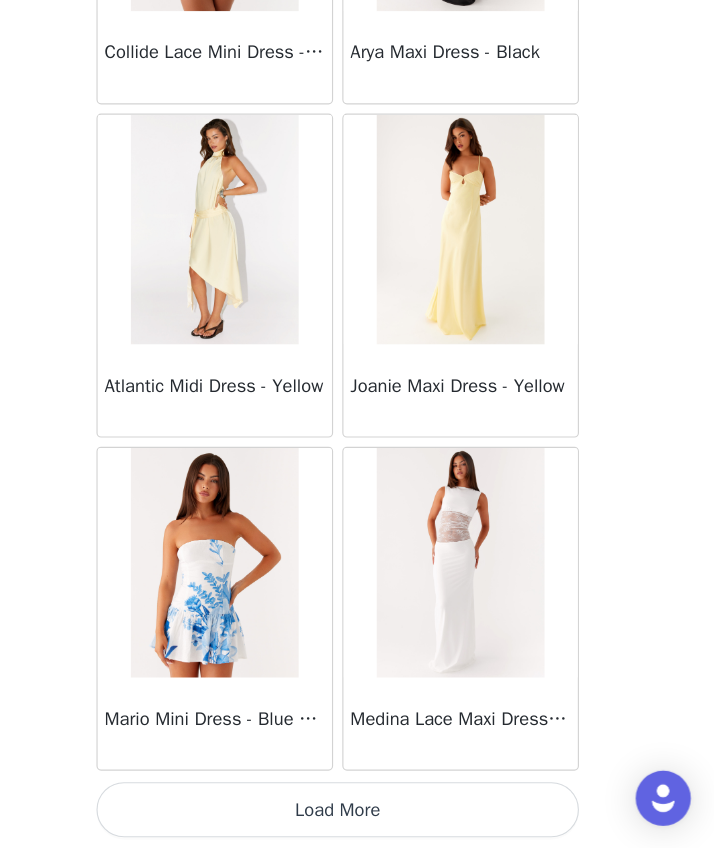 scroll, scrollTop: 37012, scrollLeft: 0, axis: vertical 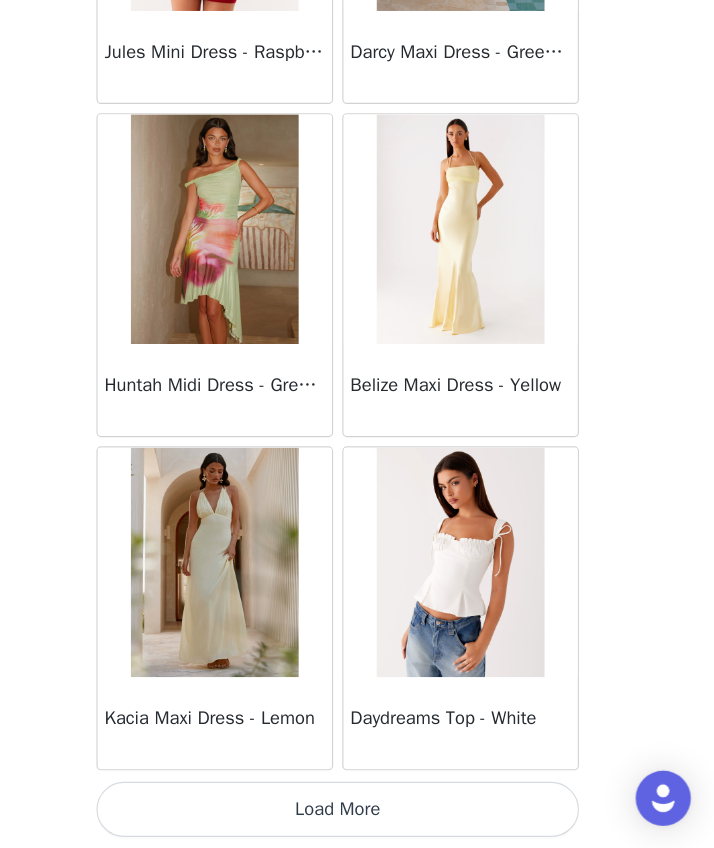 click on "Load More" at bounding box center (357, 814) 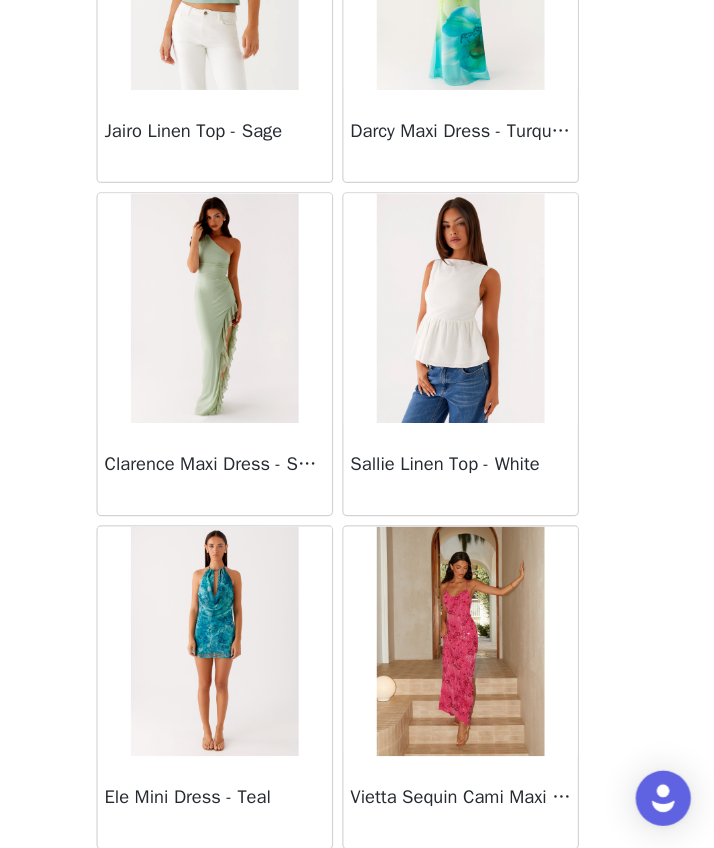 scroll, scrollTop: 42236, scrollLeft: 0, axis: vertical 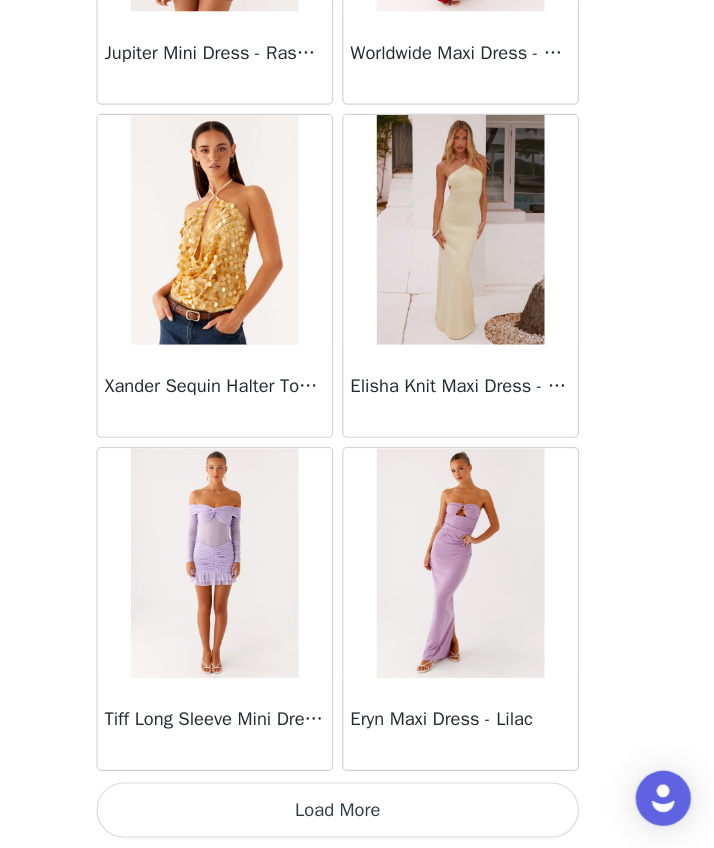 click on "Load More" at bounding box center [357, 814] 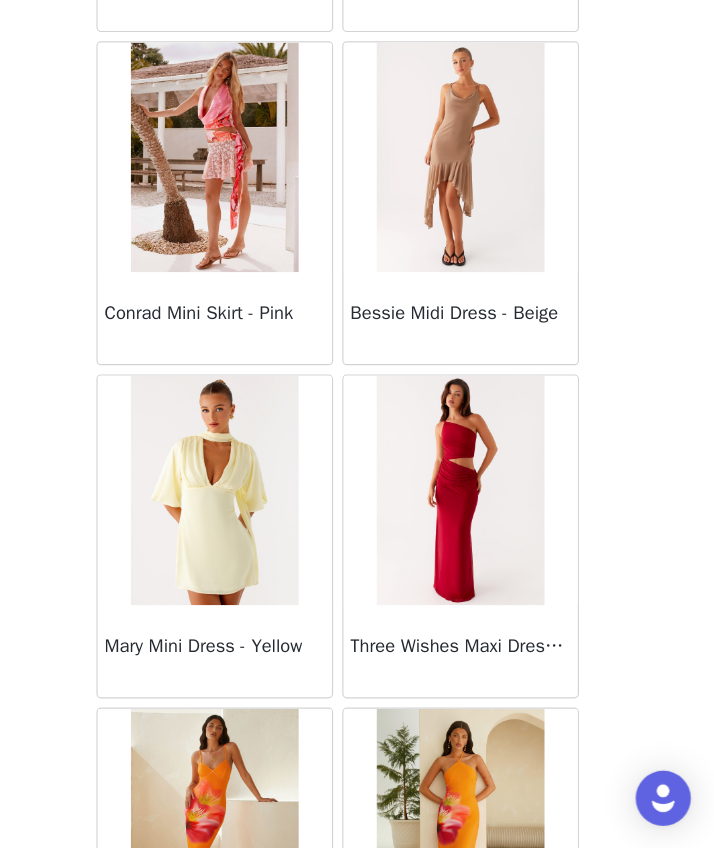 scroll, scrollTop: 45484, scrollLeft: 0, axis: vertical 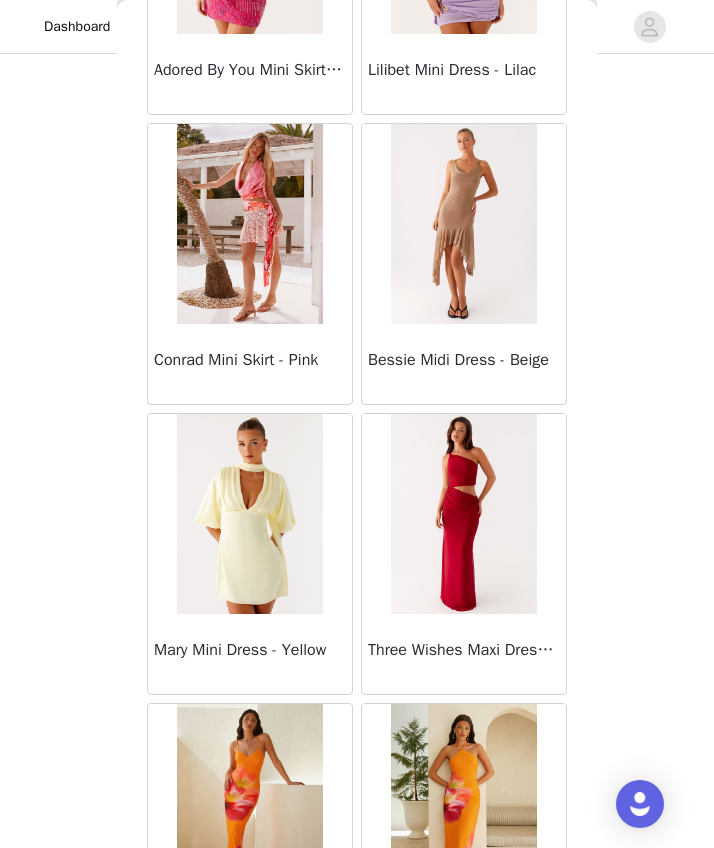 click on "STEP 1 OF 4
Select your styles!
You will receive 6 products.       5/6 Selected           Heavy Hearted Mini Dress - Yellow           Yellow, [COUNTRY] 8       Edit   Remove     Sweet Lullaby Midi Skirt - White           White, [COUNTRY] 8       Edit   Remove     Morgan Off Shoulder Mini Dress - Ivory           Ivory, [COUNTRY] 8       Edit   Remove     Sweet Lullaby Button Up Shirt - White           White, [COUNTRY] 8       Edit   Remove     Deacon Low Rise Pants - Butter           Butter, [COUNTRY] 8       Edit   Remove     Add Product       Back       Sweetpea Mini Dress - Yellow       Manifest Mini Dress - Amber       Raquel Off Shoulder Long Sleeve Top - Pink       Julianna Linen Mini Dress - Black       Radiate Halterneck Top - Pink       Arden Mesh Mini Dress - White       Cheryl Bustier Halter Top - Cherry Red       Under The Pagoda Maxi Dress - Deep Red Floral       Sweetest Pie T-Shirt - Black Gingham       That Girl Maxi Dress - Pink" at bounding box center (357, 104) 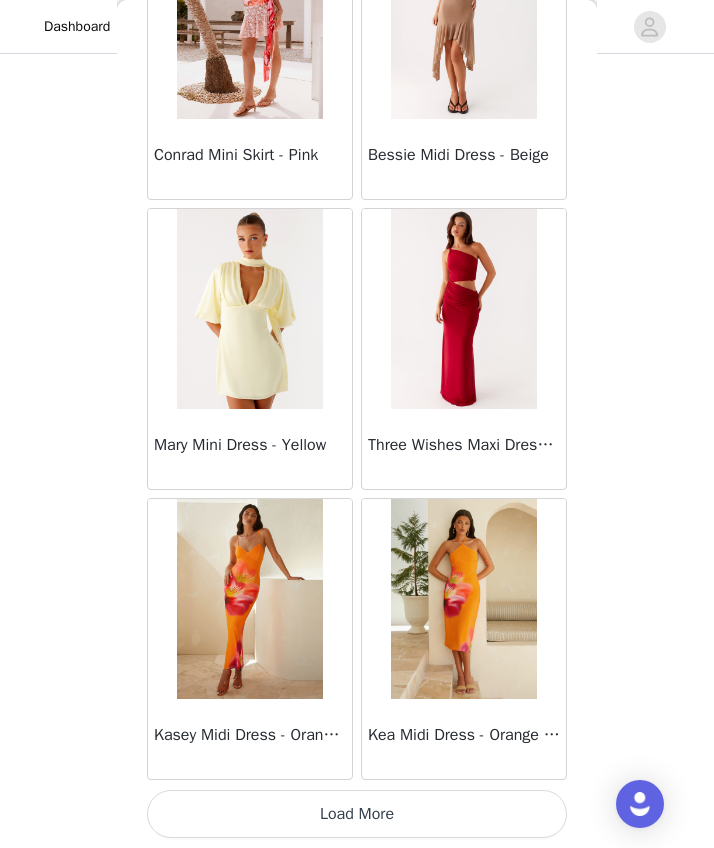 scroll, scrollTop: 45712, scrollLeft: 0, axis: vertical 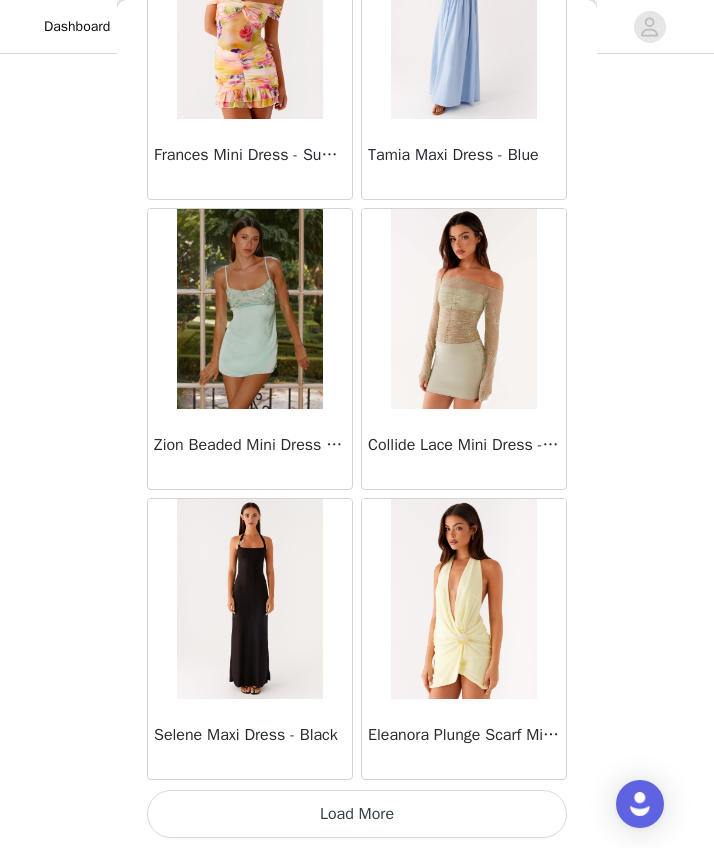 click on "Load More" at bounding box center (357, 814) 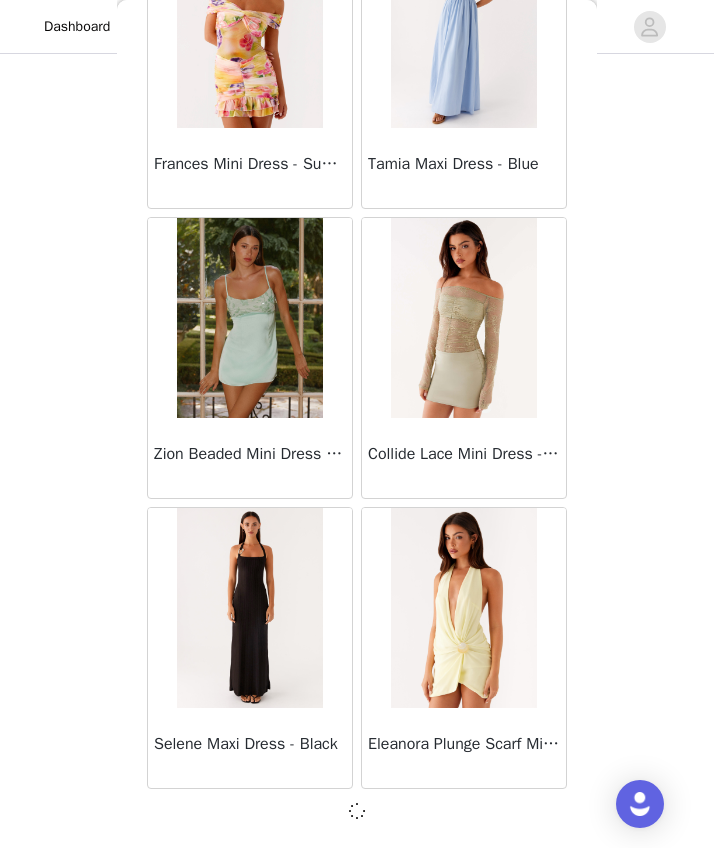 scroll, scrollTop: 48603, scrollLeft: 0, axis: vertical 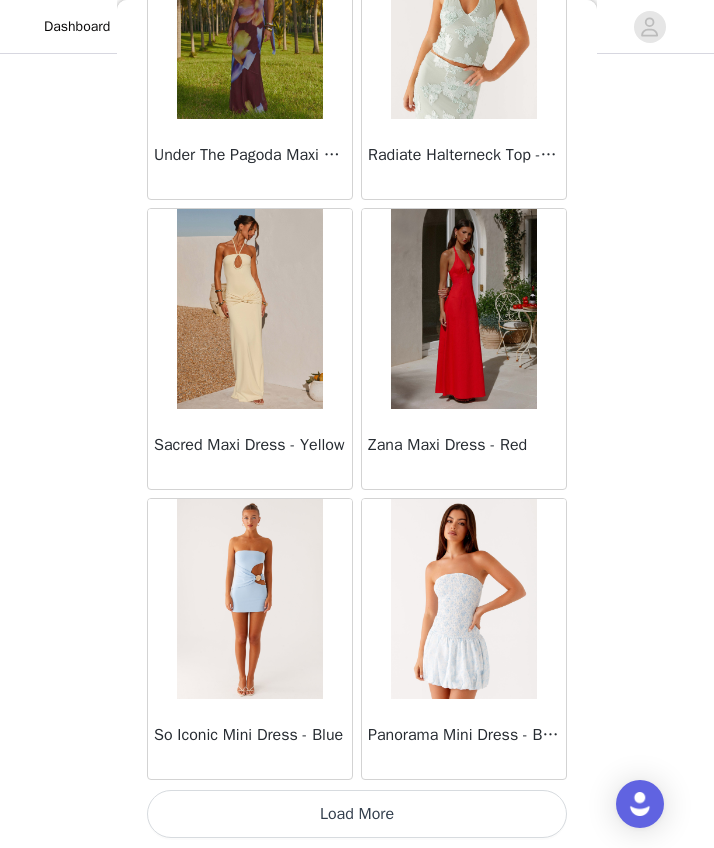 click on "Load More" at bounding box center [357, 814] 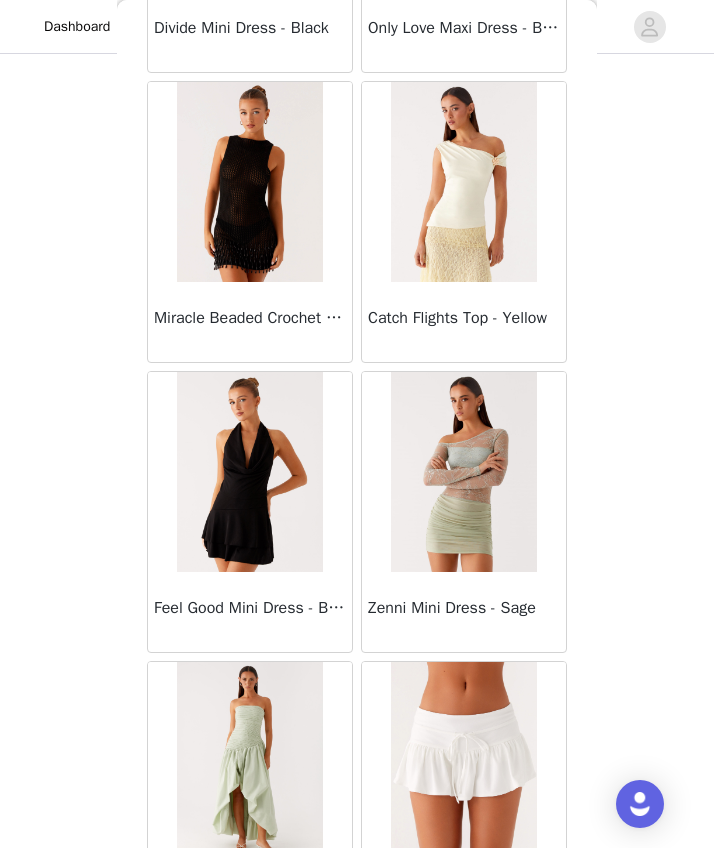 scroll, scrollTop: 53670, scrollLeft: 0, axis: vertical 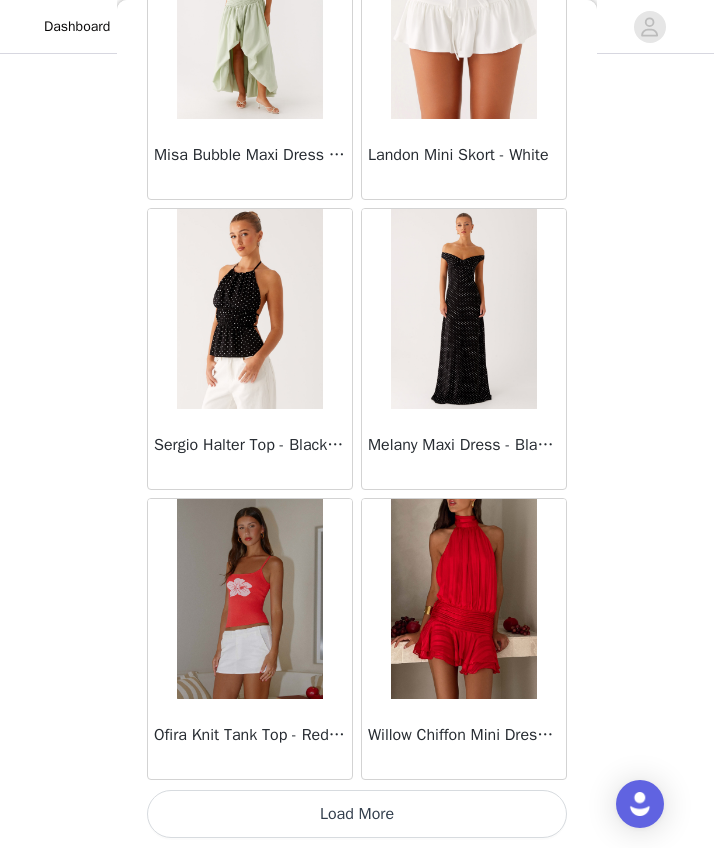 click on "Load More" at bounding box center [357, 814] 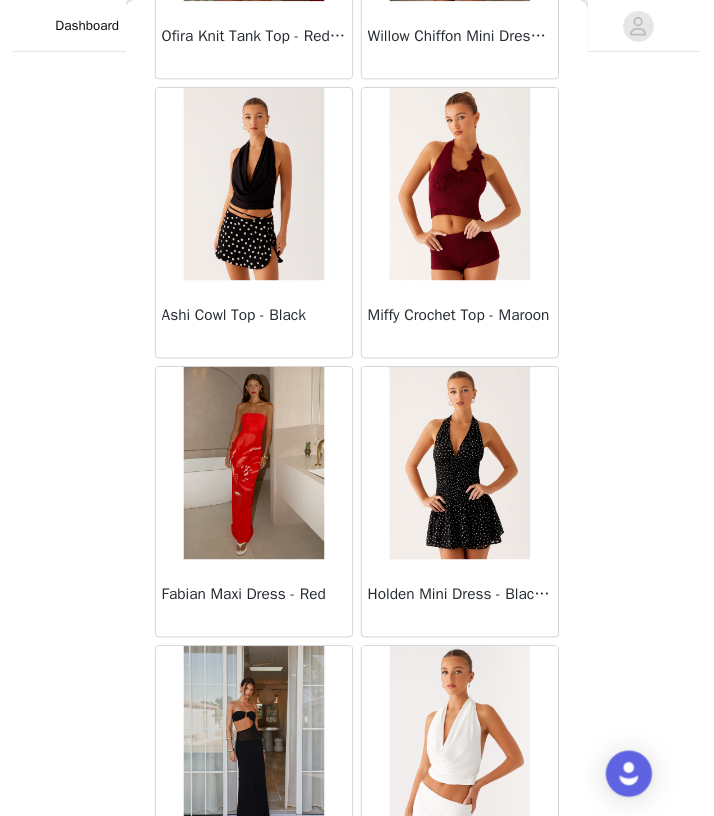 scroll, scrollTop: 55112, scrollLeft: 0, axis: vertical 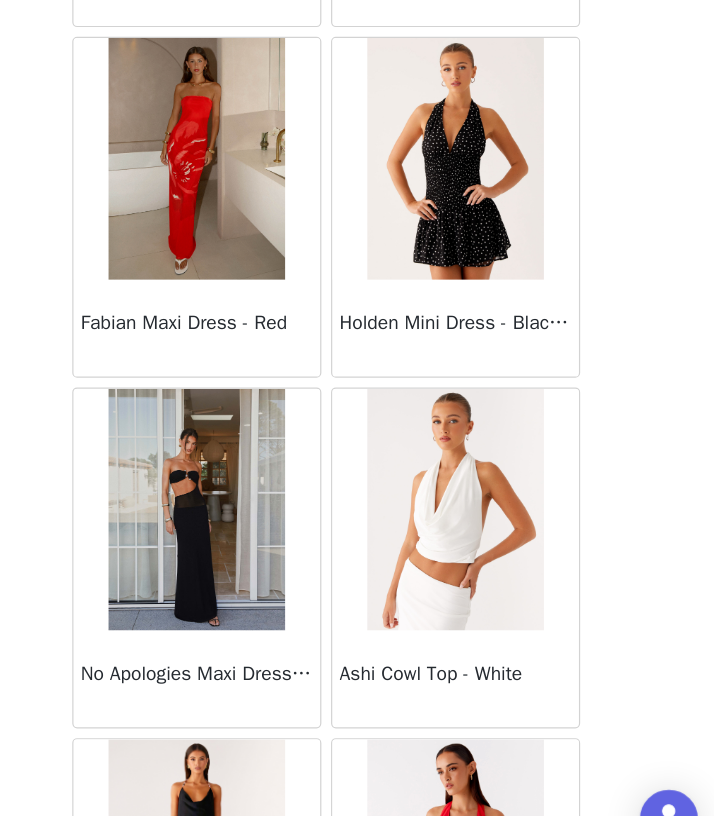 click at bounding box center [463, 226] 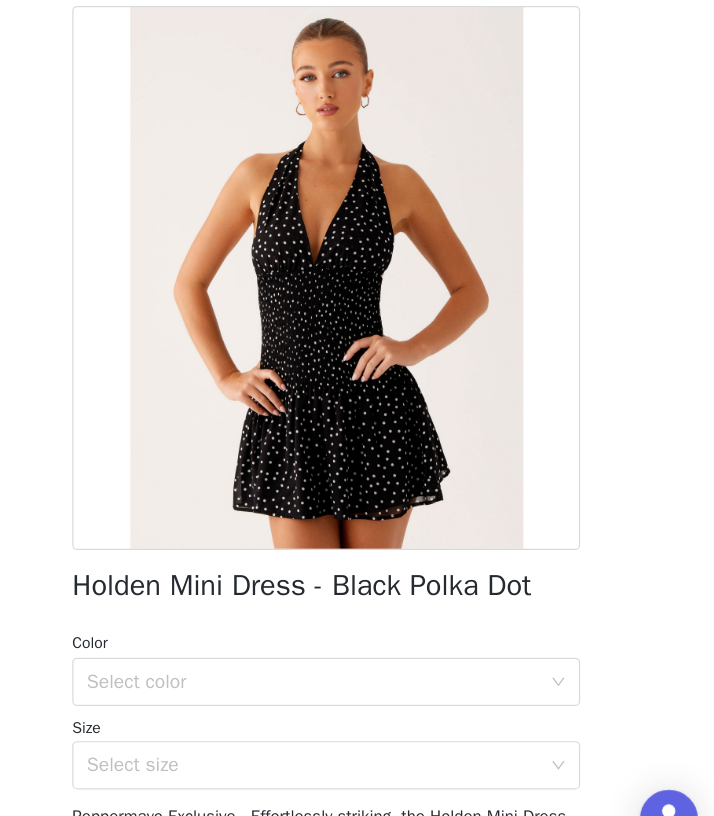 scroll, scrollTop: 0, scrollLeft: 0, axis: both 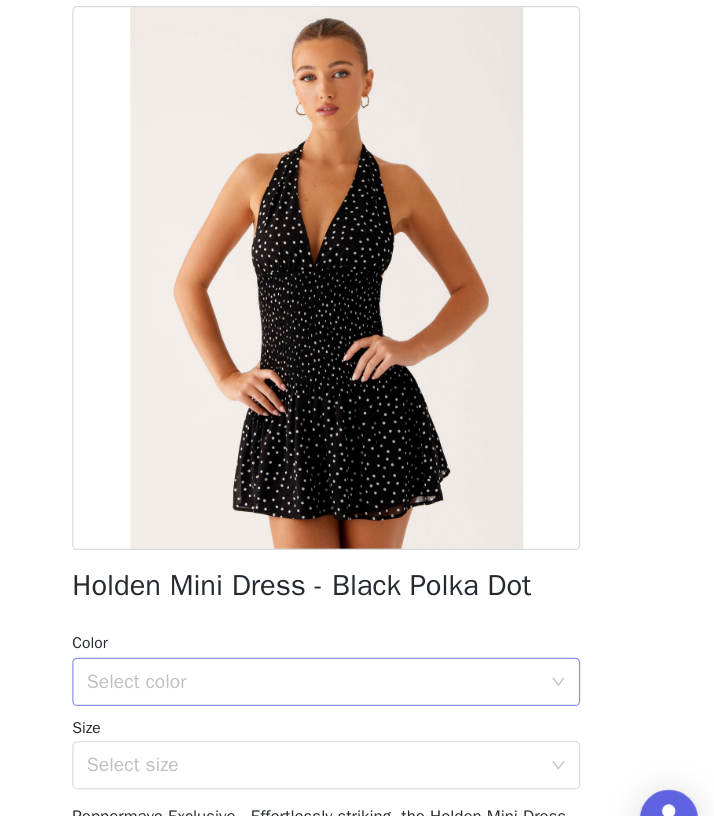 click on "Select color" at bounding box center (346, 659) 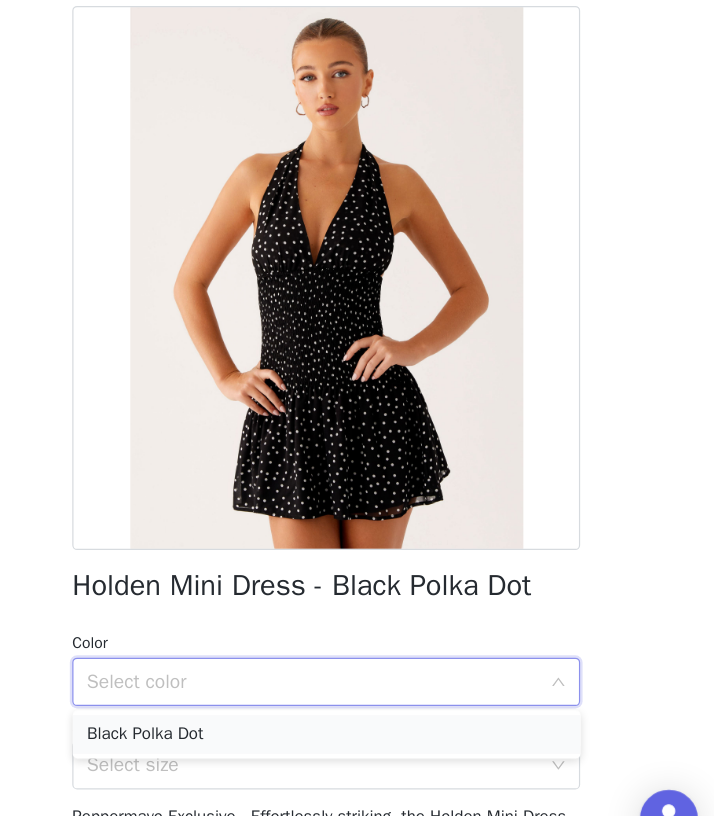 click on "Black Polka Dot" at bounding box center (357, 702) 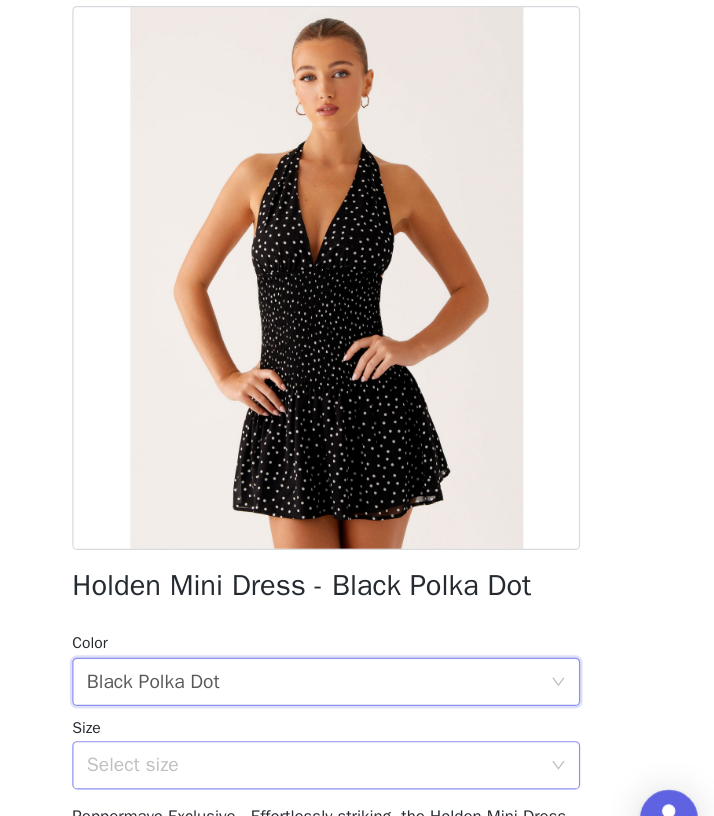 click on "Select size" at bounding box center (346, 728) 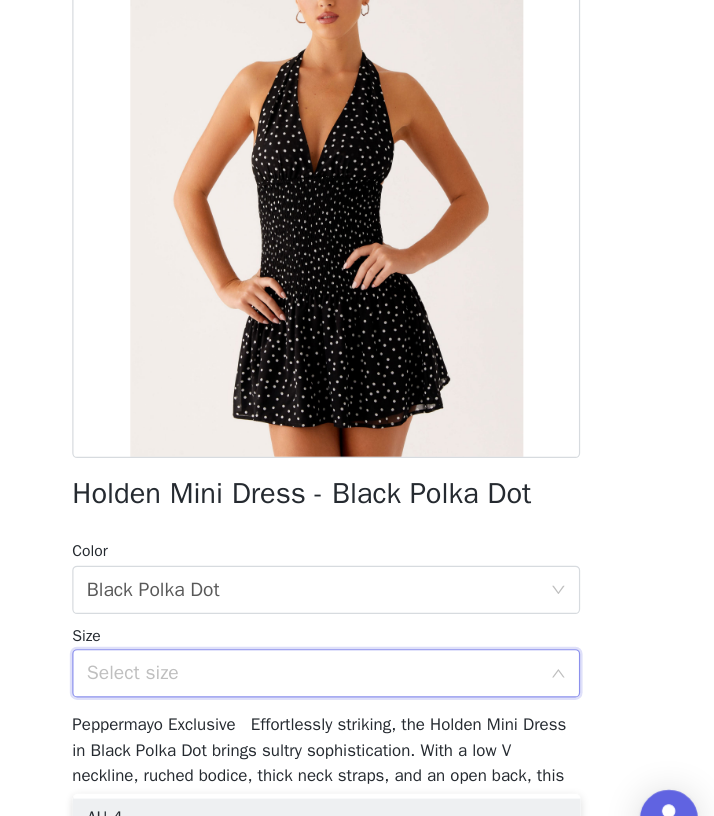scroll, scrollTop: 75, scrollLeft: 0, axis: vertical 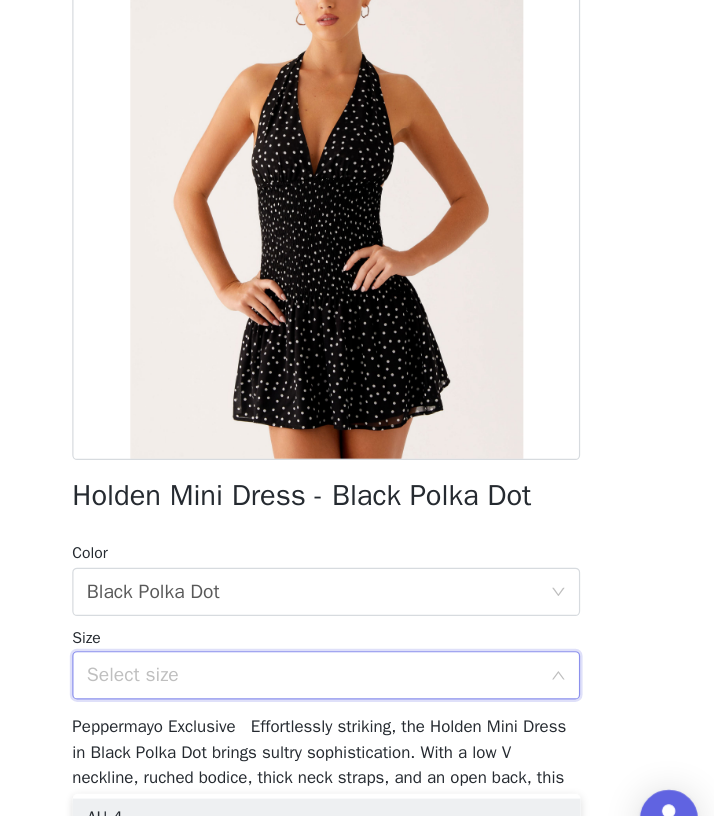 click on "Select size" at bounding box center [346, 653] 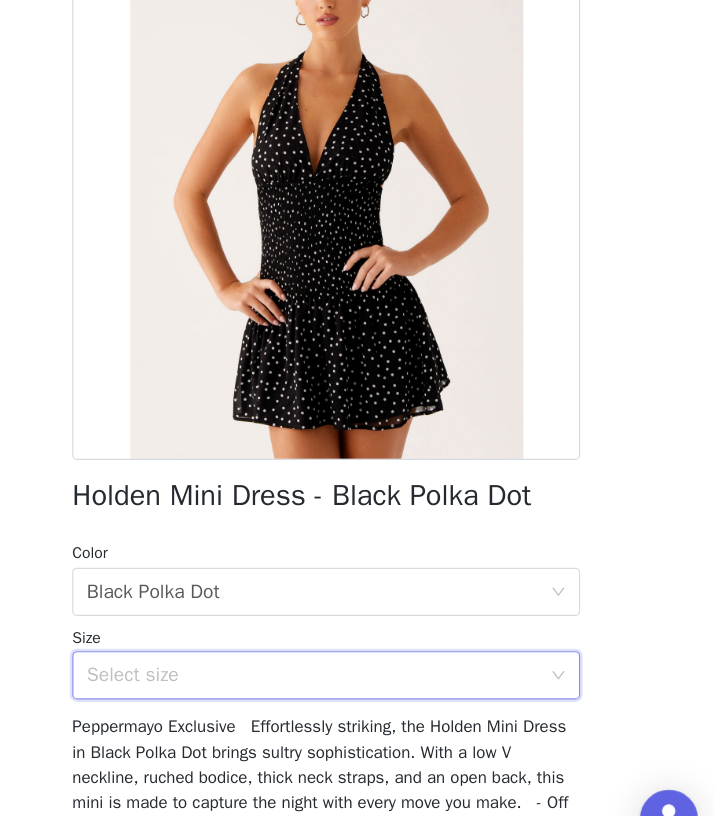 click on "Select size" at bounding box center [350, 653] 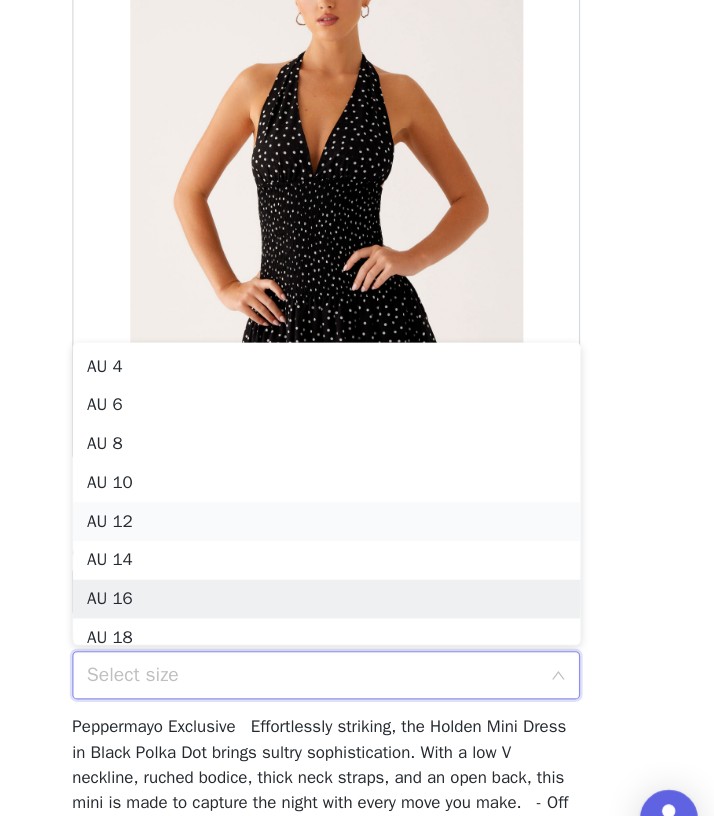 scroll, scrollTop: 10, scrollLeft: 0, axis: vertical 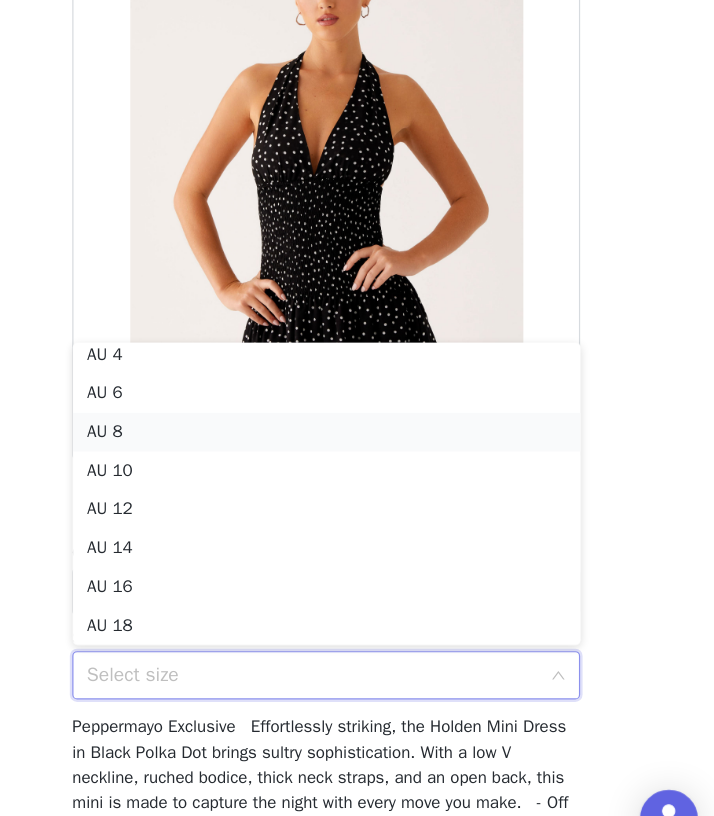 click on "AU 8" at bounding box center (357, 452) 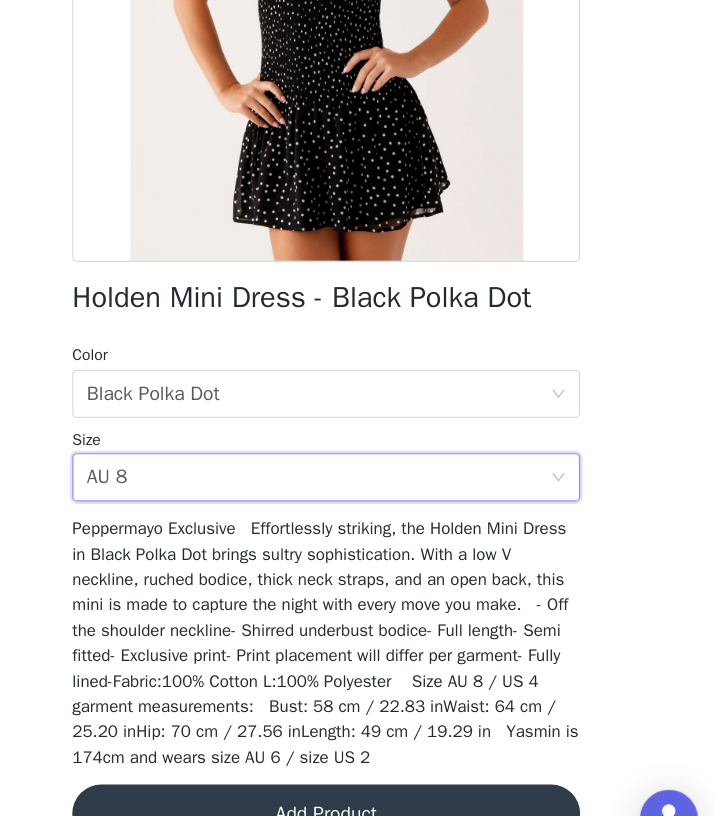 scroll, scrollTop: 237, scrollLeft: 0, axis: vertical 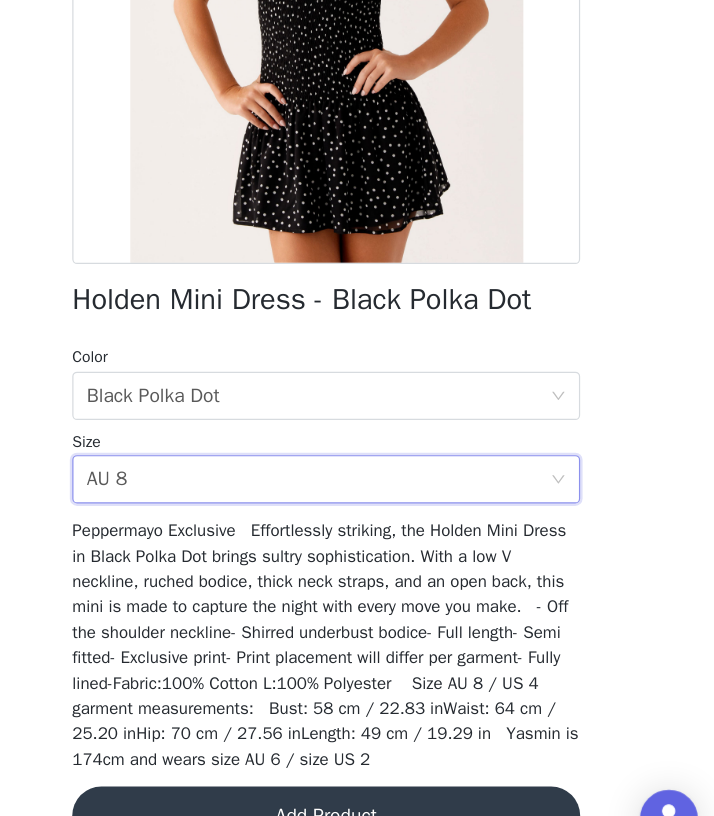 click on "Add Product" at bounding box center [357, 769] 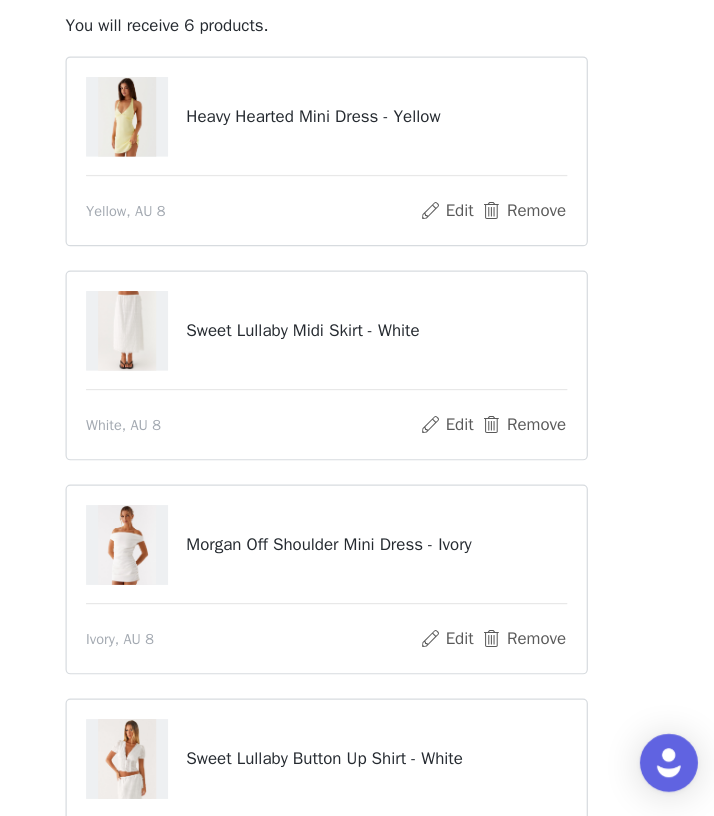 scroll, scrollTop: 36, scrollLeft: 0, axis: vertical 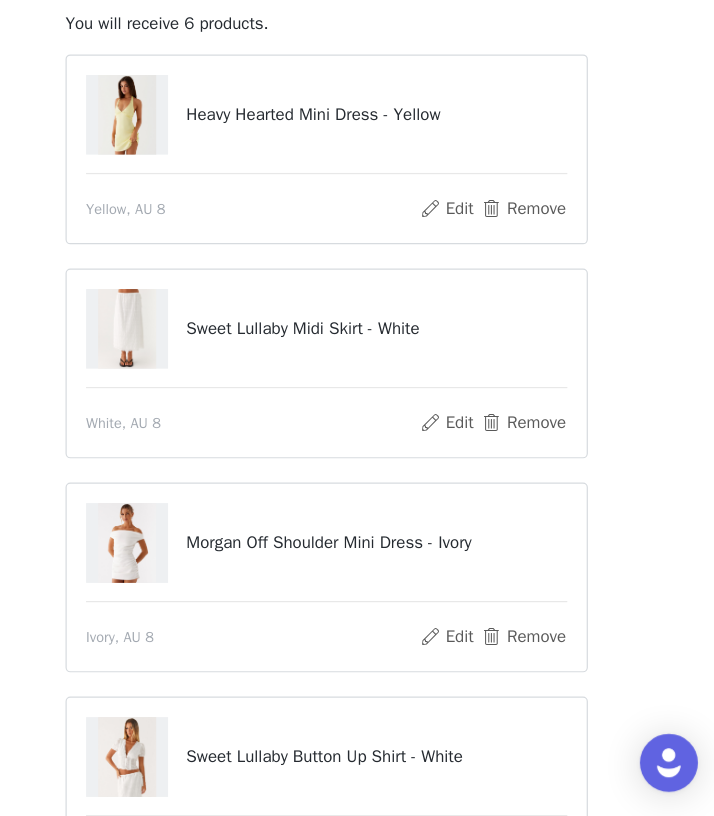 click at bounding box center (192, 413) 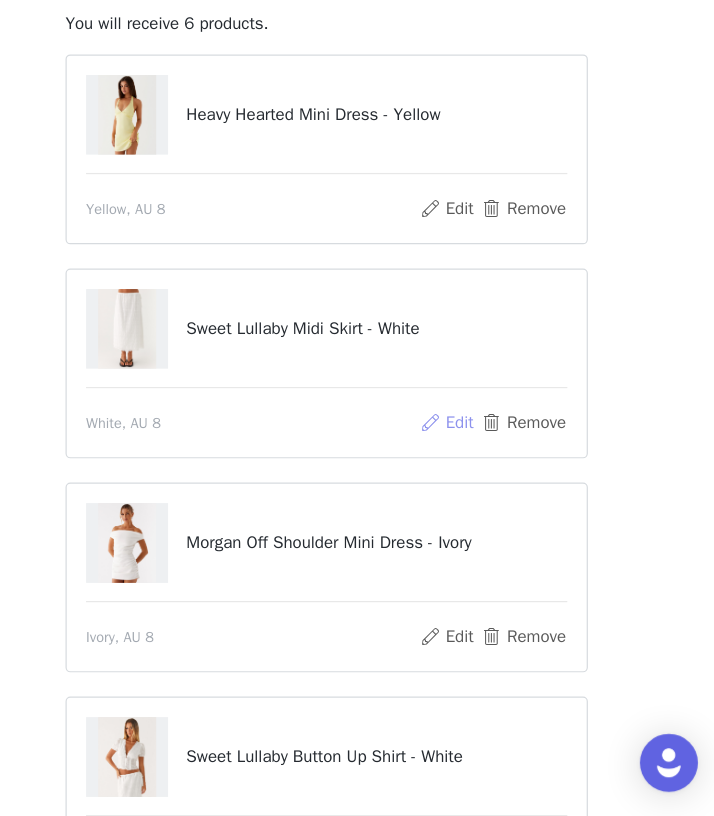 click on "Edit" at bounding box center (456, 491) 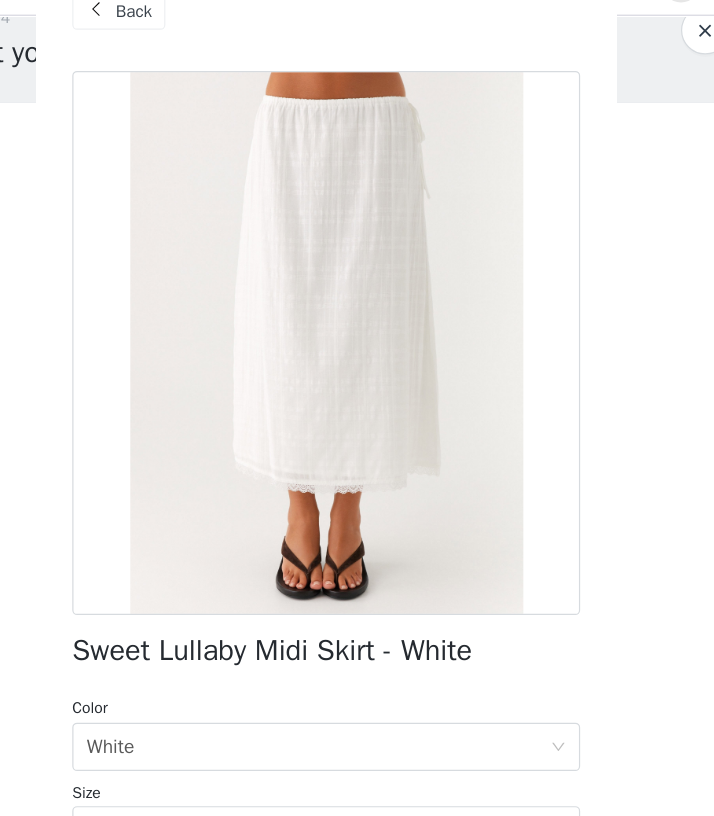 scroll, scrollTop: 0, scrollLeft: 0, axis: both 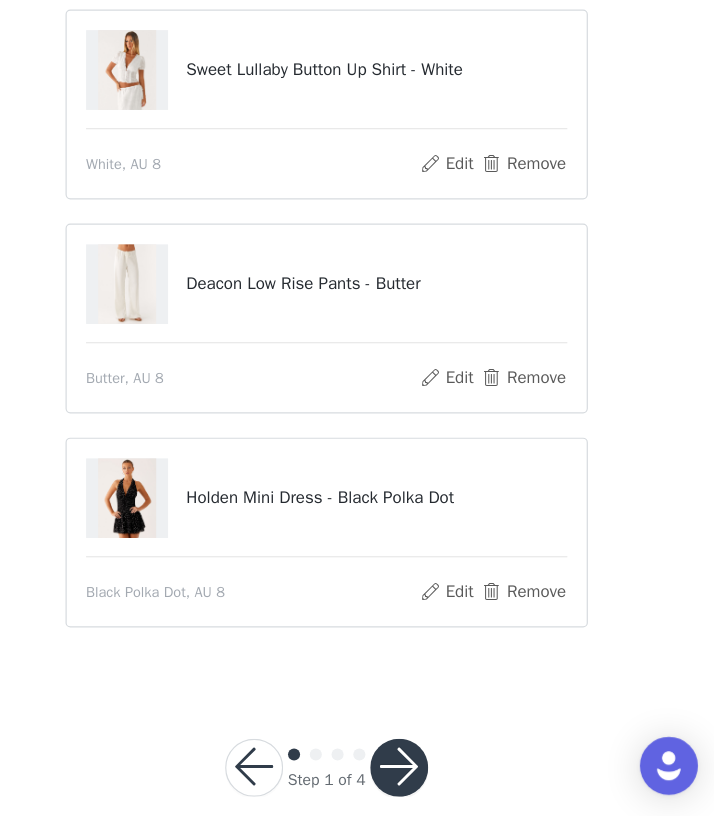 click at bounding box center (417, 774) 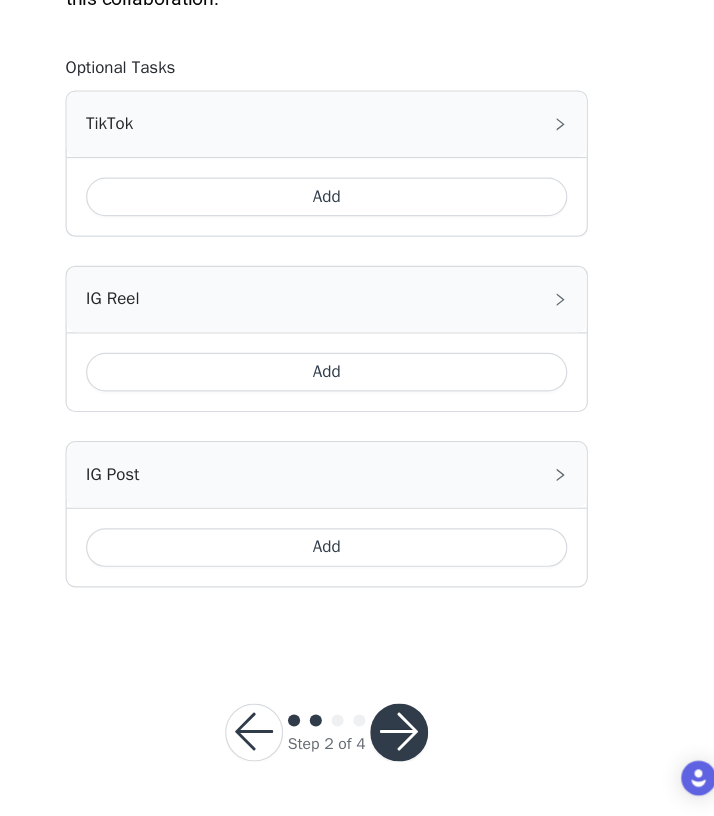 scroll, scrollTop: 1128, scrollLeft: 0, axis: vertical 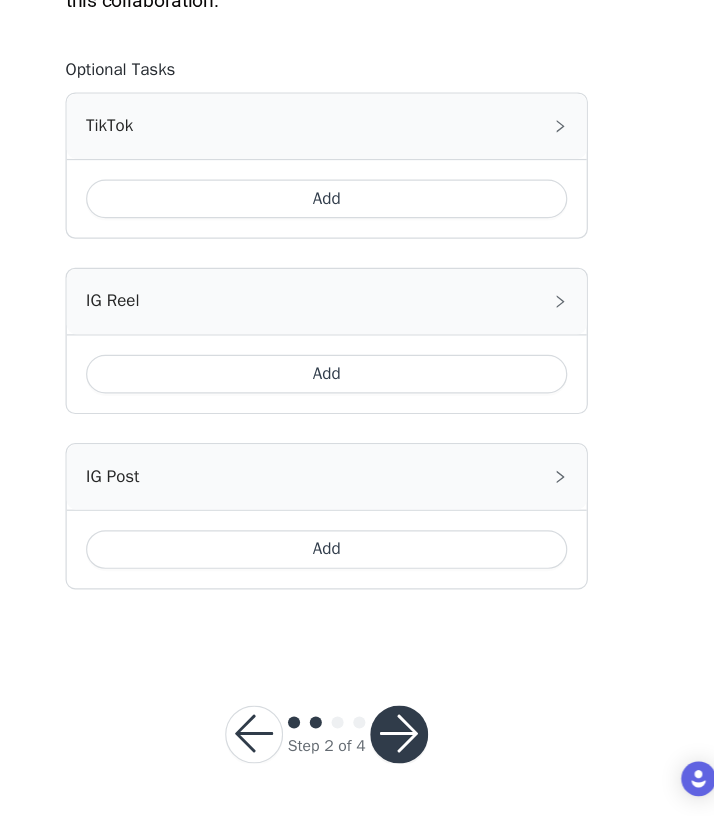 click on "Add" at bounding box center [357, 595] 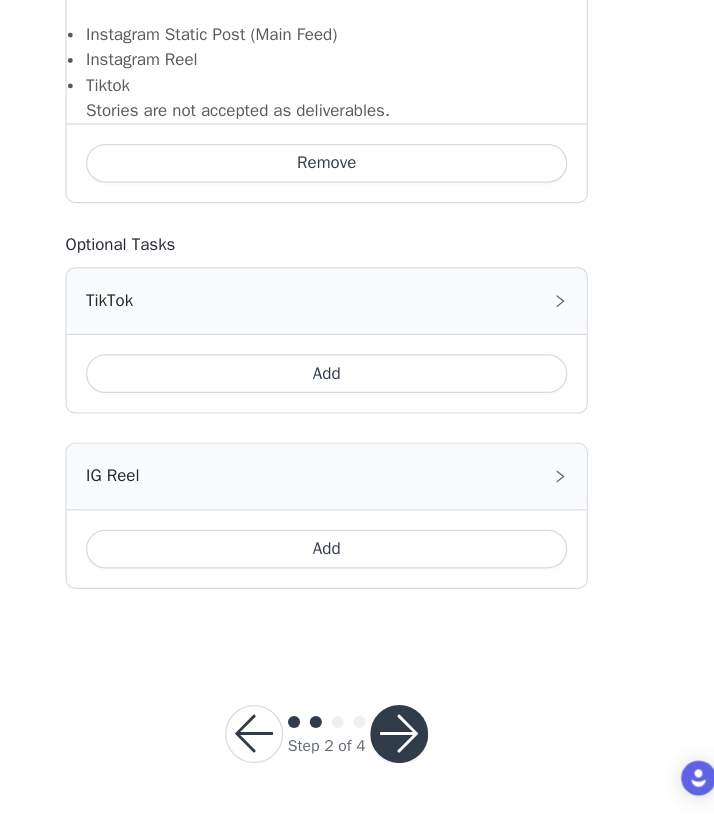 scroll, scrollTop: 1379, scrollLeft: 0, axis: vertical 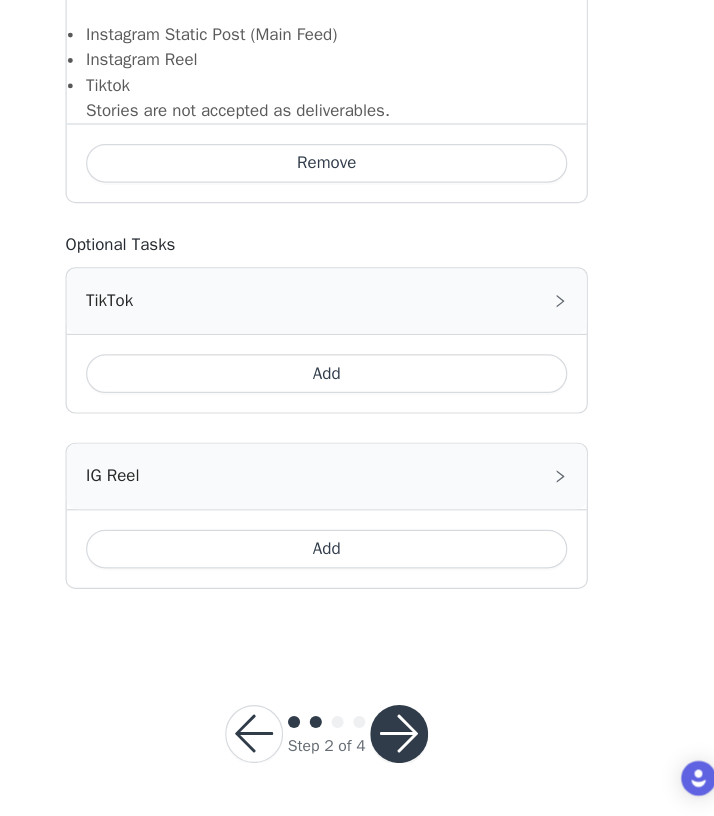 click on "Add" at bounding box center (357, 450) 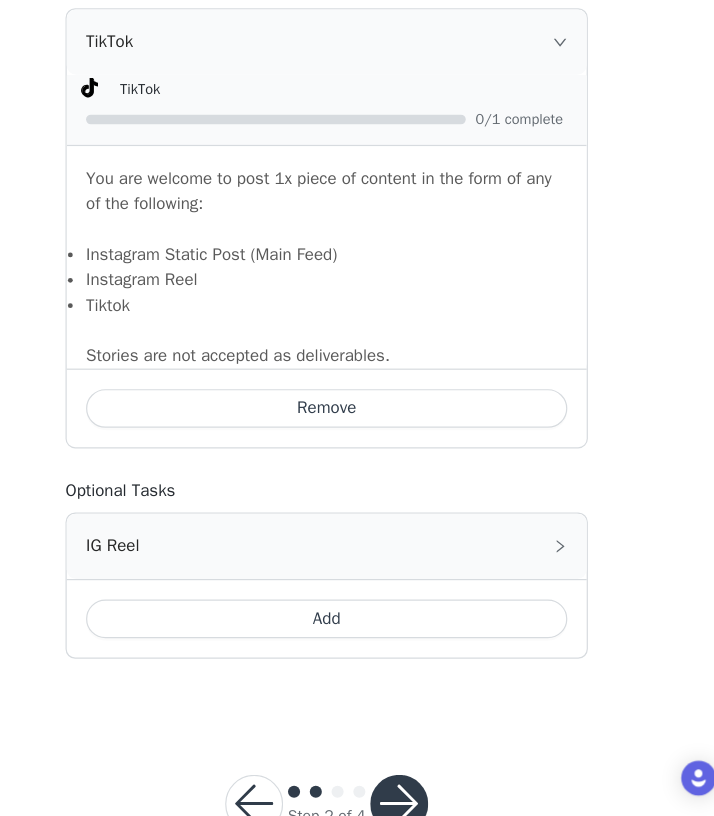 scroll, scrollTop: 1572, scrollLeft: 0, axis: vertical 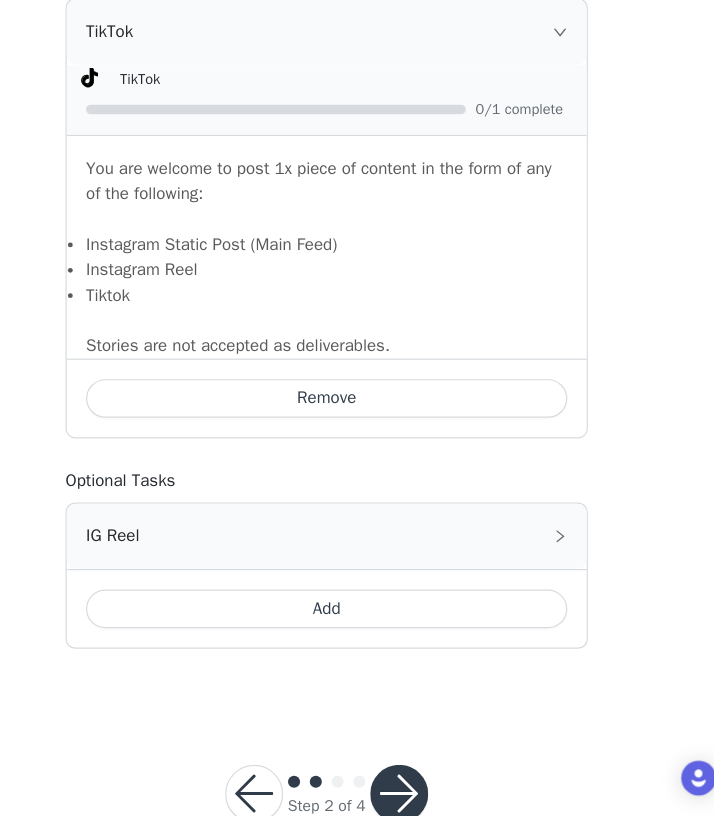 click at bounding box center [417, 798] 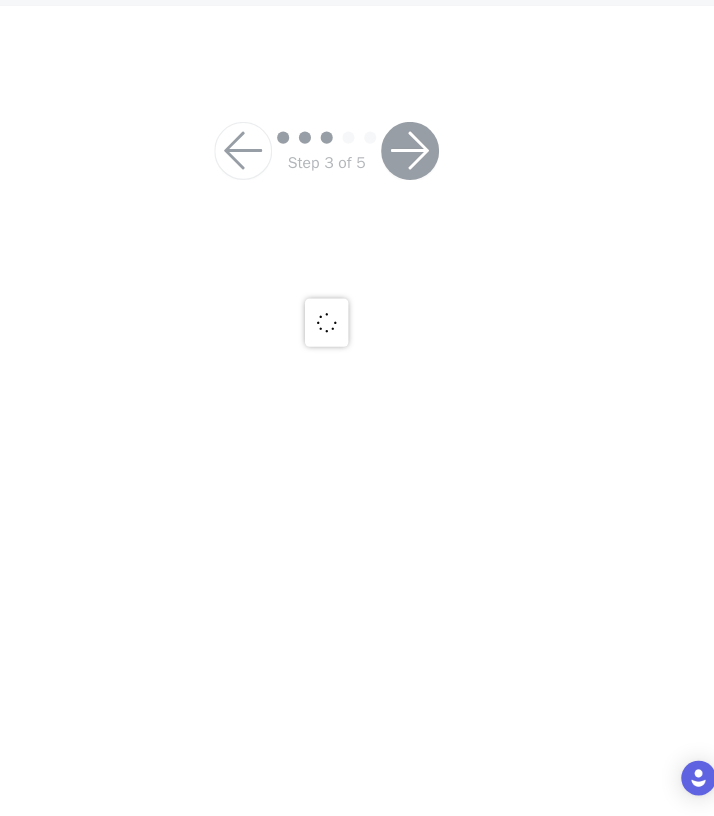 scroll, scrollTop: 0, scrollLeft: 0, axis: both 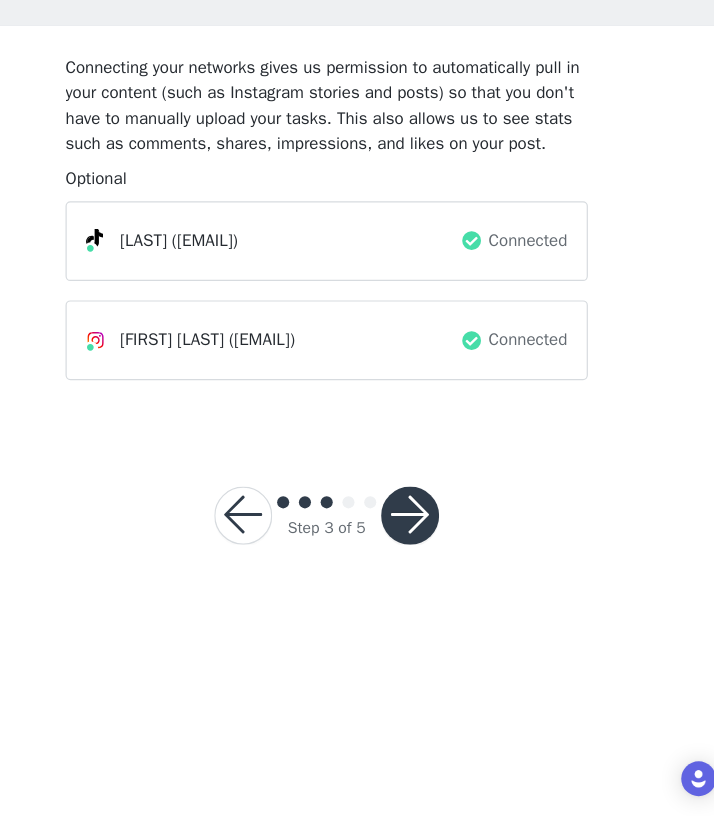 click at bounding box center (426, 567) 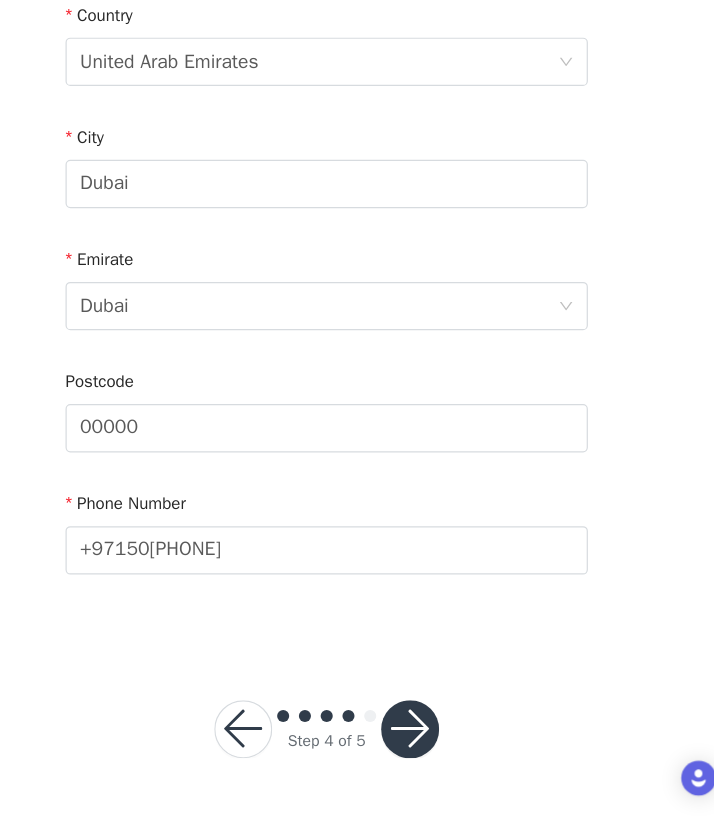 scroll, scrollTop: 547, scrollLeft: 0, axis: vertical 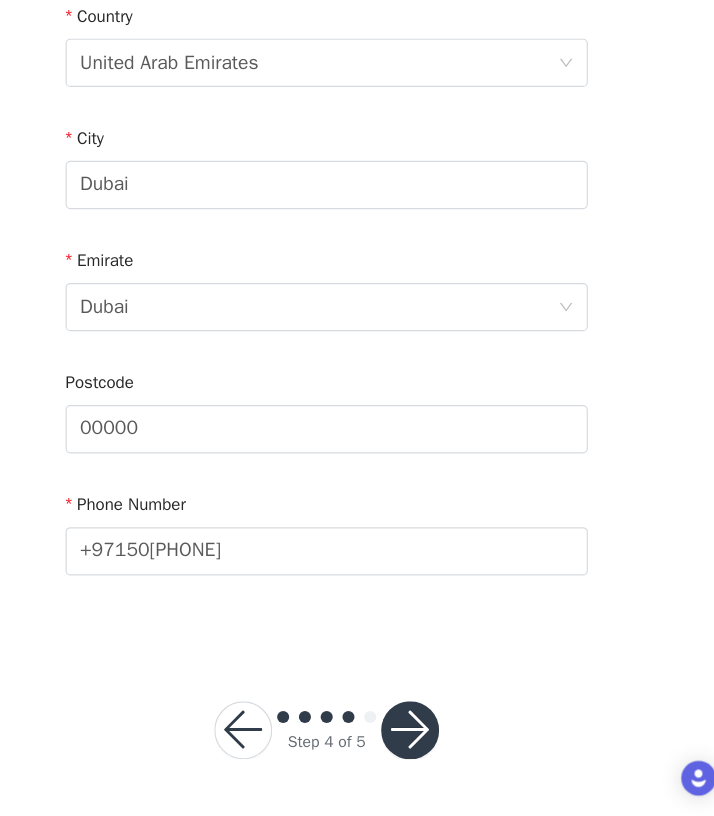 click at bounding box center (426, 745) 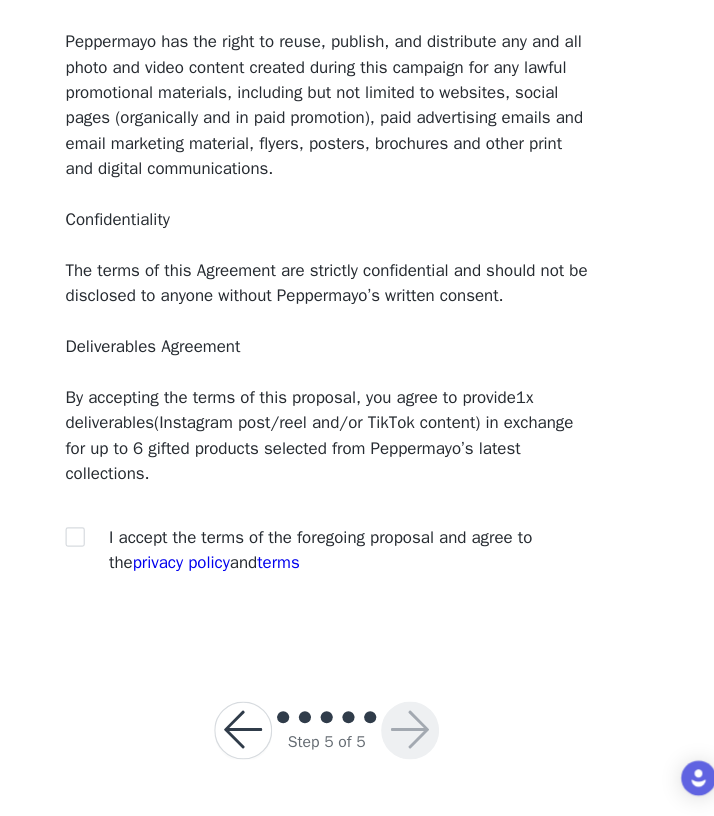 scroll, scrollTop: 108, scrollLeft: 0, axis: vertical 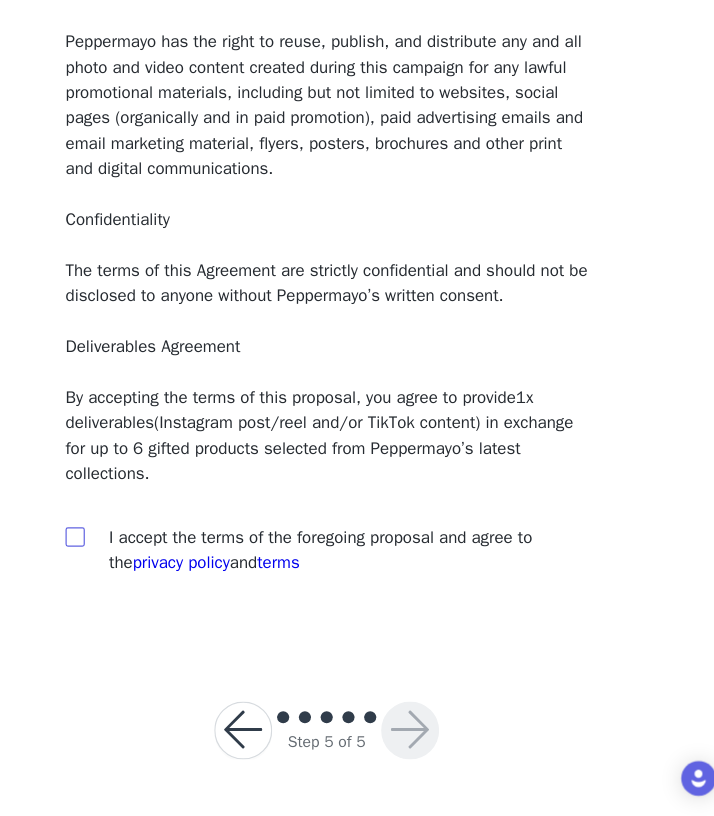 click at bounding box center [148, 584] 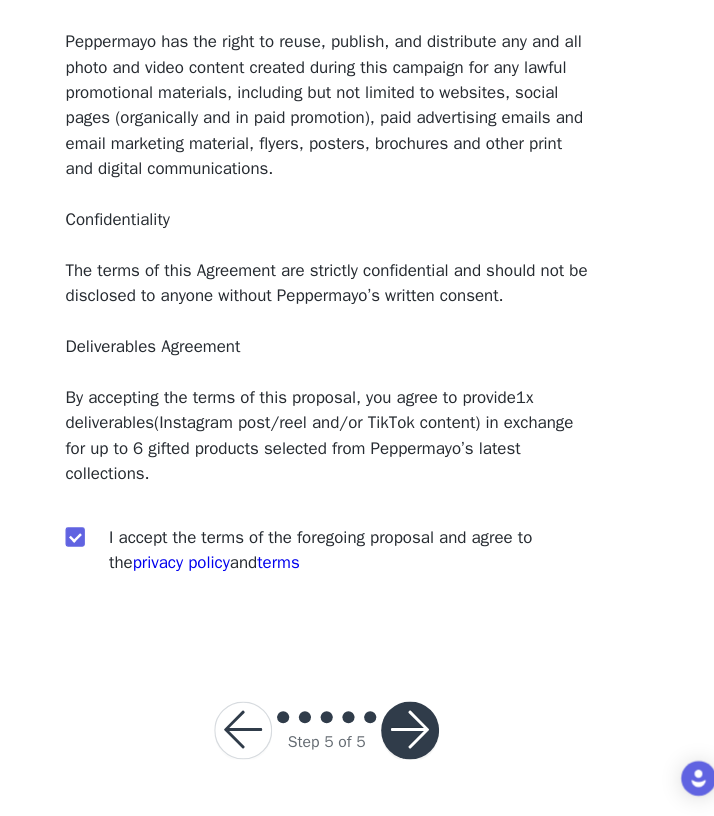 click at bounding box center [426, 745] 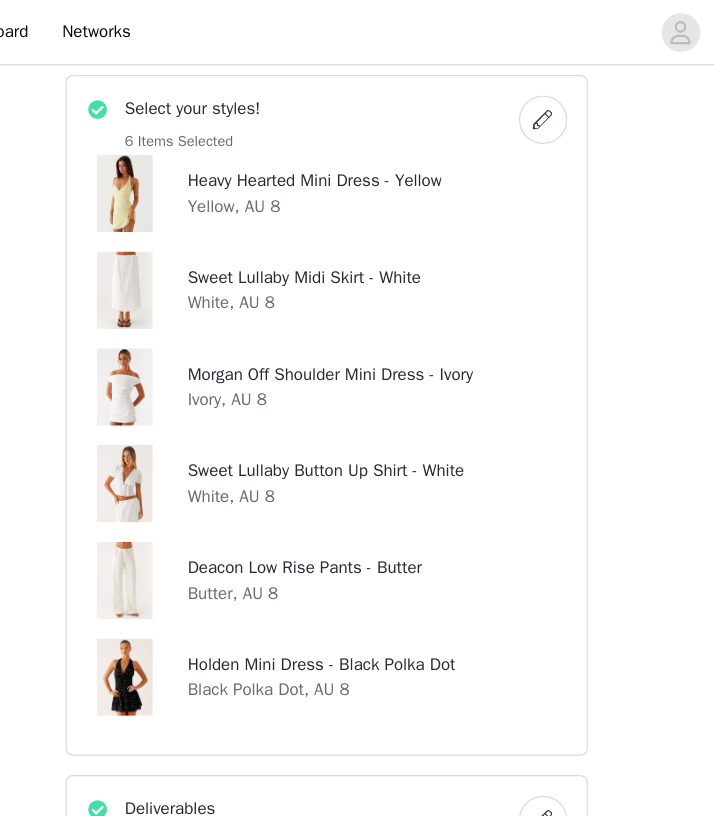 scroll, scrollTop: 723, scrollLeft: 0, axis: vertical 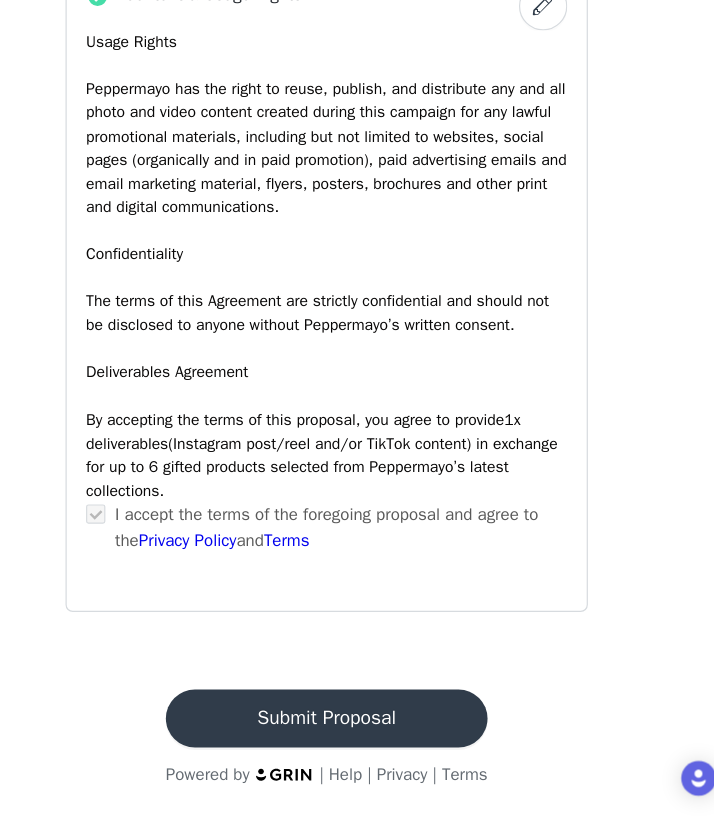 click on "Submit Proposal" at bounding box center (357, 735) 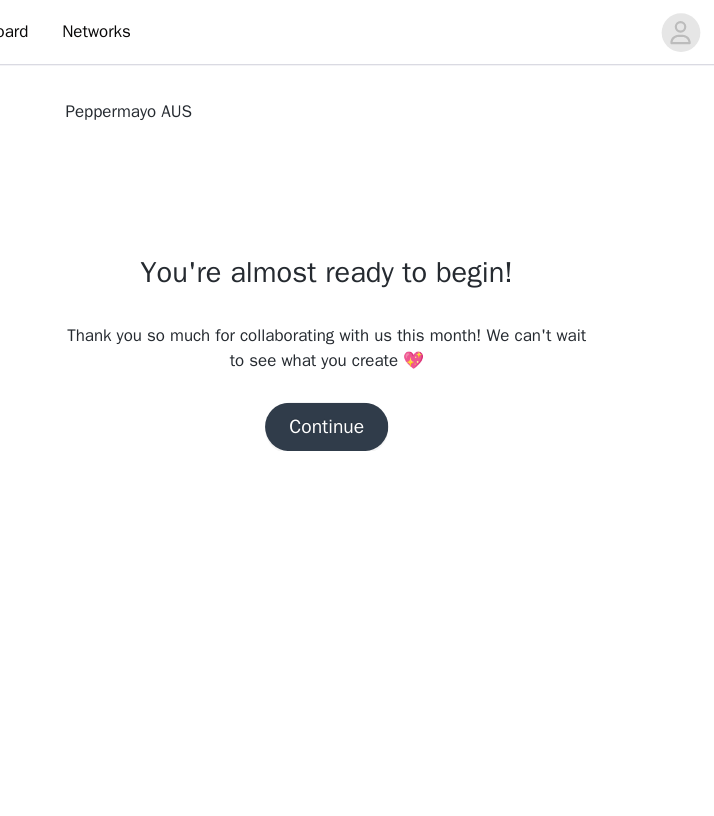 scroll, scrollTop: 0, scrollLeft: 0, axis: both 